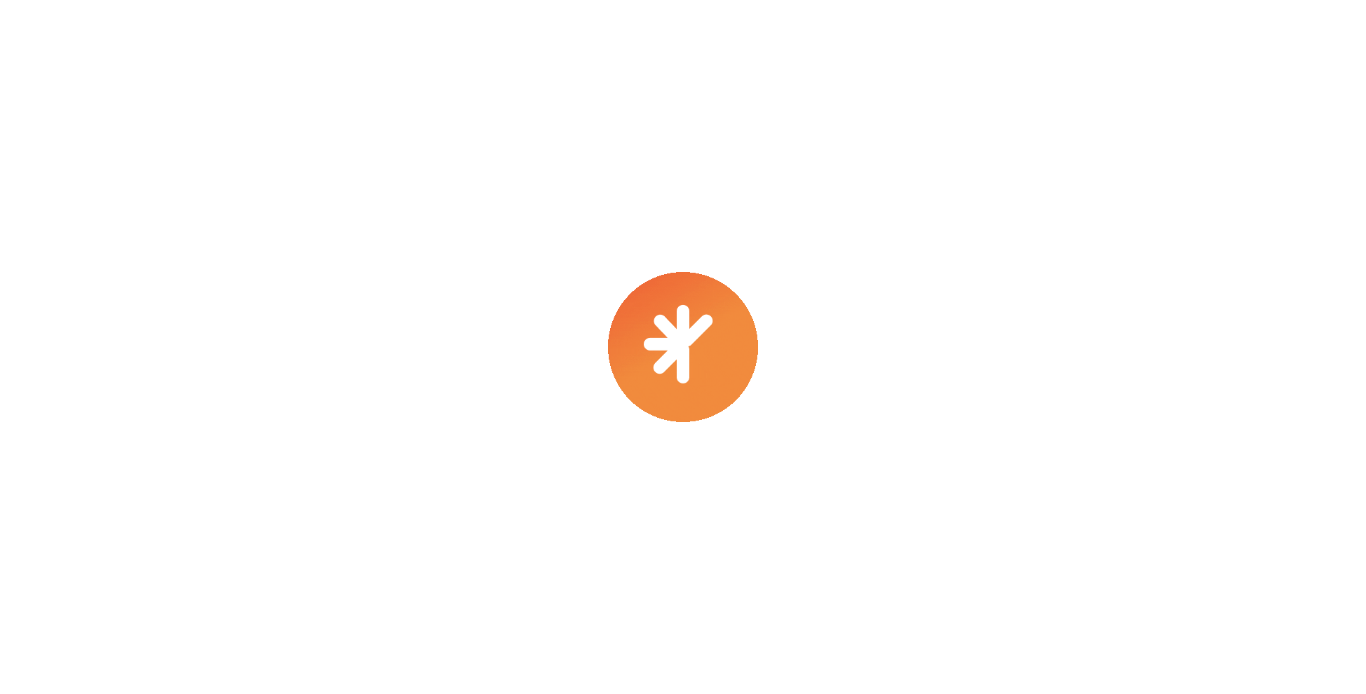 scroll, scrollTop: 0, scrollLeft: 0, axis: both 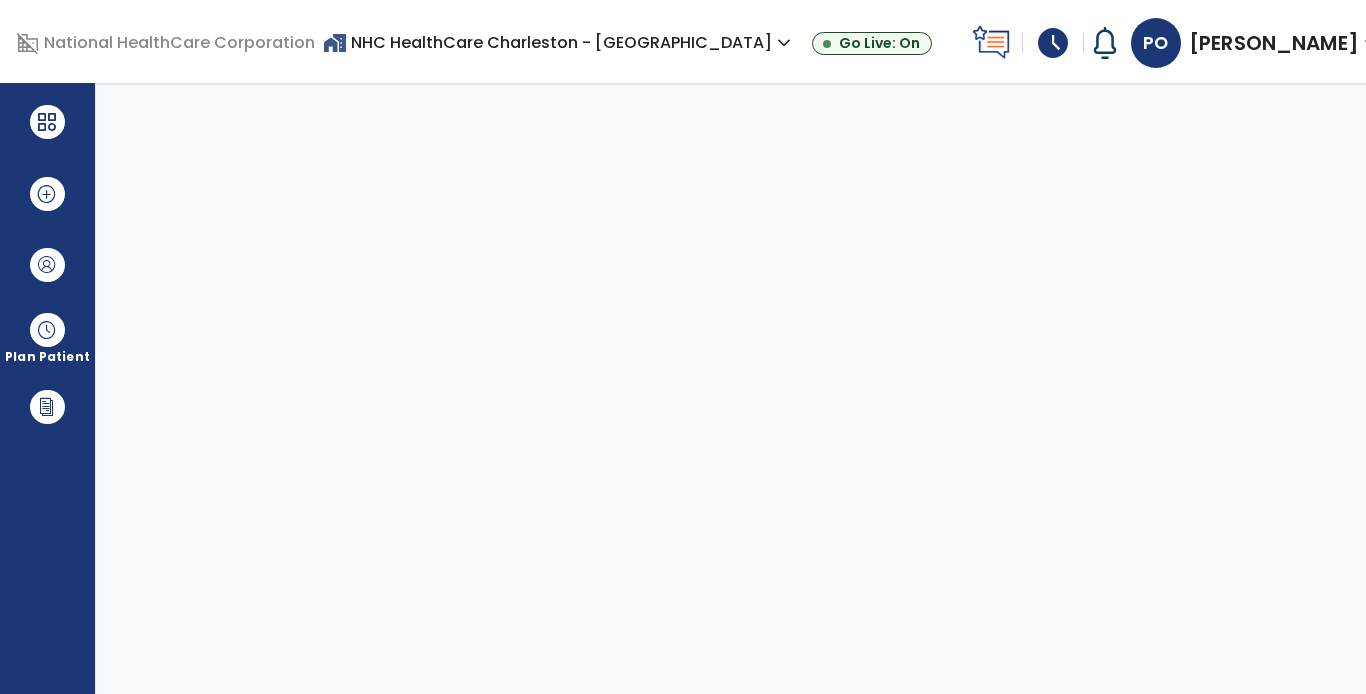 select on "****" 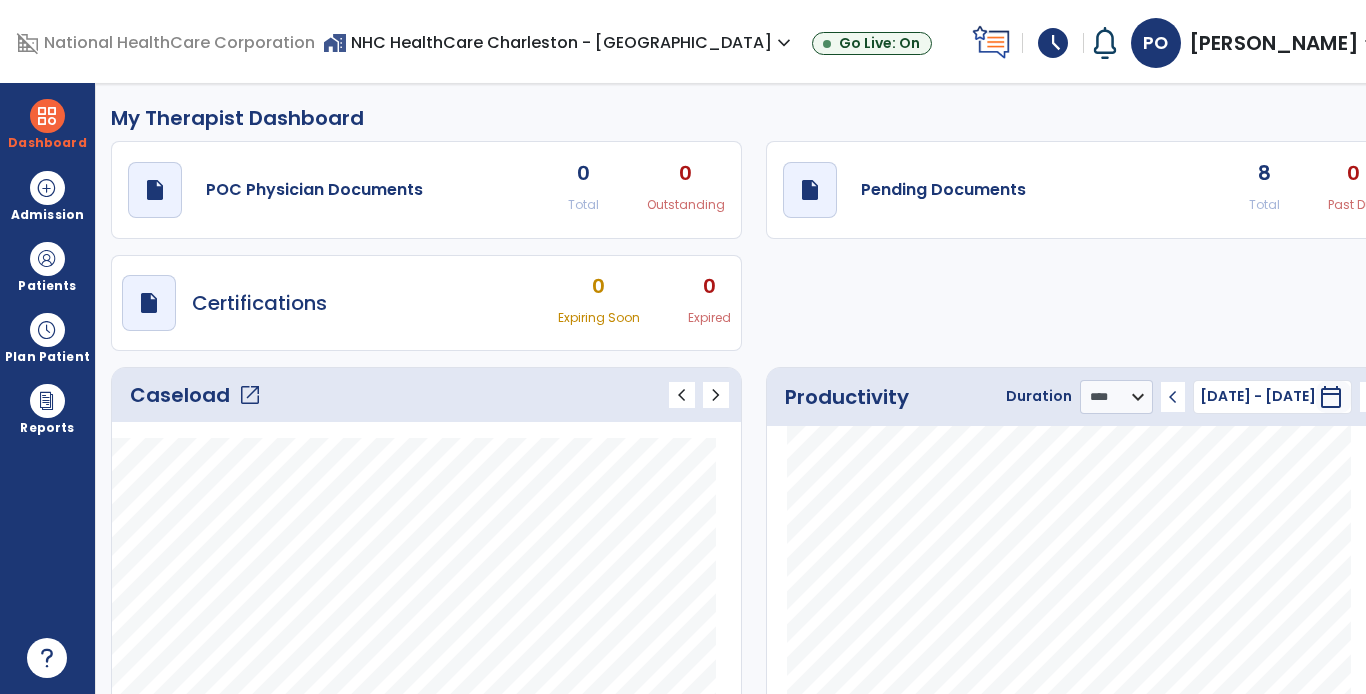 click on "Caseload   open_in_new" 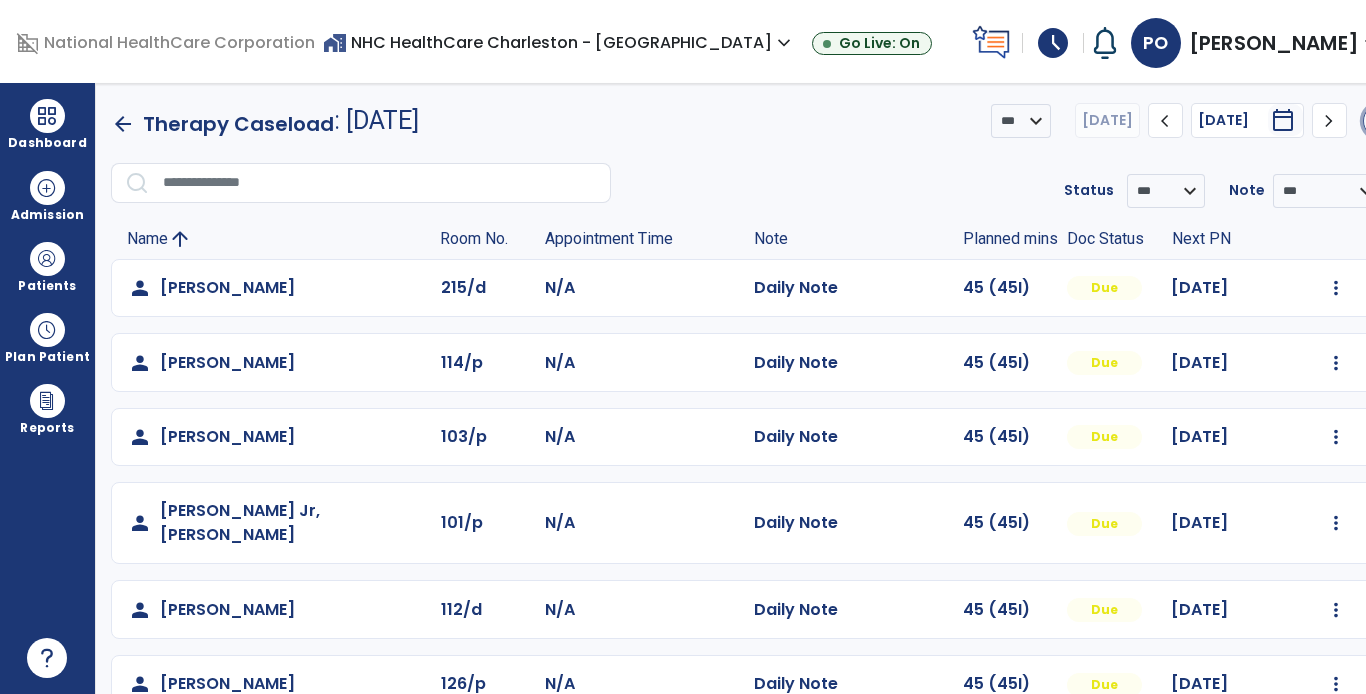click on "menu" at bounding box center (1380, 121) 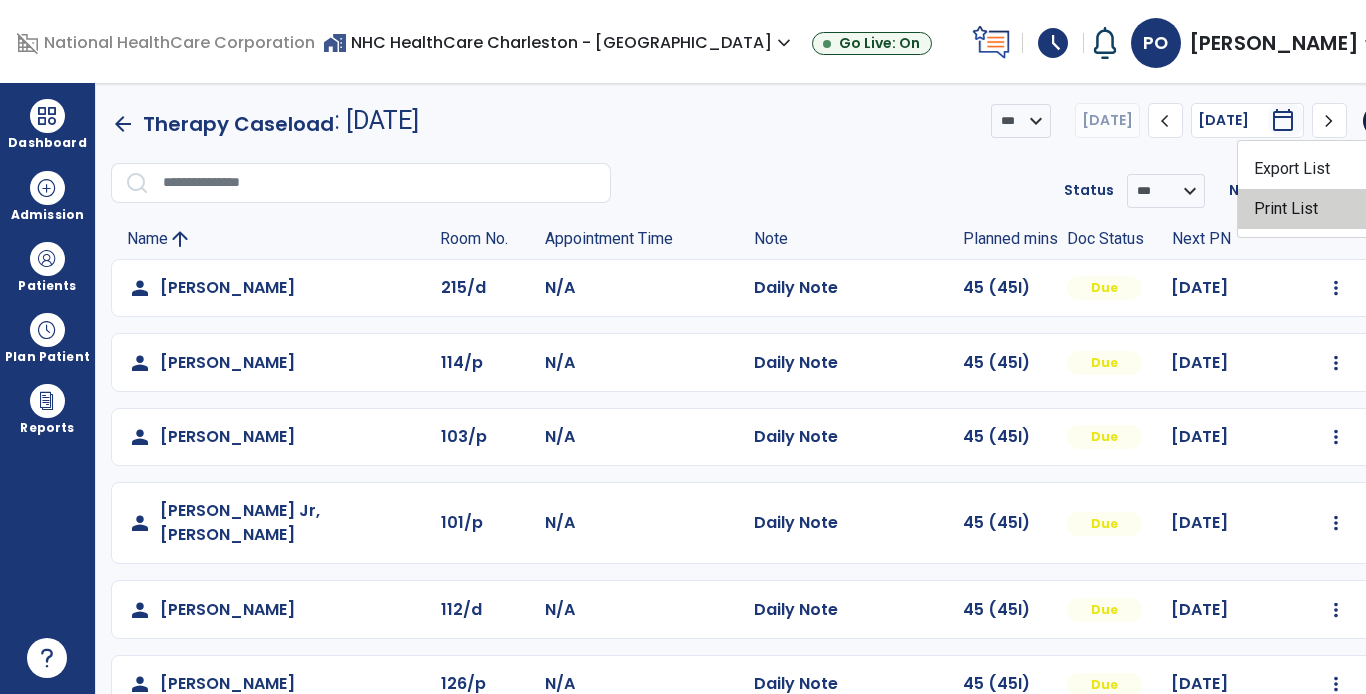 click on "Print List" 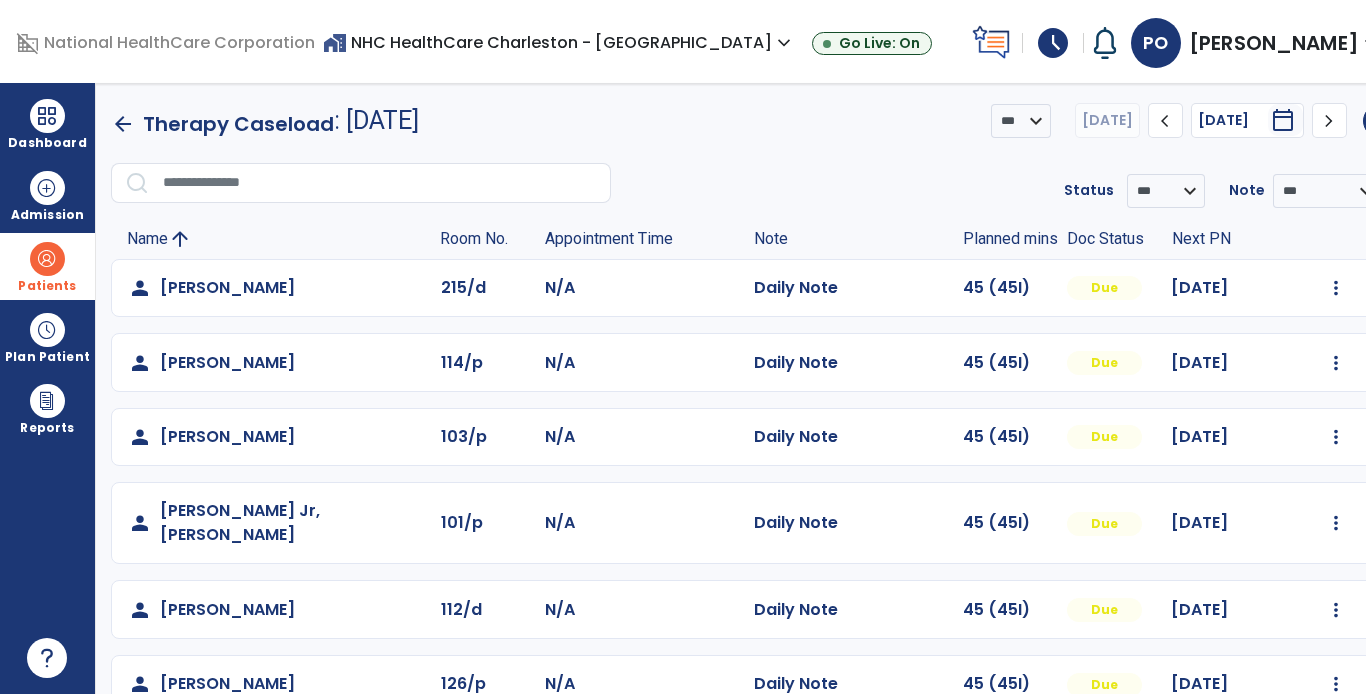 click at bounding box center (47, 259) 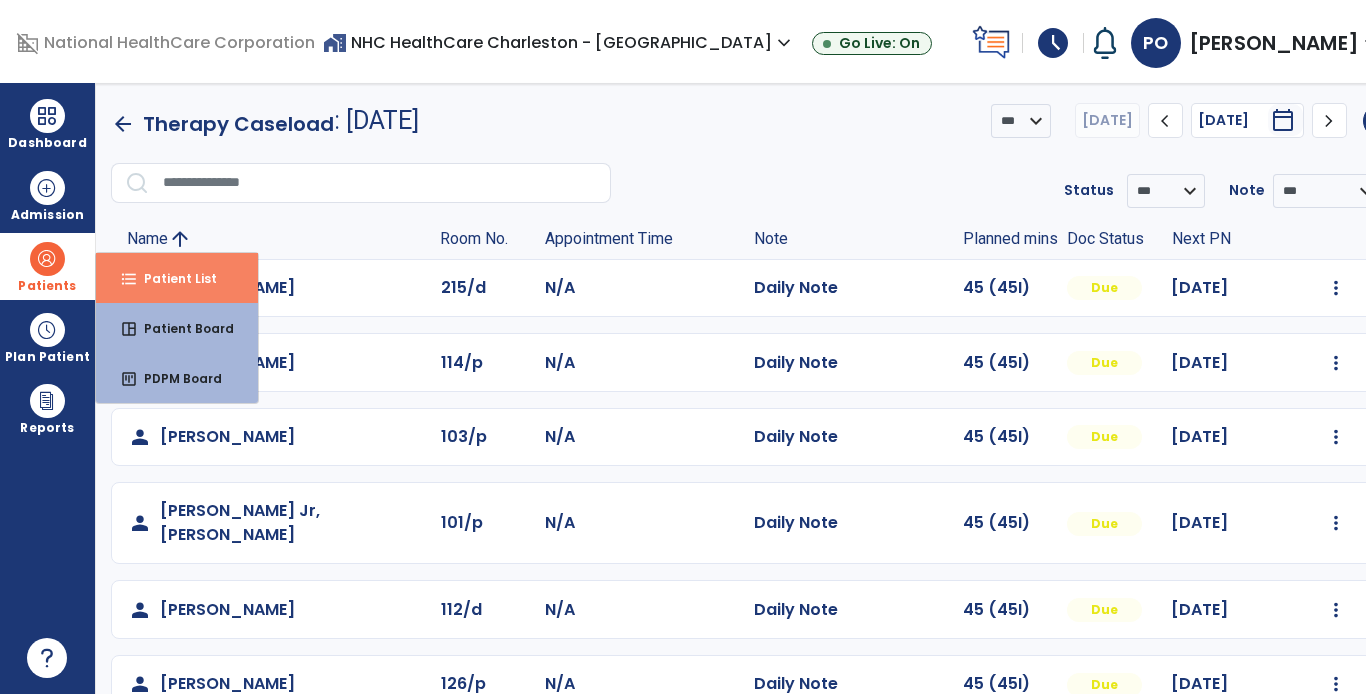 click on "Patient List" at bounding box center [172, 278] 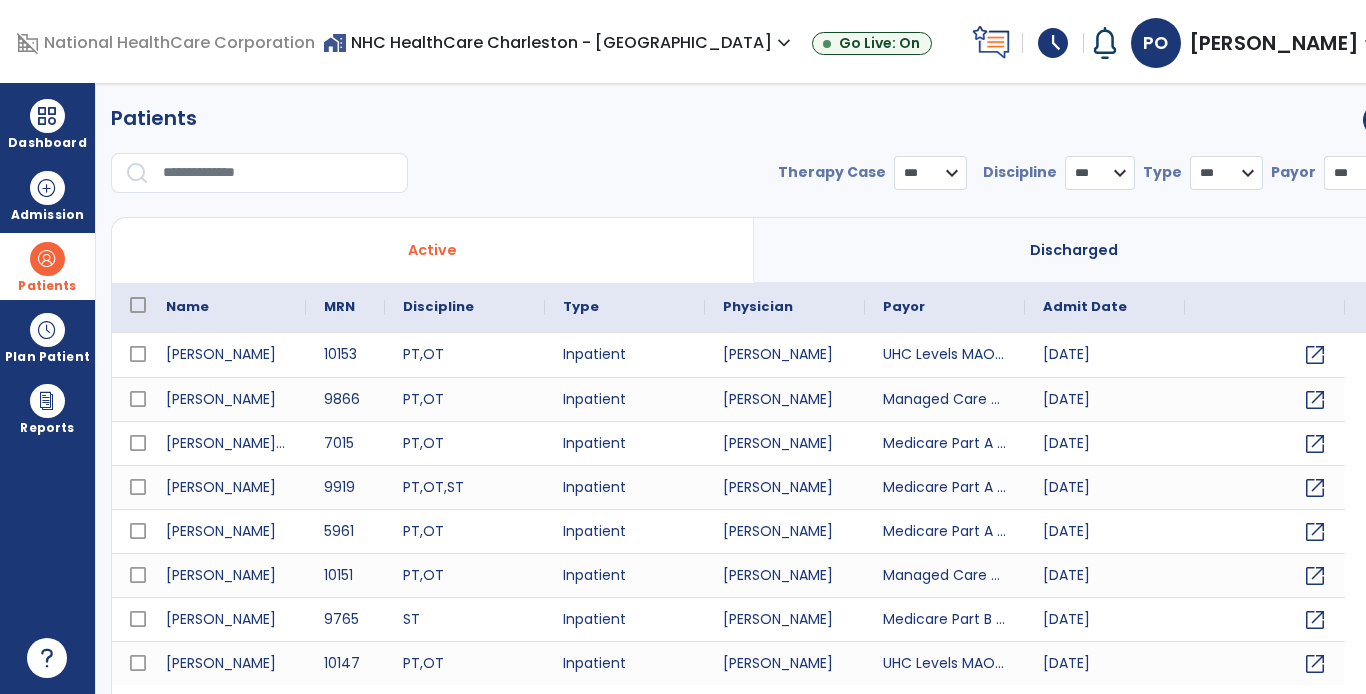 select on "***" 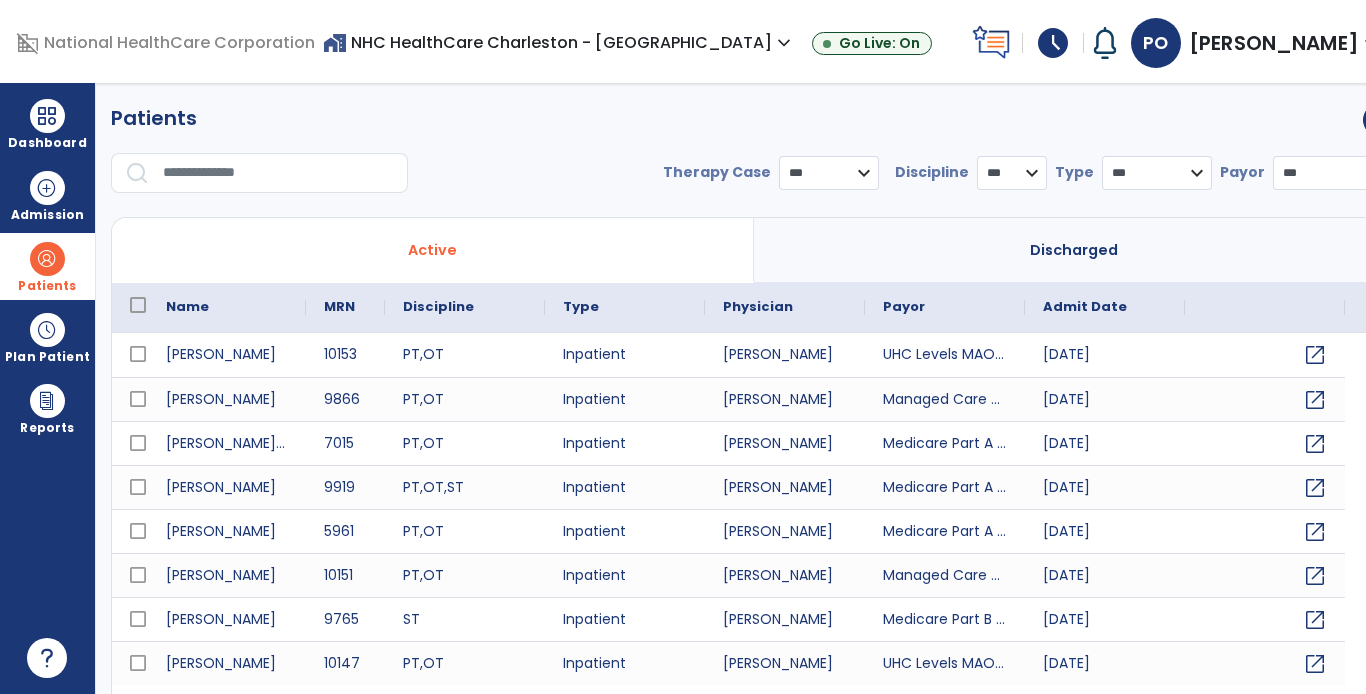 click at bounding box center (278, 173) 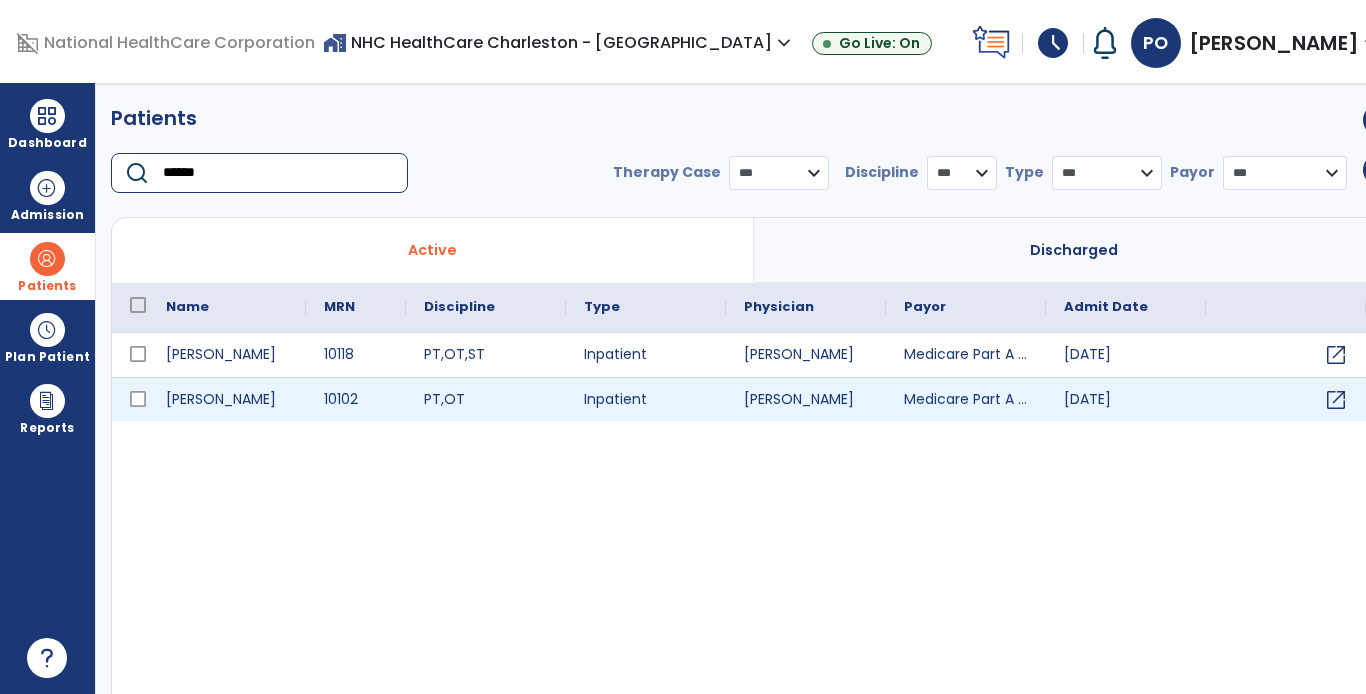 type on "******" 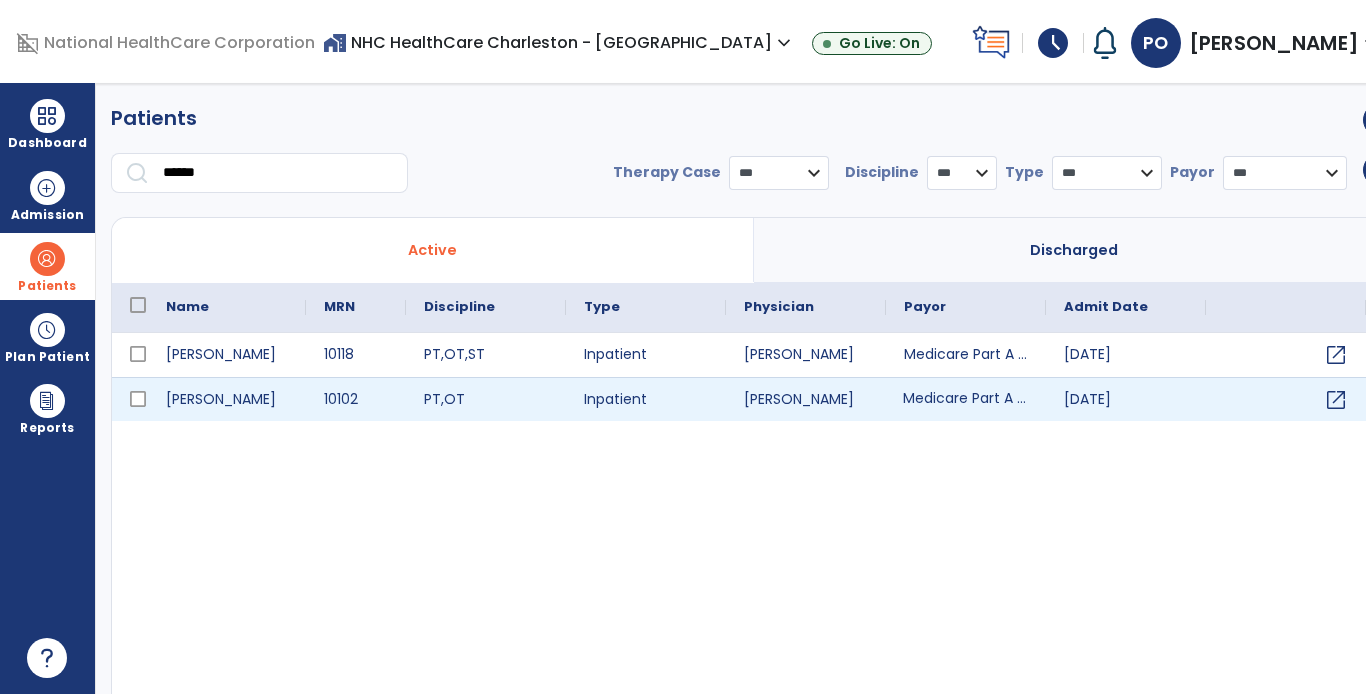 click on "Medicare Part A (SC)" at bounding box center [966, 399] 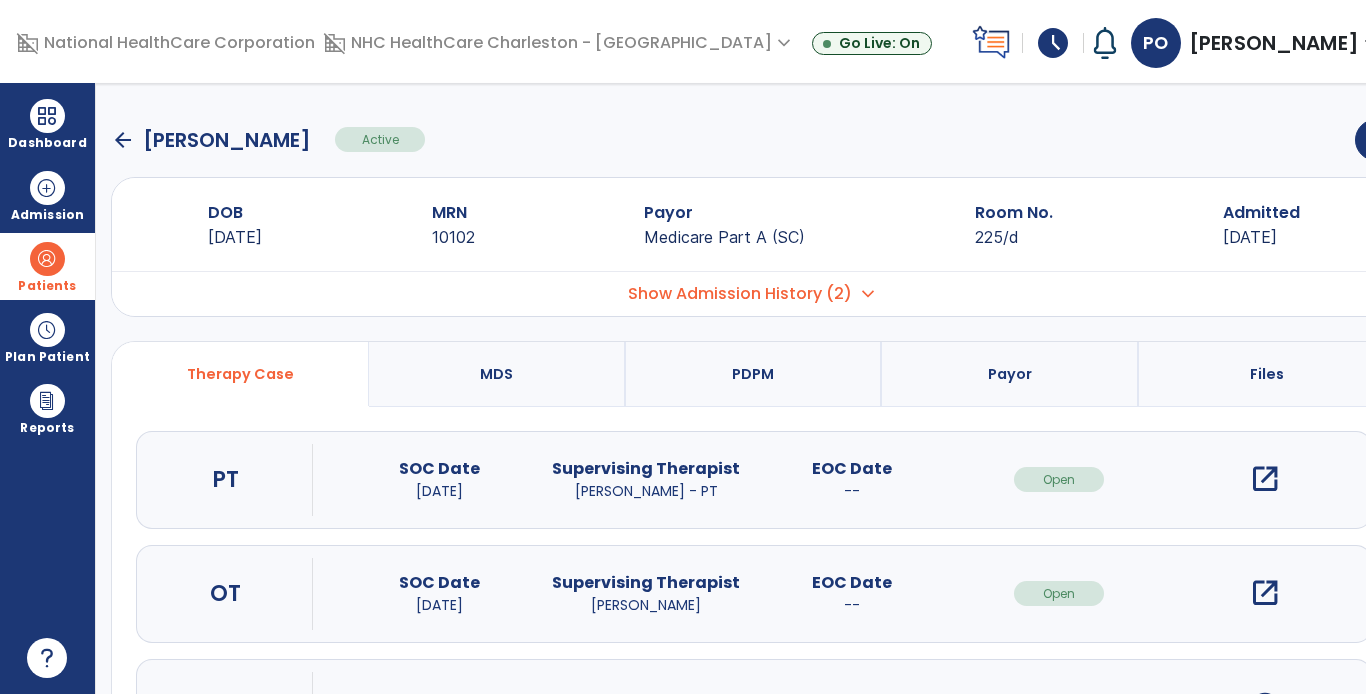 click on "open_in_new" at bounding box center (1265, 479) 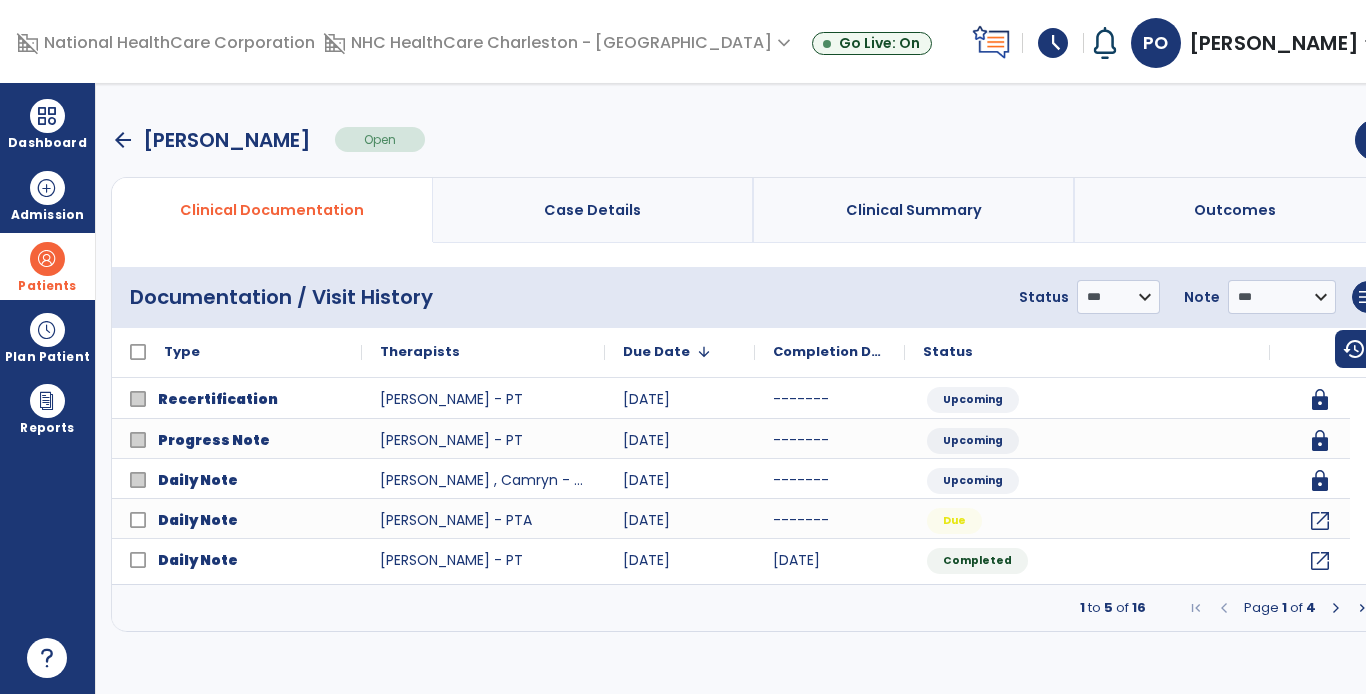 click at bounding box center (1336, 608) 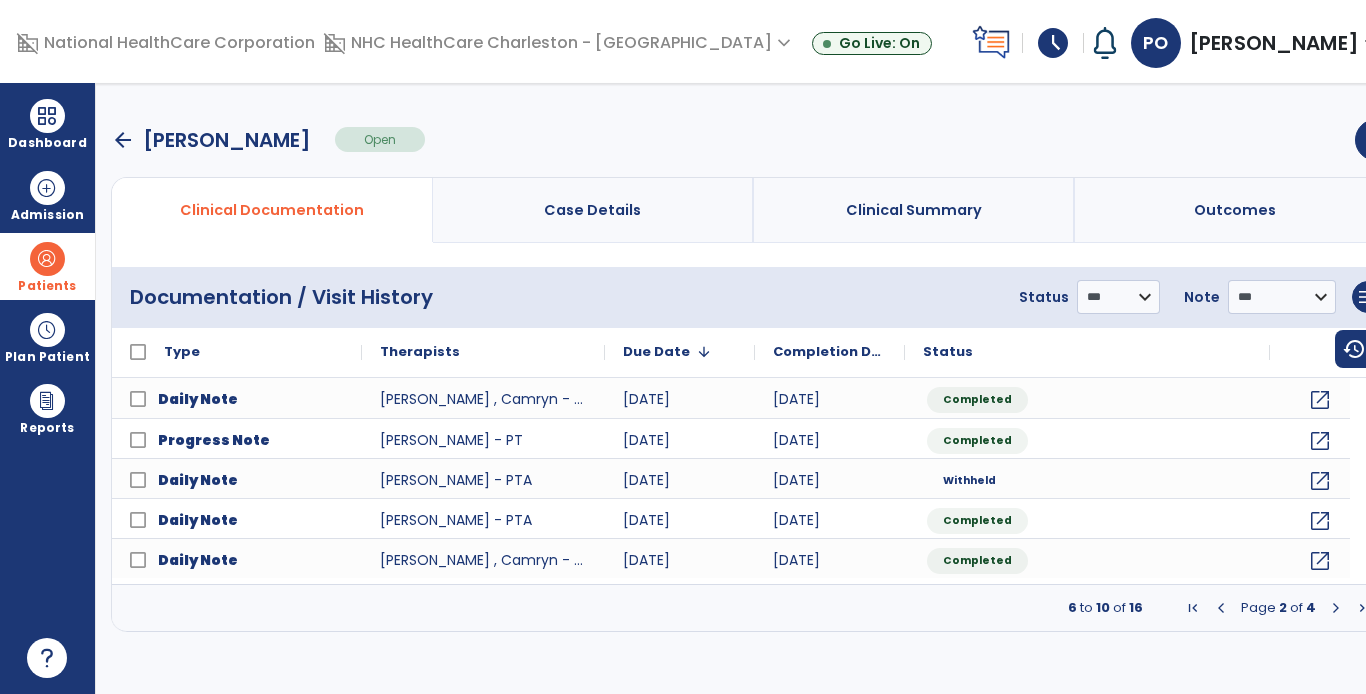 click at bounding box center [1221, 608] 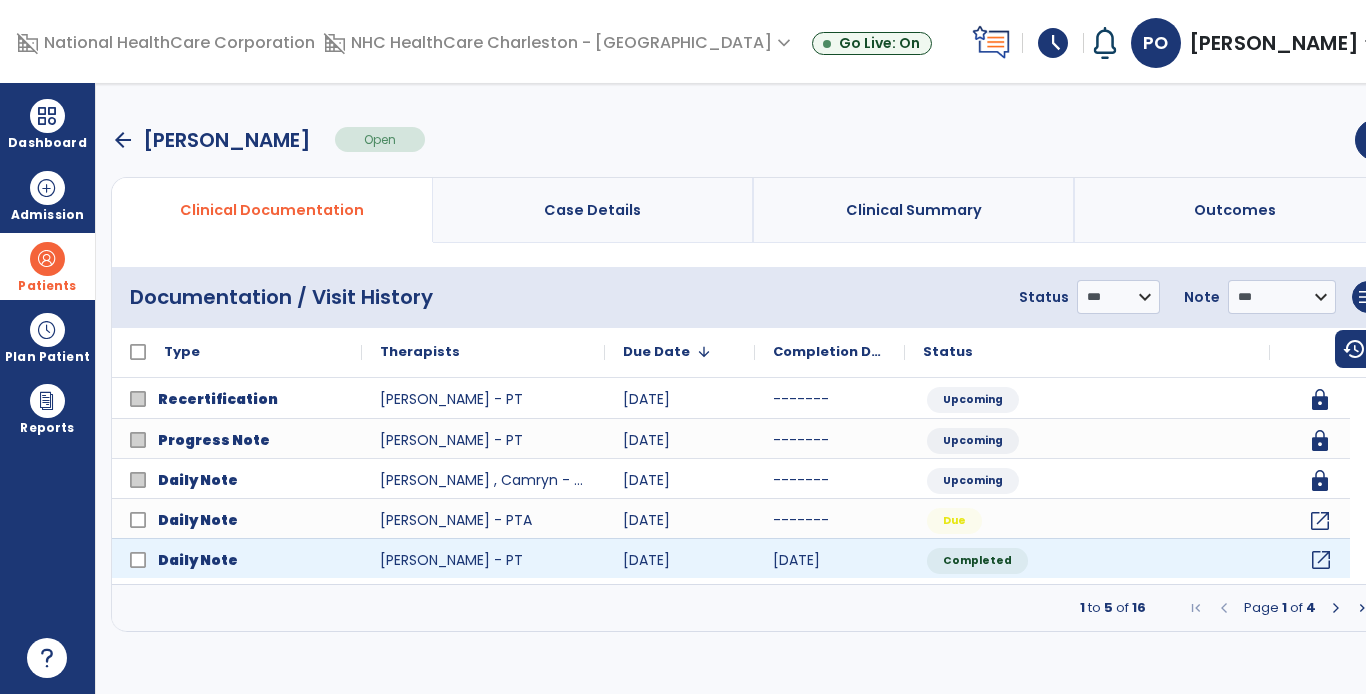 click on "open_in_new" 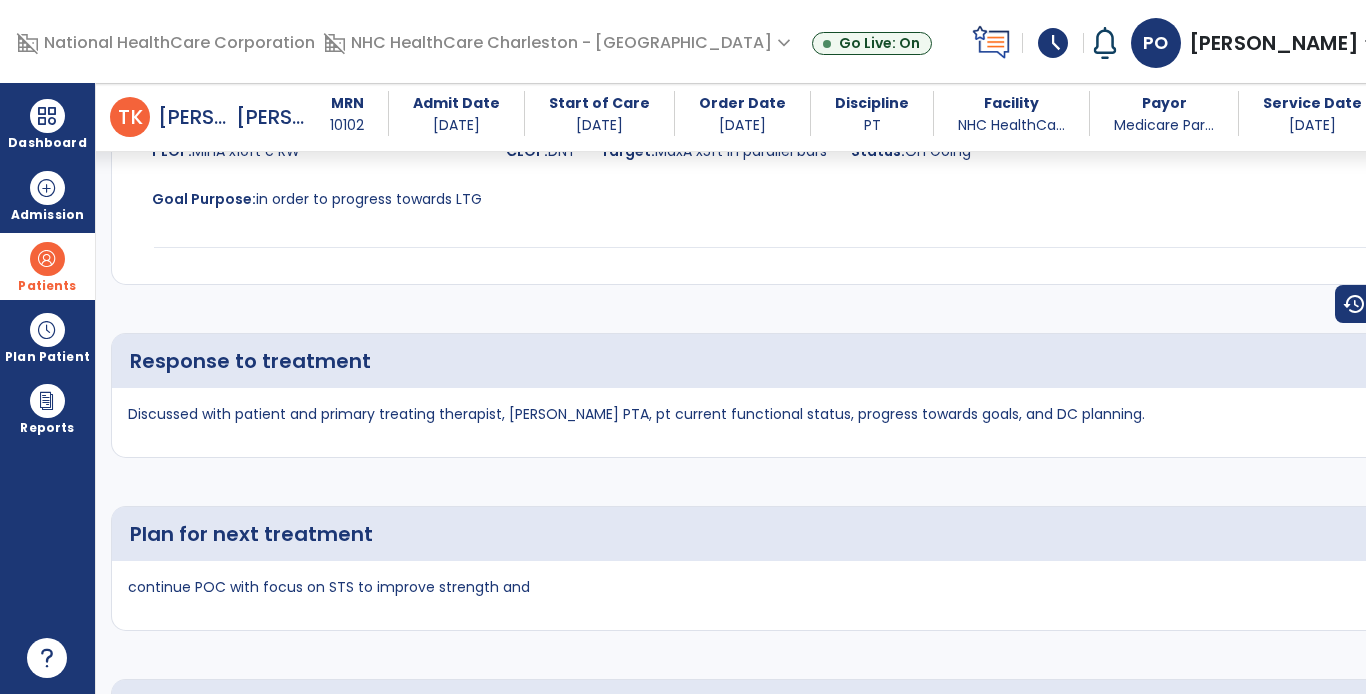 scroll, scrollTop: 2871, scrollLeft: 0, axis: vertical 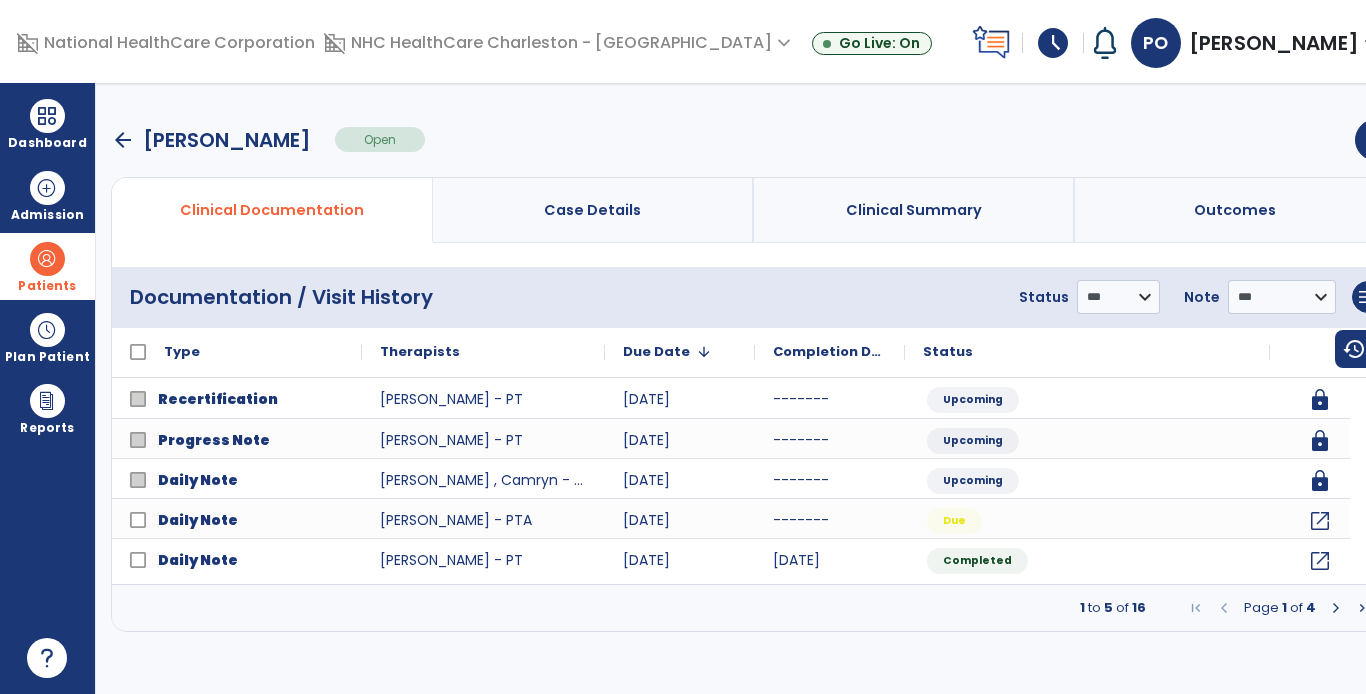 click at bounding box center (1336, 608) 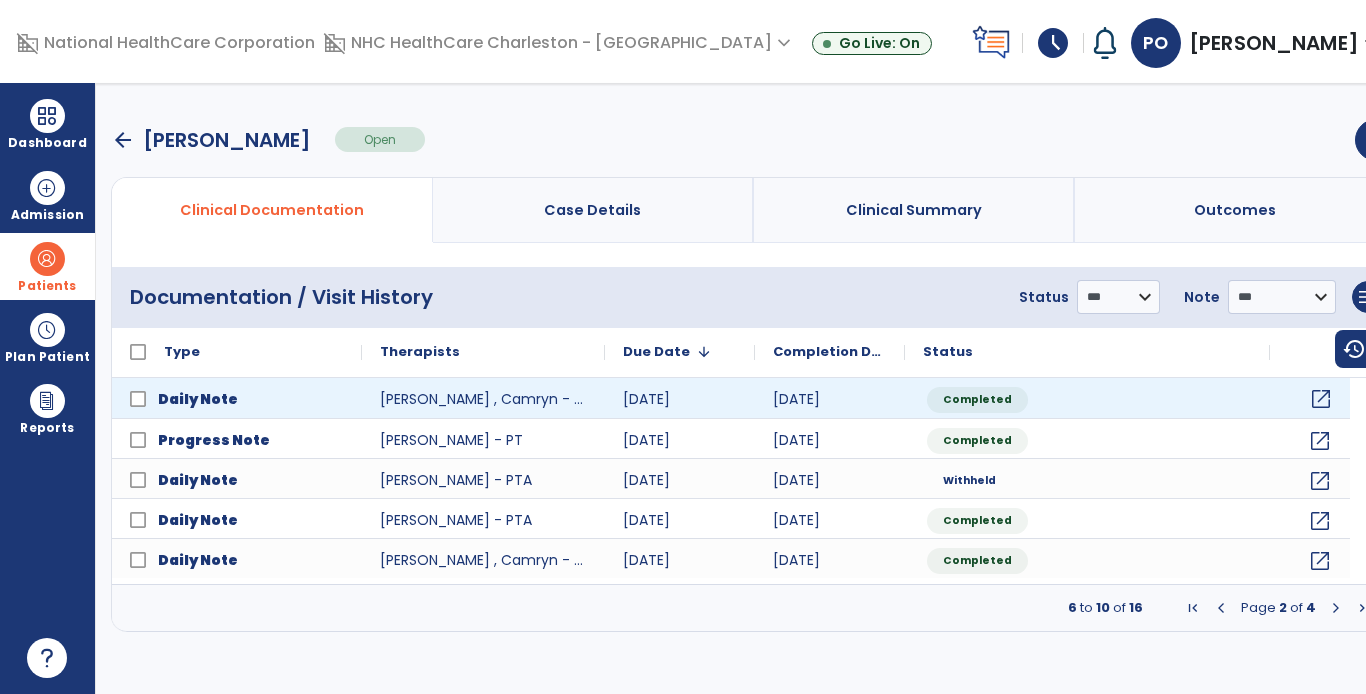 click on "open_in_new" 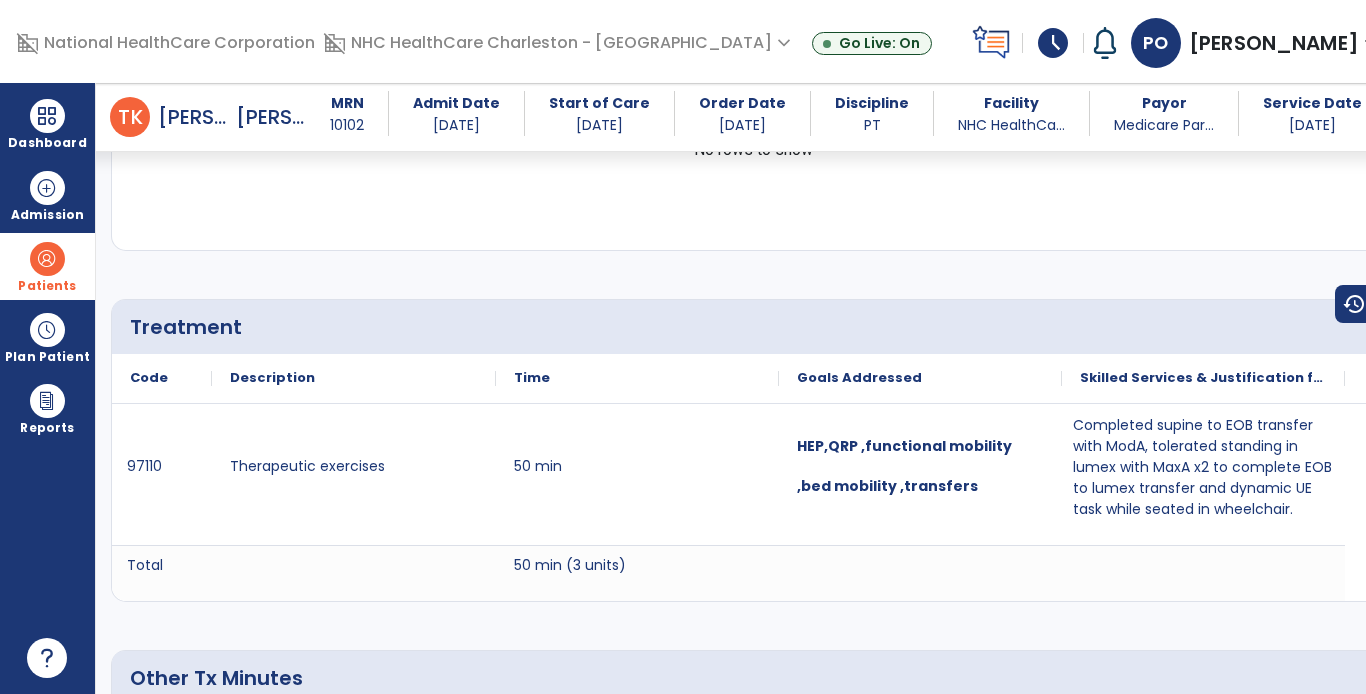 scroll, scrollTop: 979, scrollLeft: 0, axis: vertical 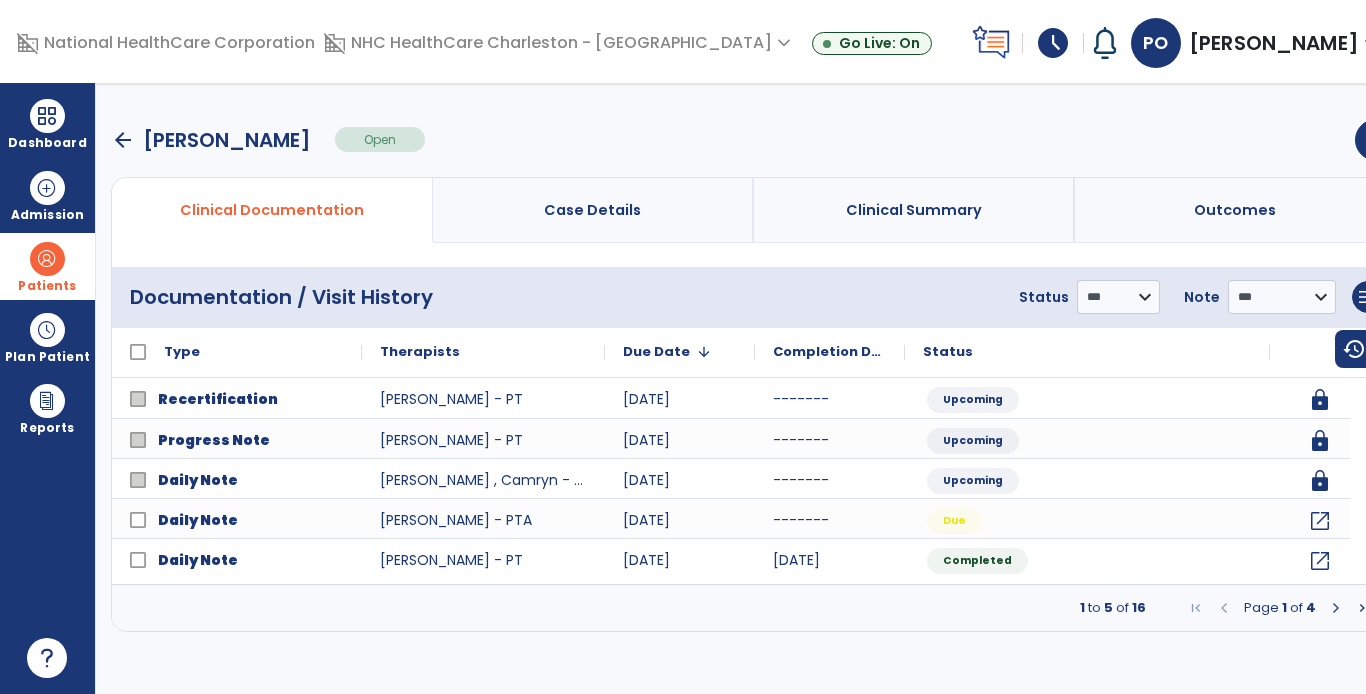 click at bounding box center [1336, 608] 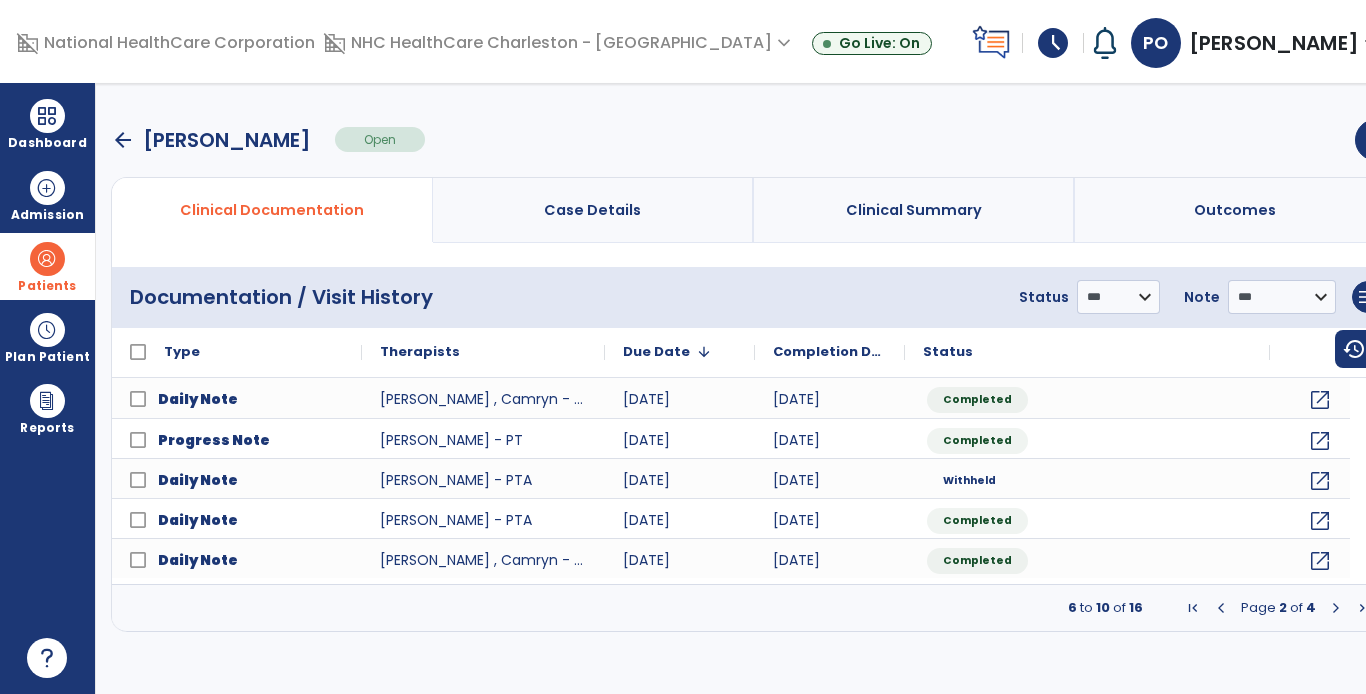 click at bounding box center (1336, 608) 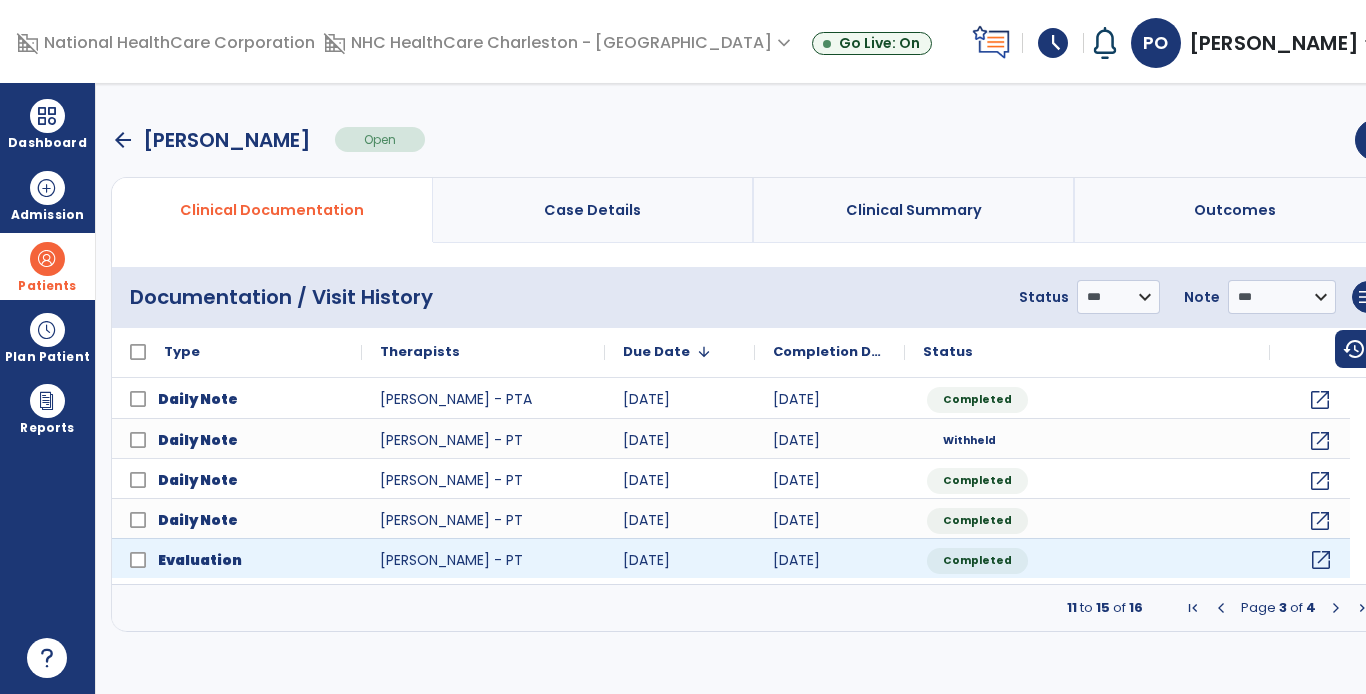 click on "open_in_new" 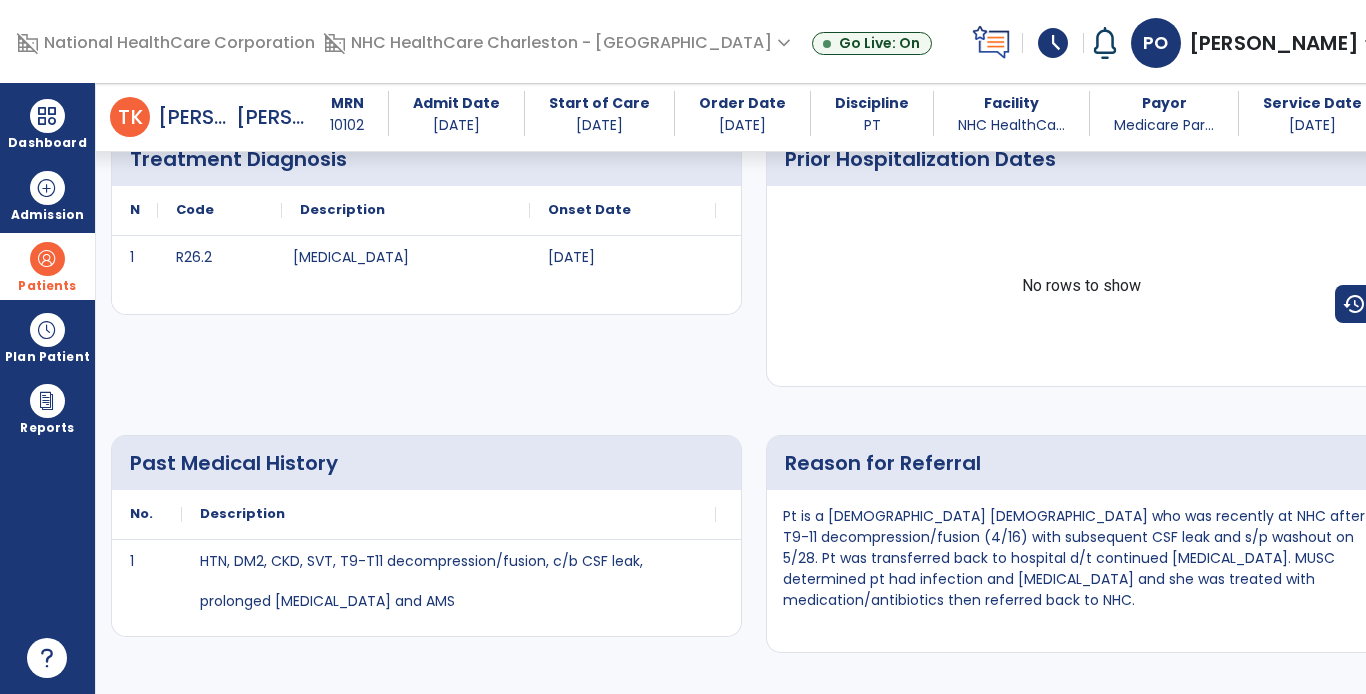 scroll, scrollTop: 412, scrollLeft: 0, axis: vertical 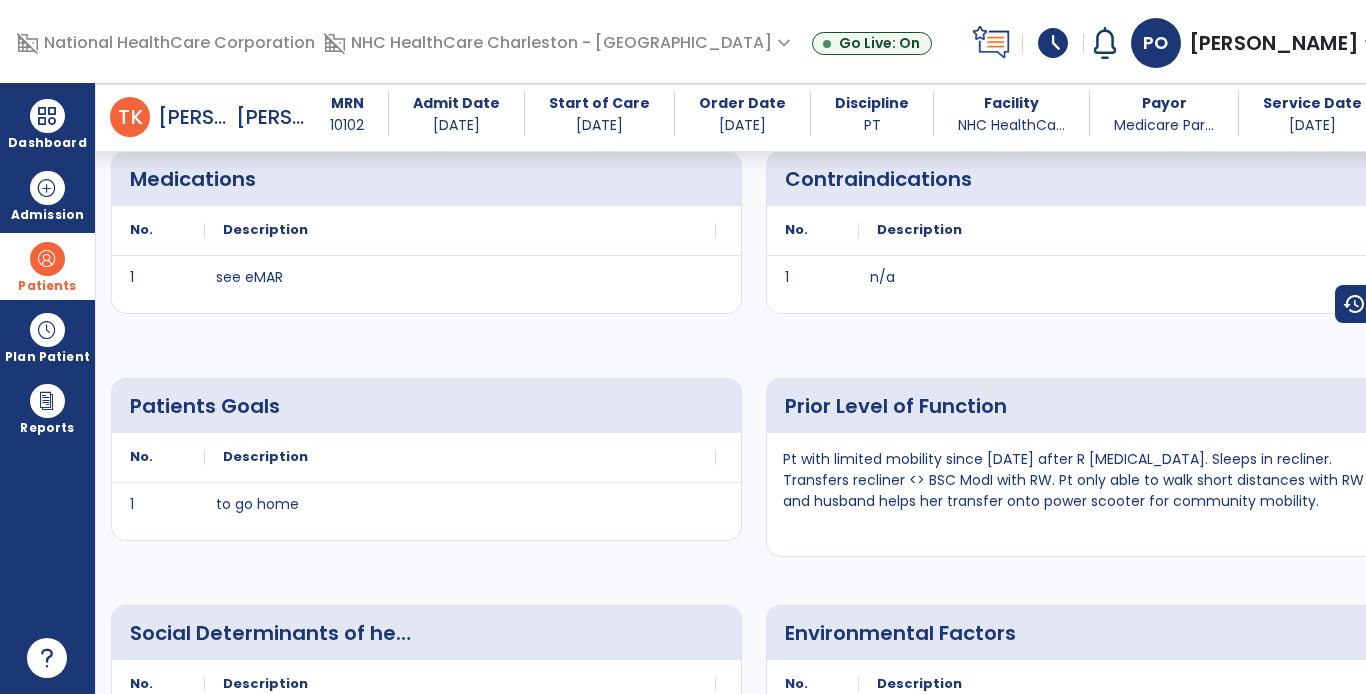 click at bounding box center [47, 259] 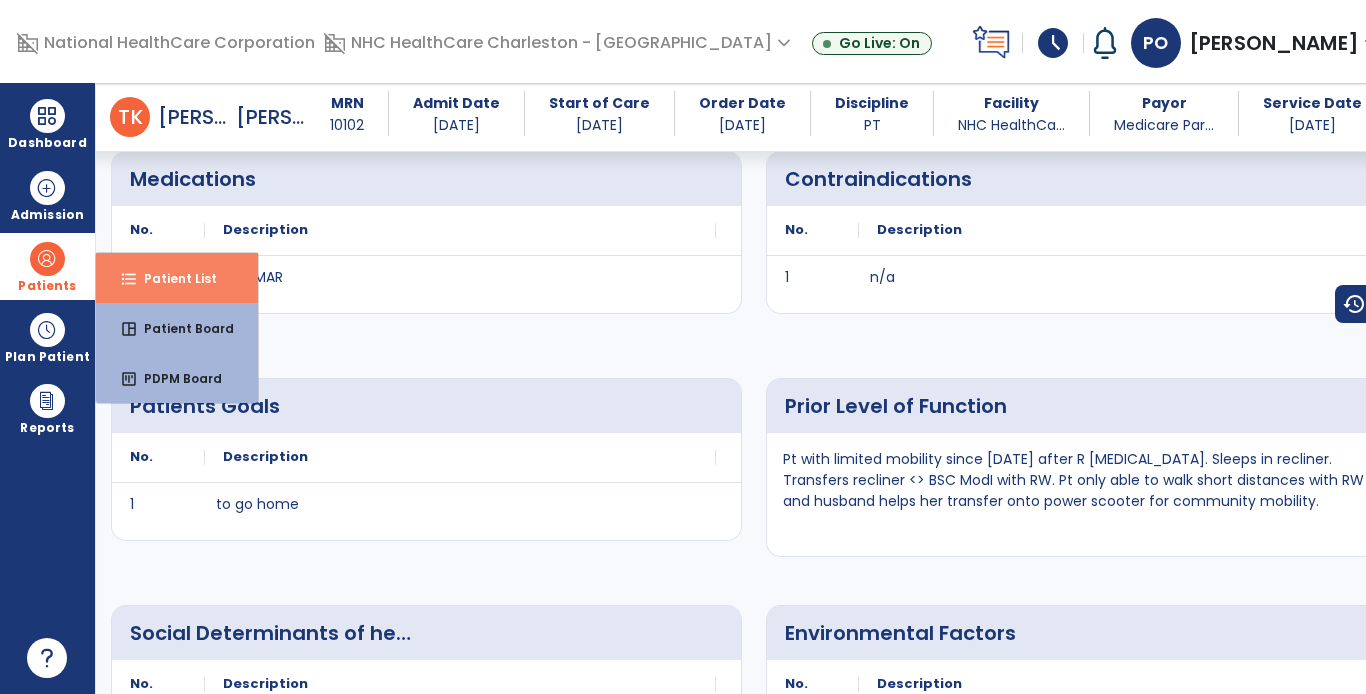 click on "format_list_bulleted  Patient List" at bounding box center (177, 278) 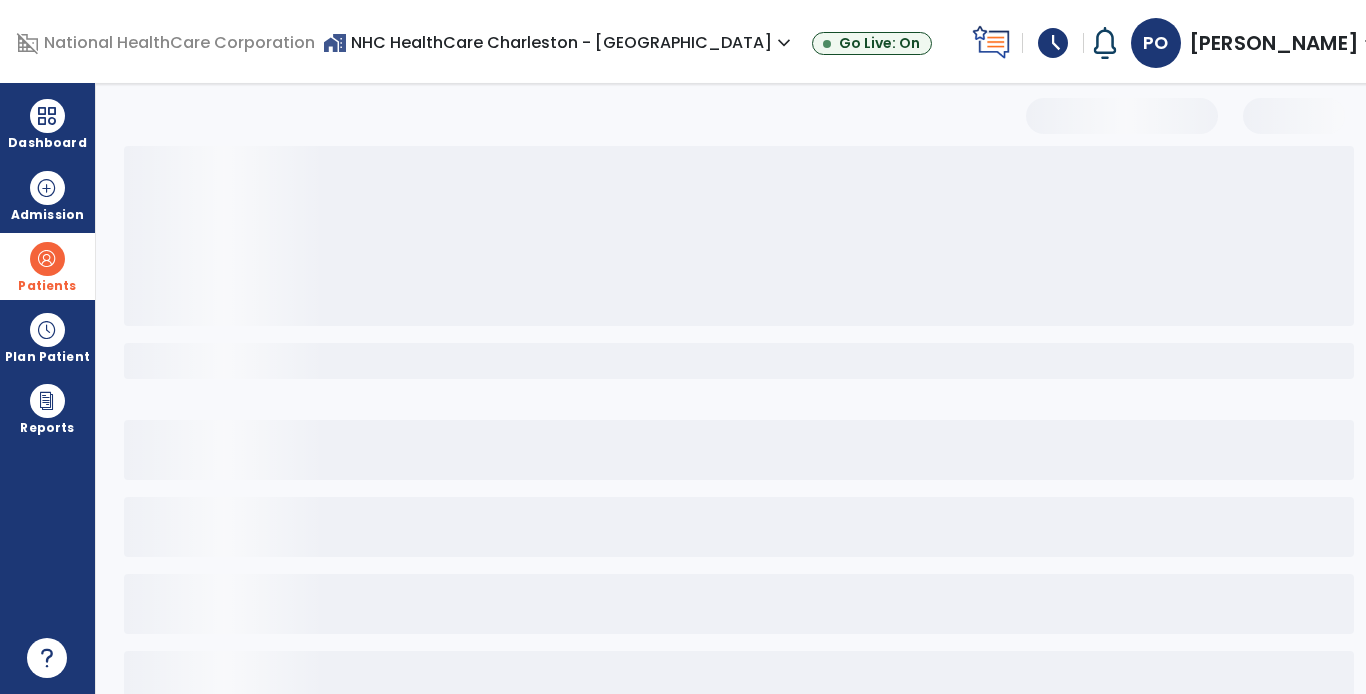 scroll, scrollTop: 49, scrollLeft: 0, axis: vertical 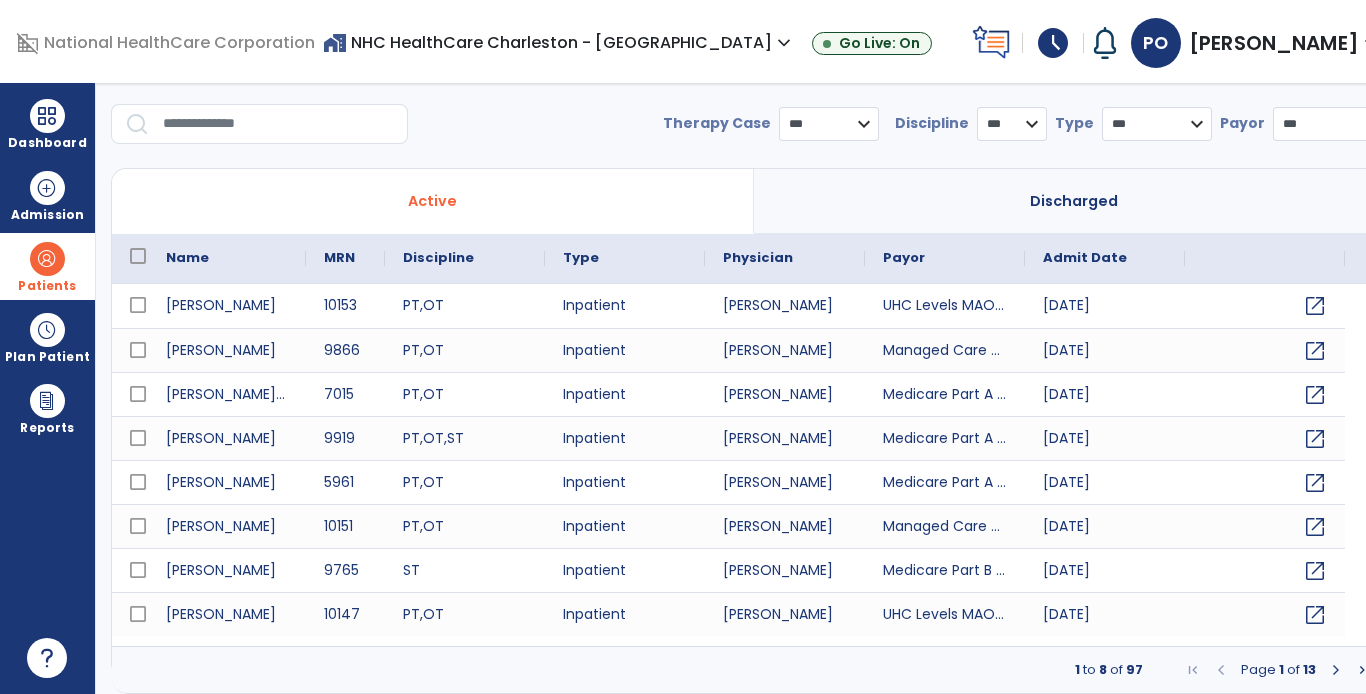 click at bounding box center (278, 124) 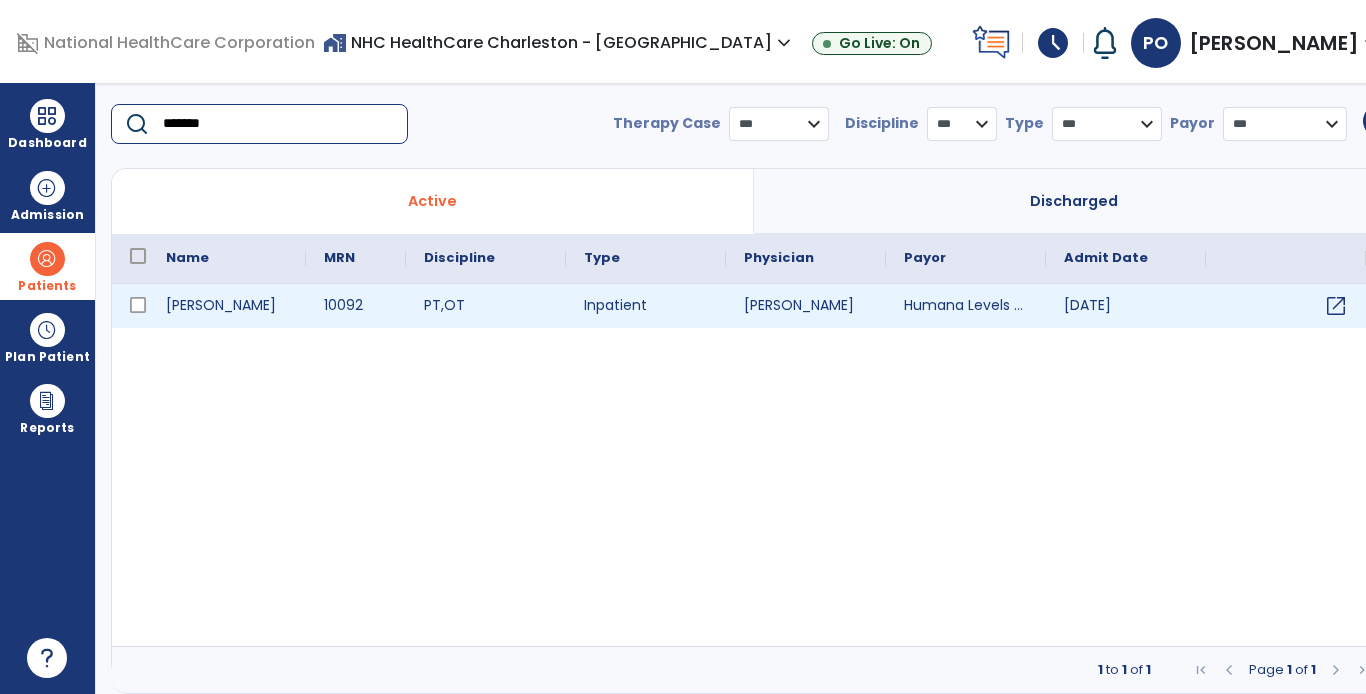 type on "*******" 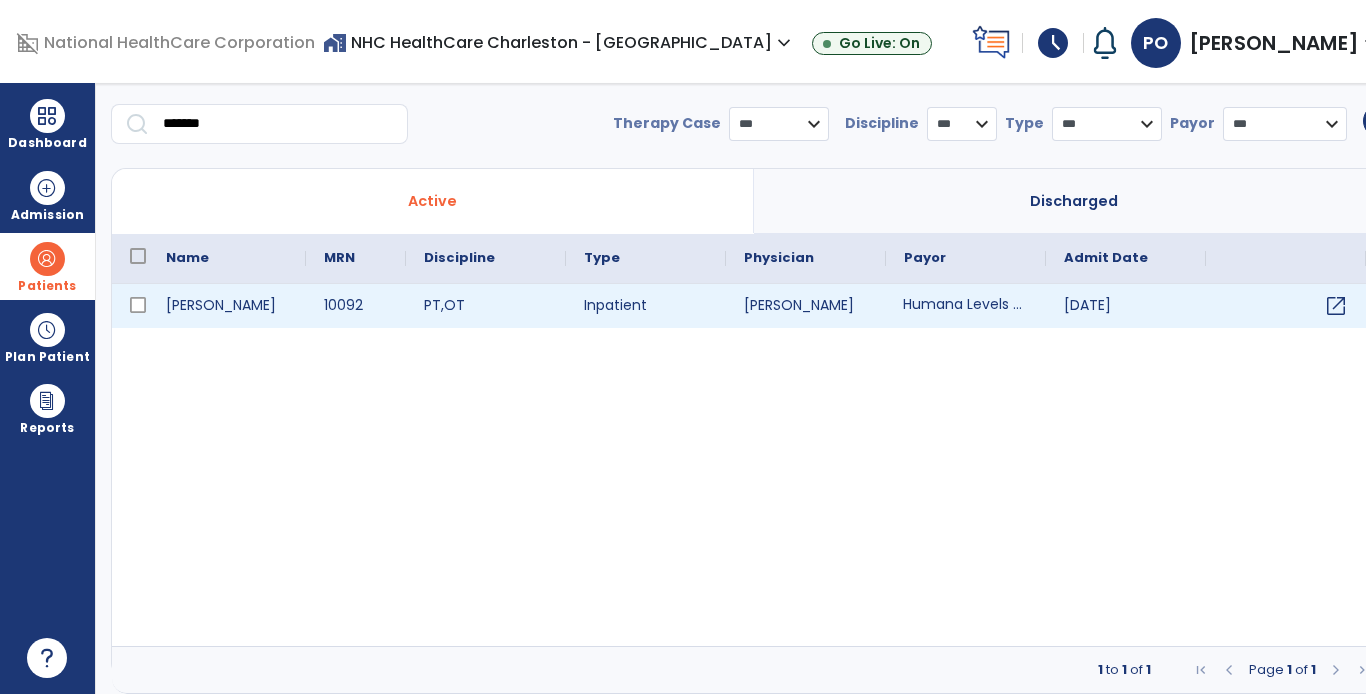 click on "Humana Levels MAO (SC)" at bounding box center (966, 306) 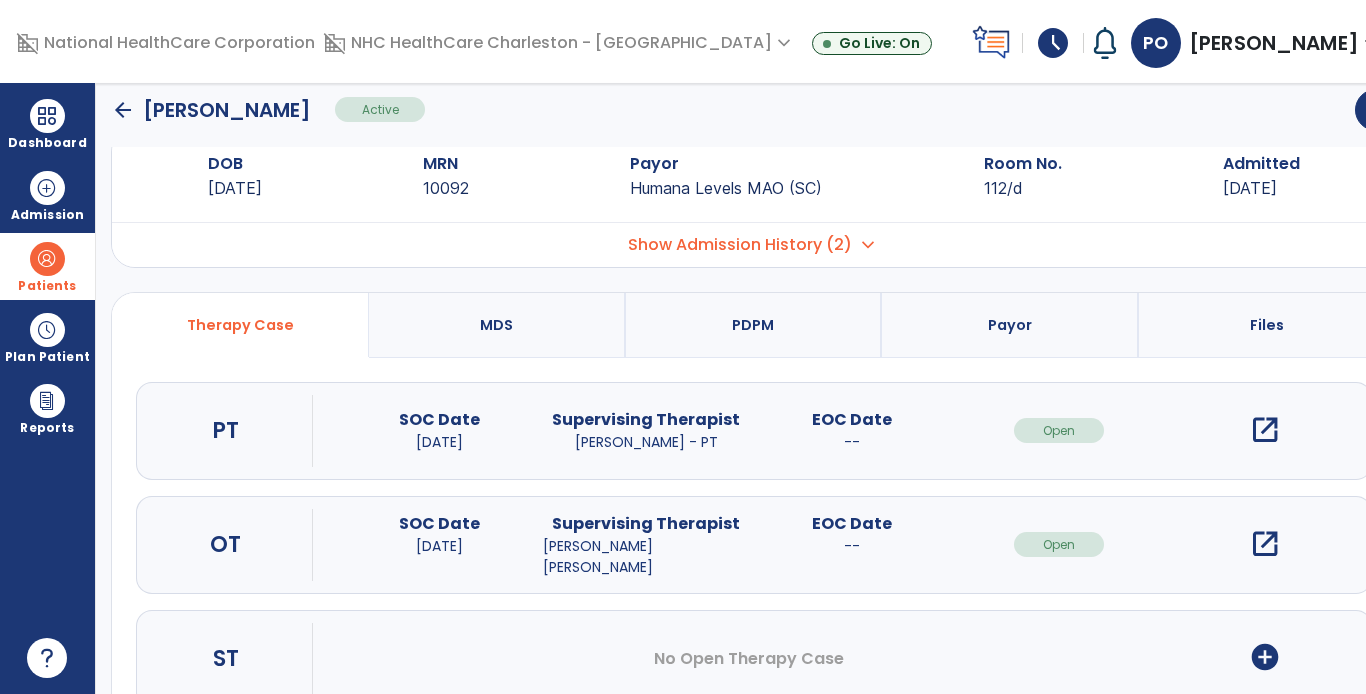 scroll, scrollTop: 0, scrollLeft: 0, axis: both 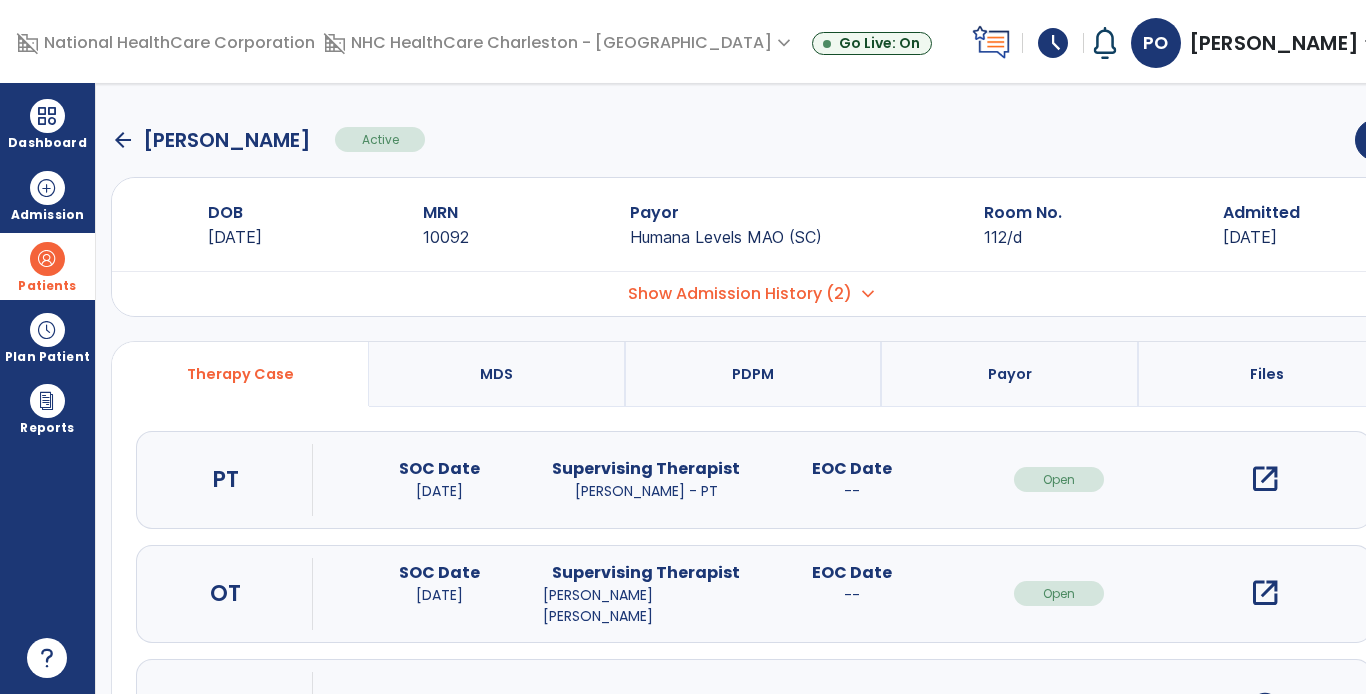 click on "open_in_new" at bounding box center [1265, 479] 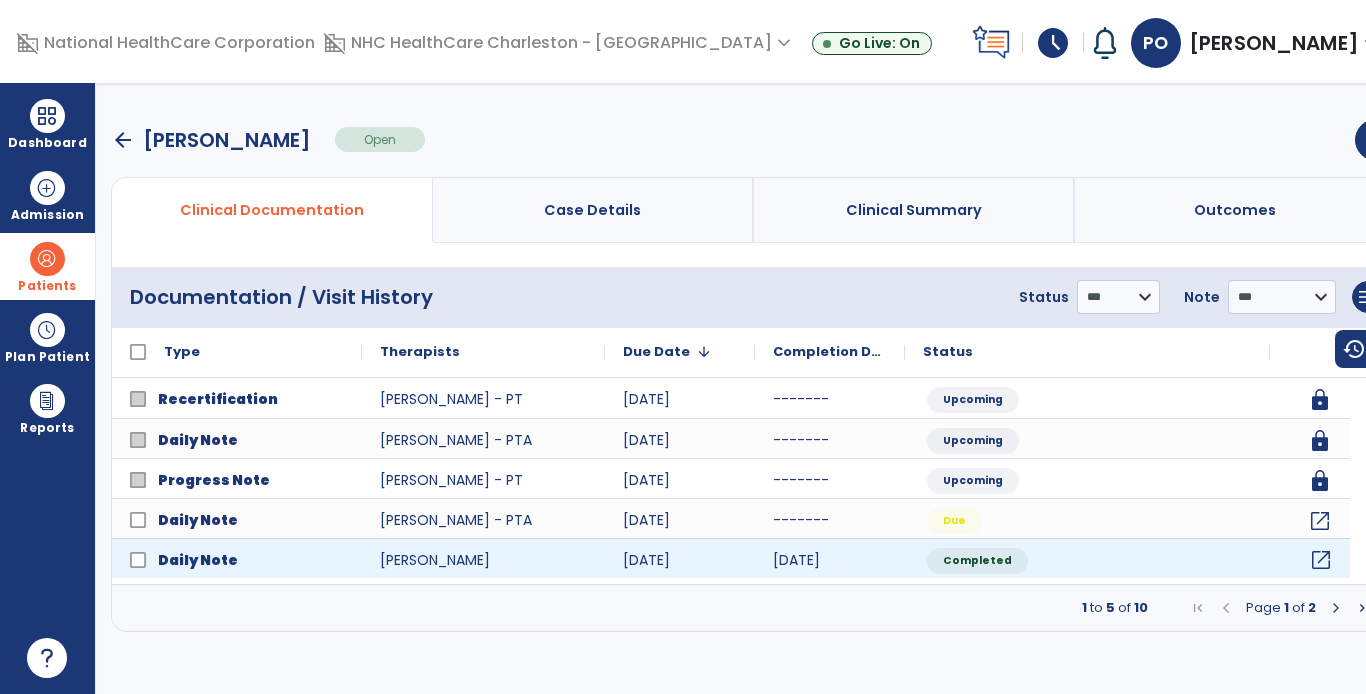 click on "open_in_new" 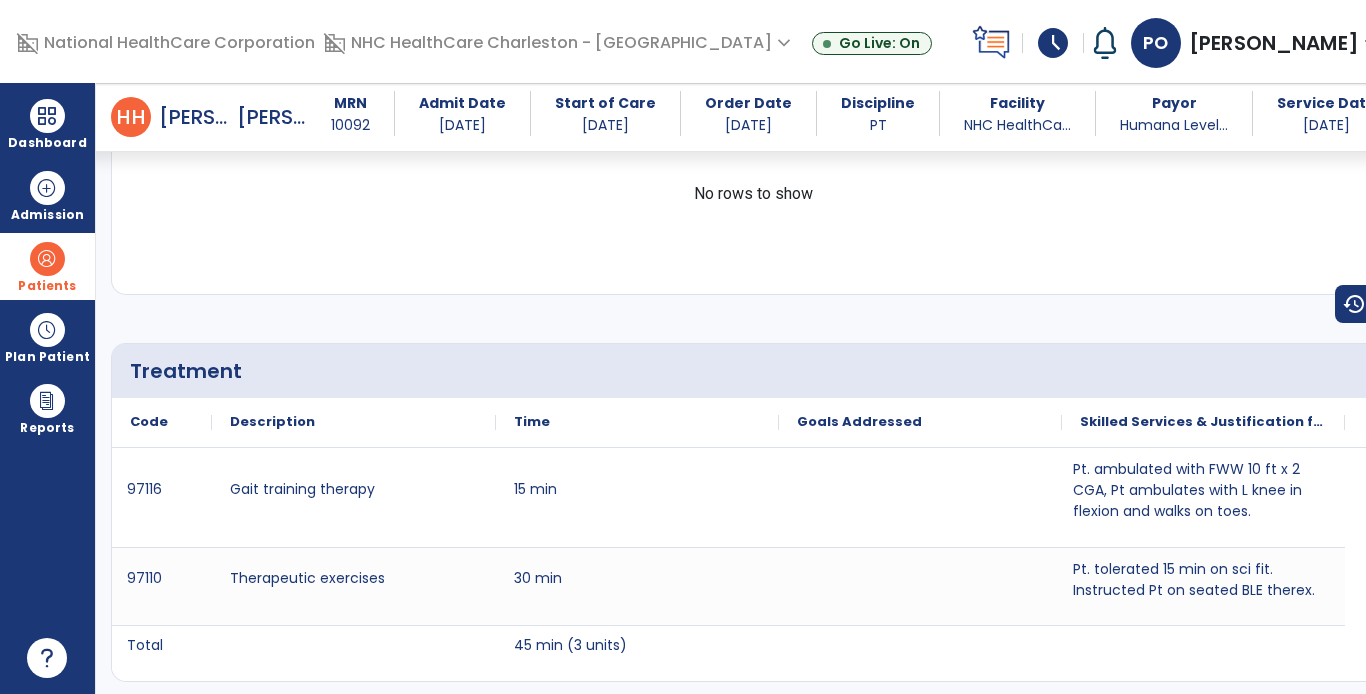 scroll, scrollTop: 943, scrollLeft: 0, axis: vertical 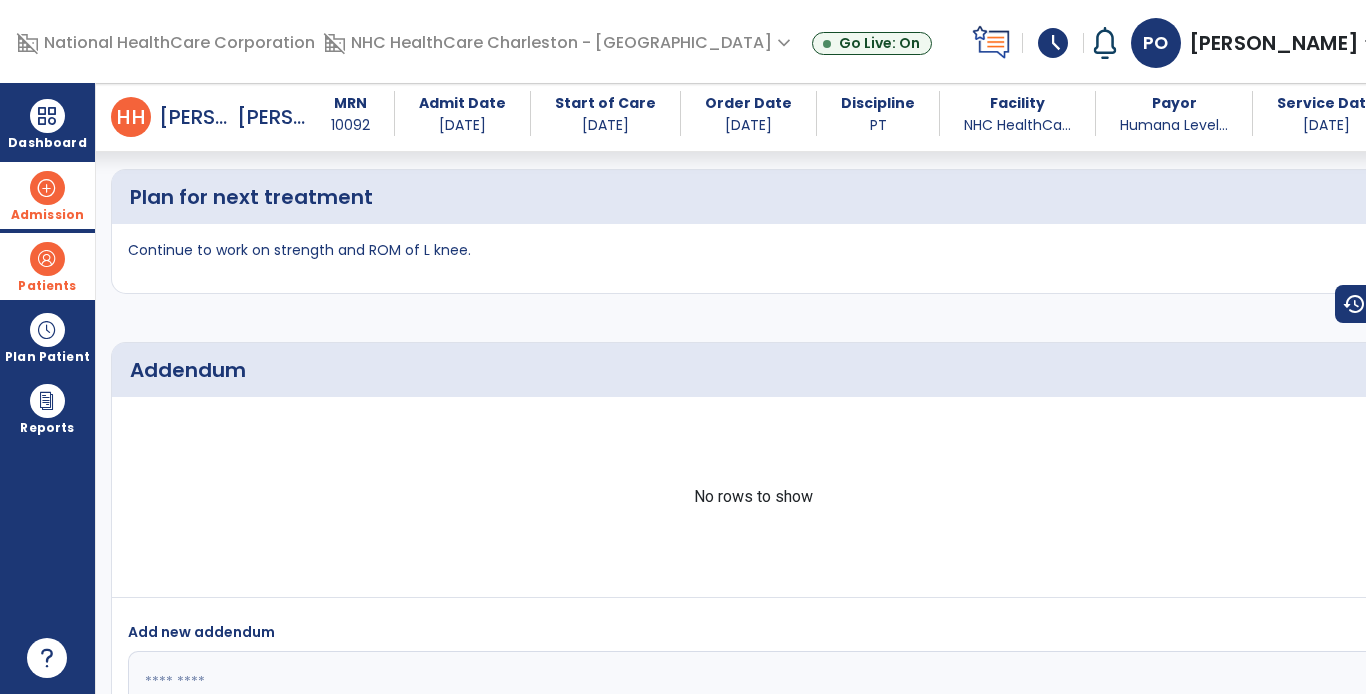 click at bounding box center [47, 188] 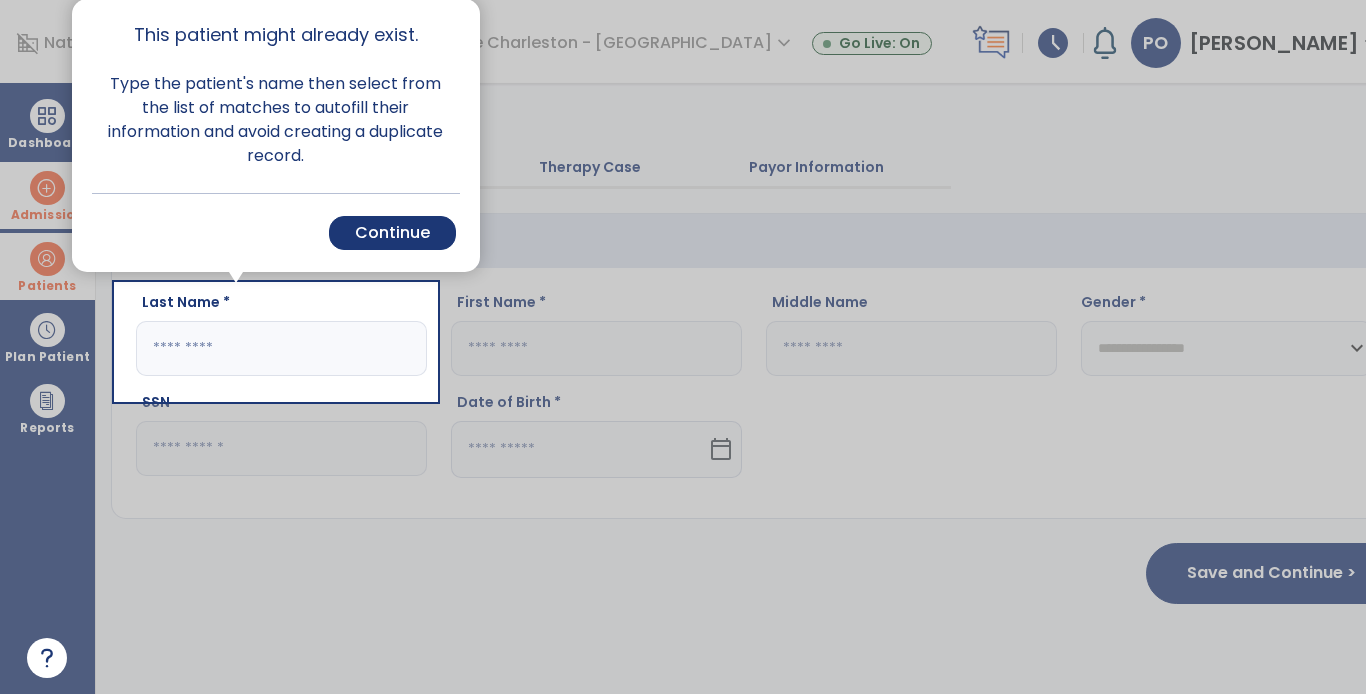 scroll, scrollTop: 0, scrollLeft: 0, axis: both 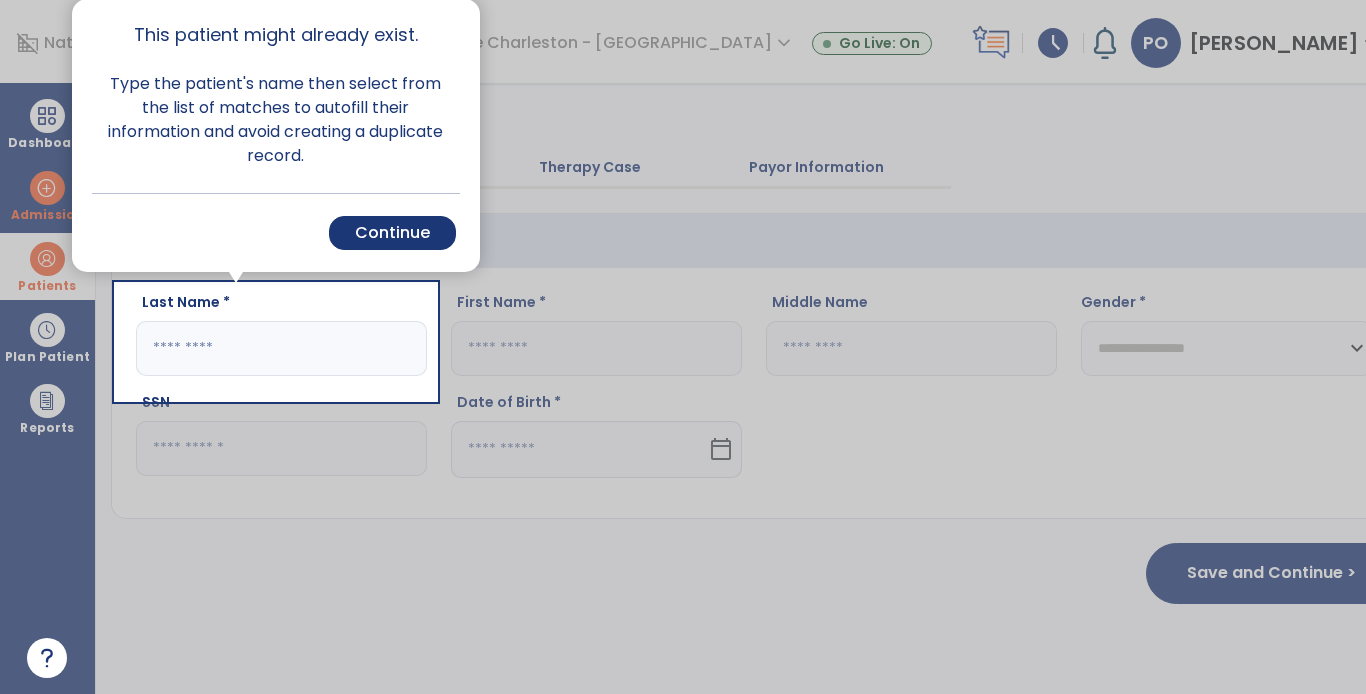 click at bounding box center (58, 347) 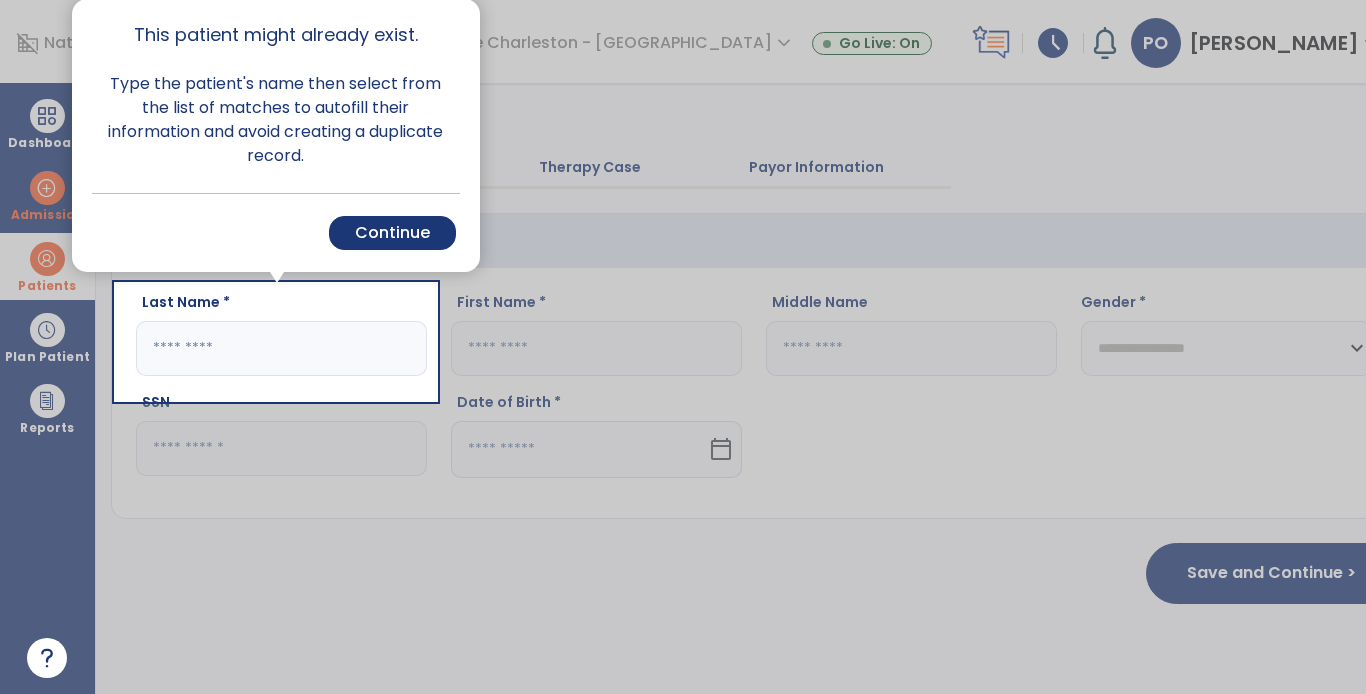 click at bounding box center (901, 347) 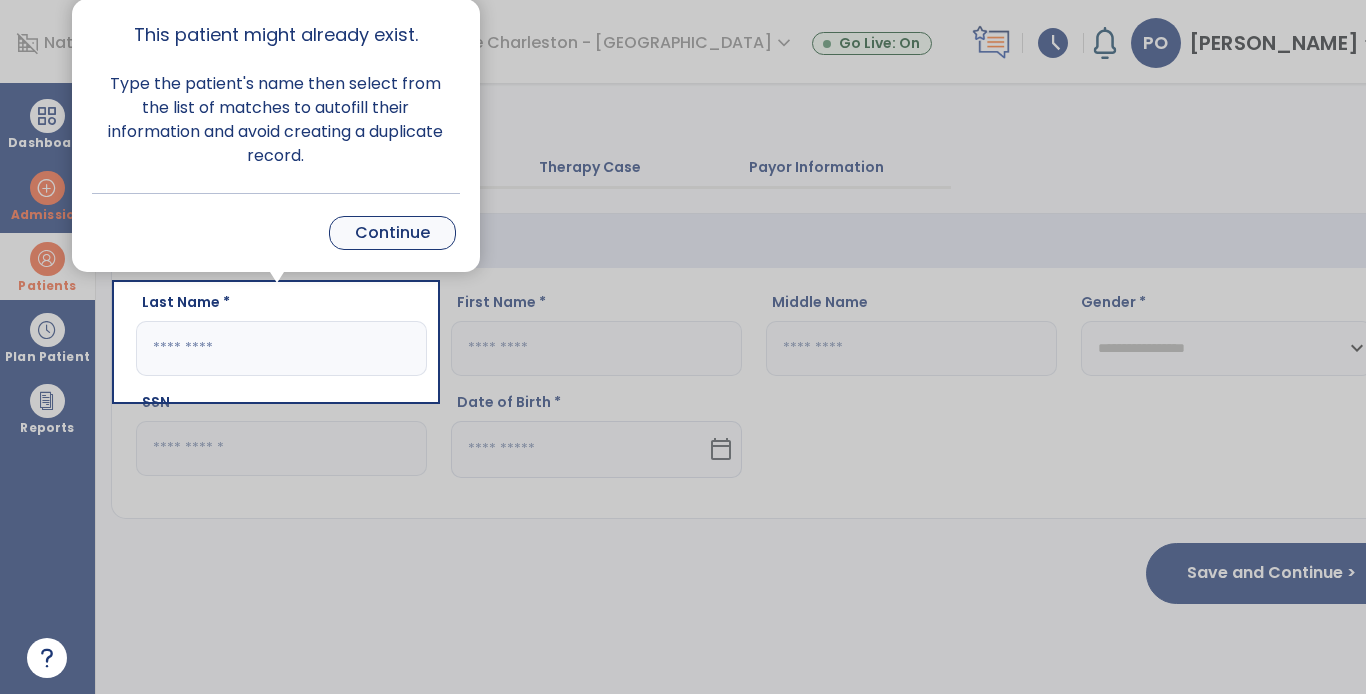click on "Continue" at bounding box center (392, 233) 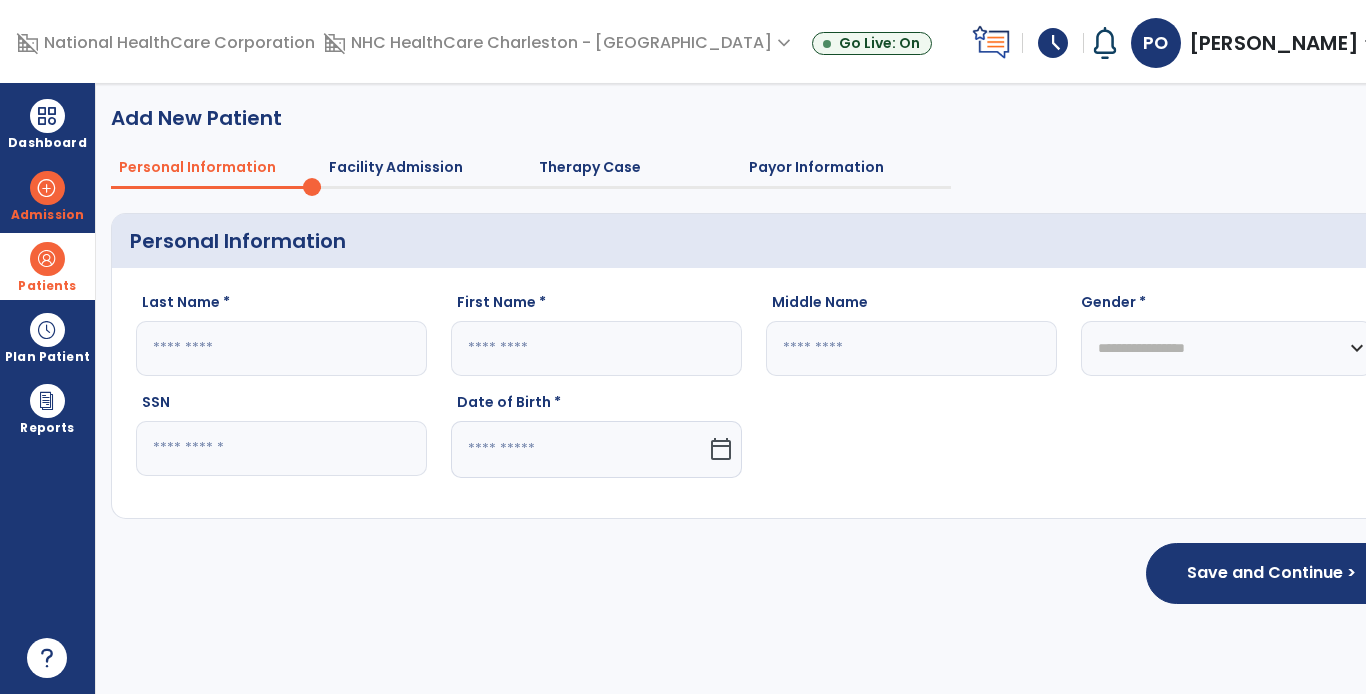 click on "Patients" at bounding box center [47, 286] 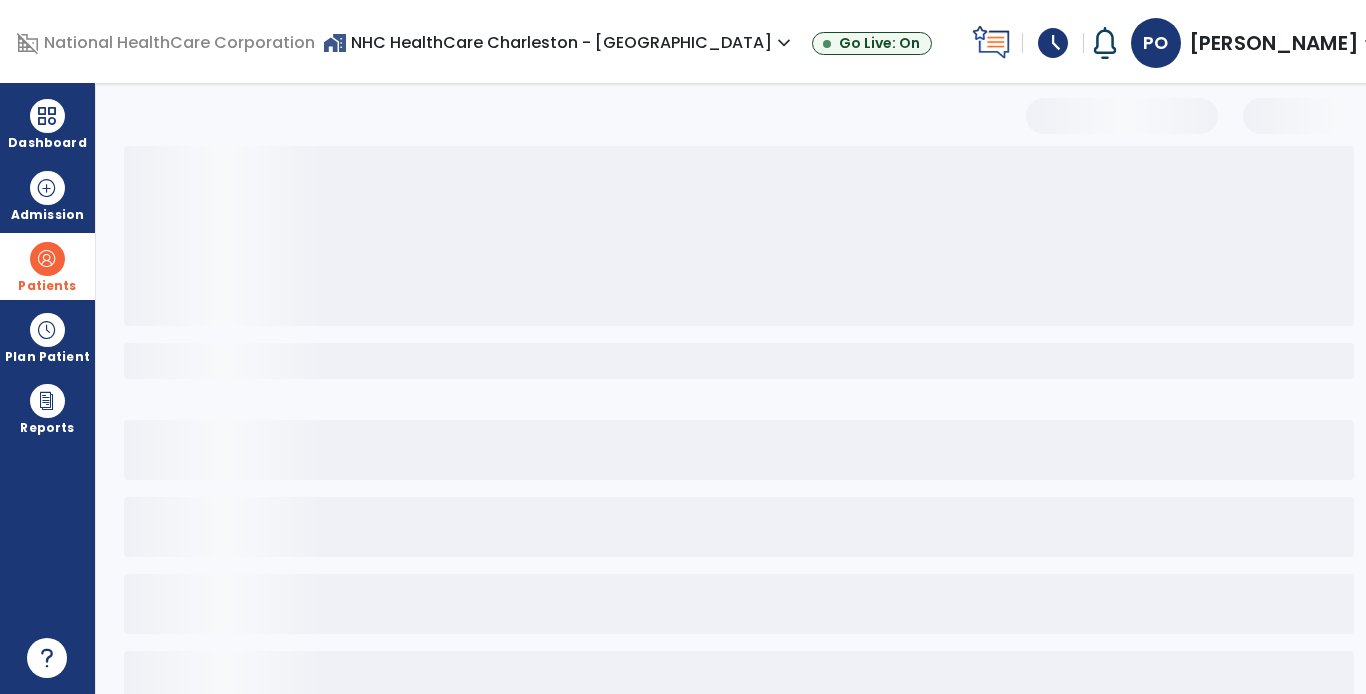 select on "***" 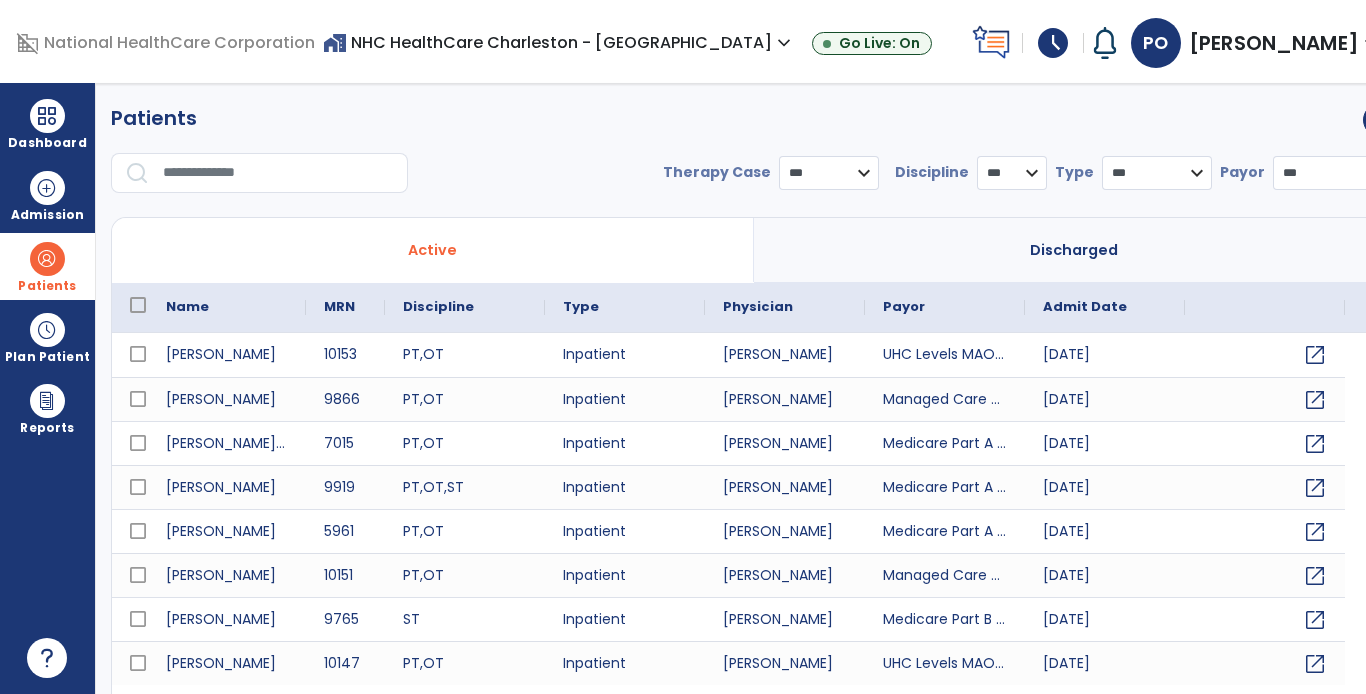 click at bounding box center (278, 173) 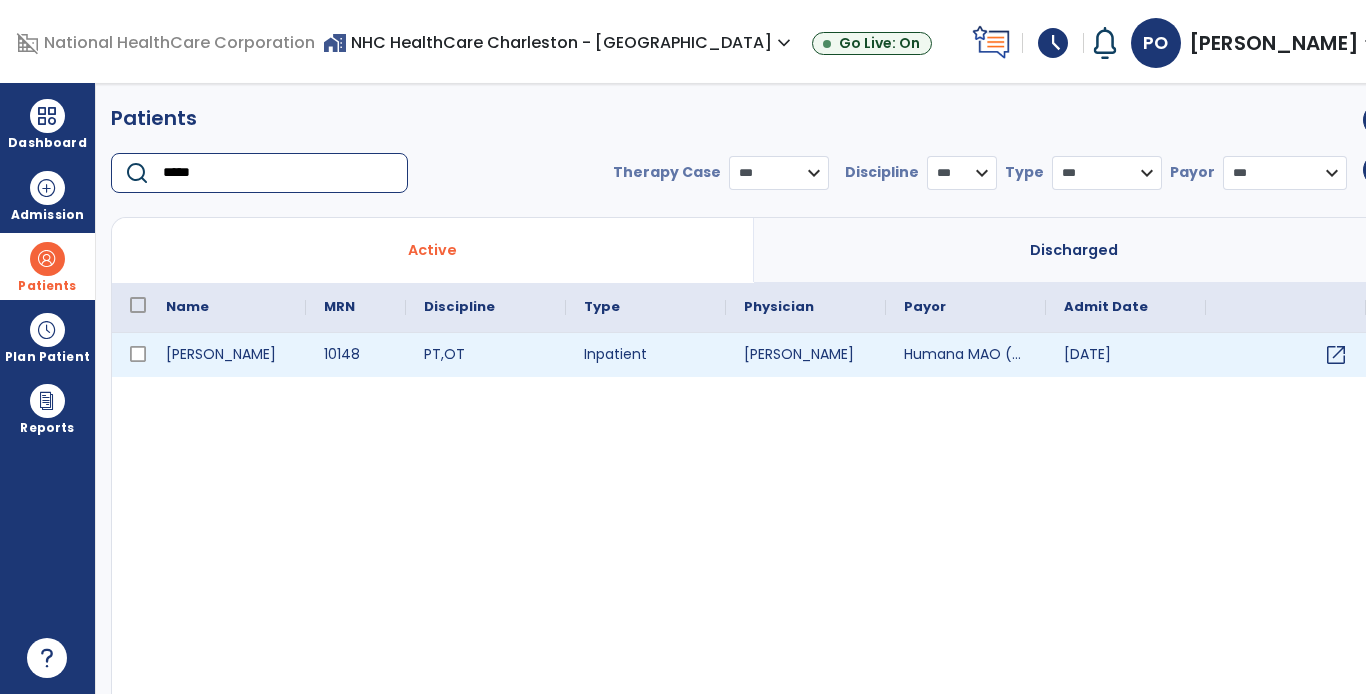 type on "*****" 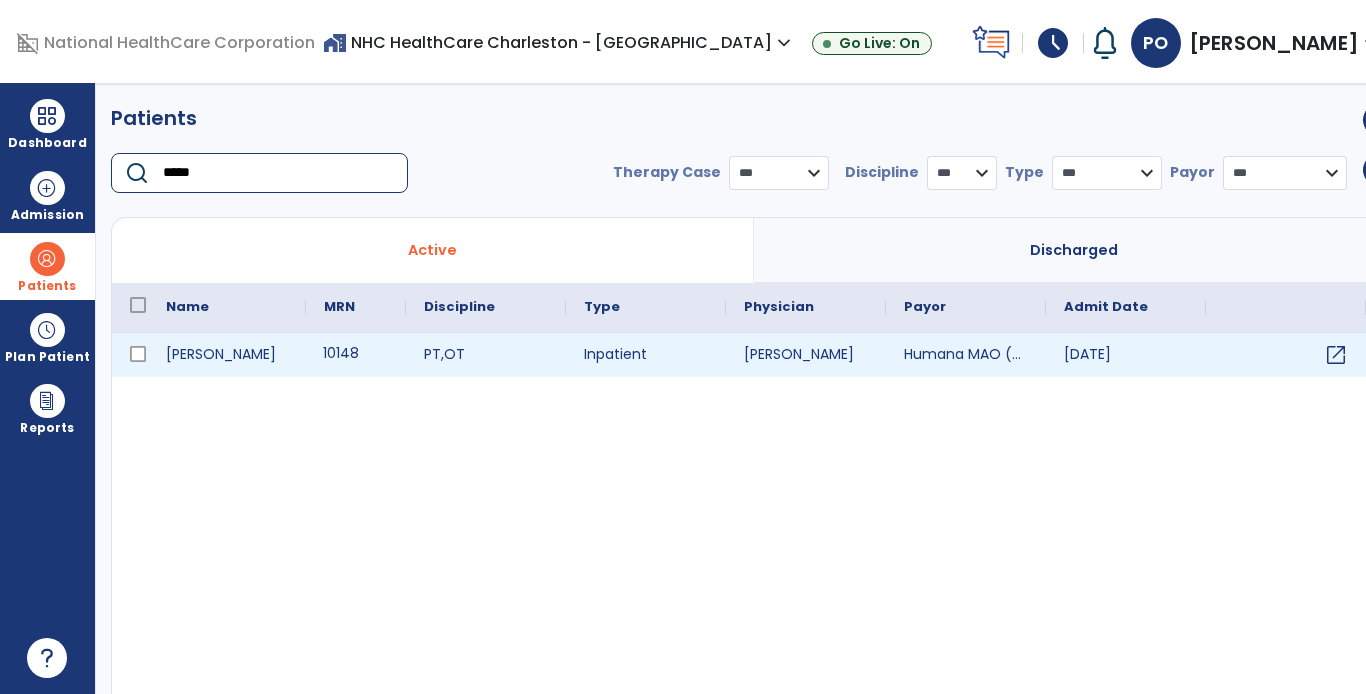 click on "10148" at bounding box center [356, 355] 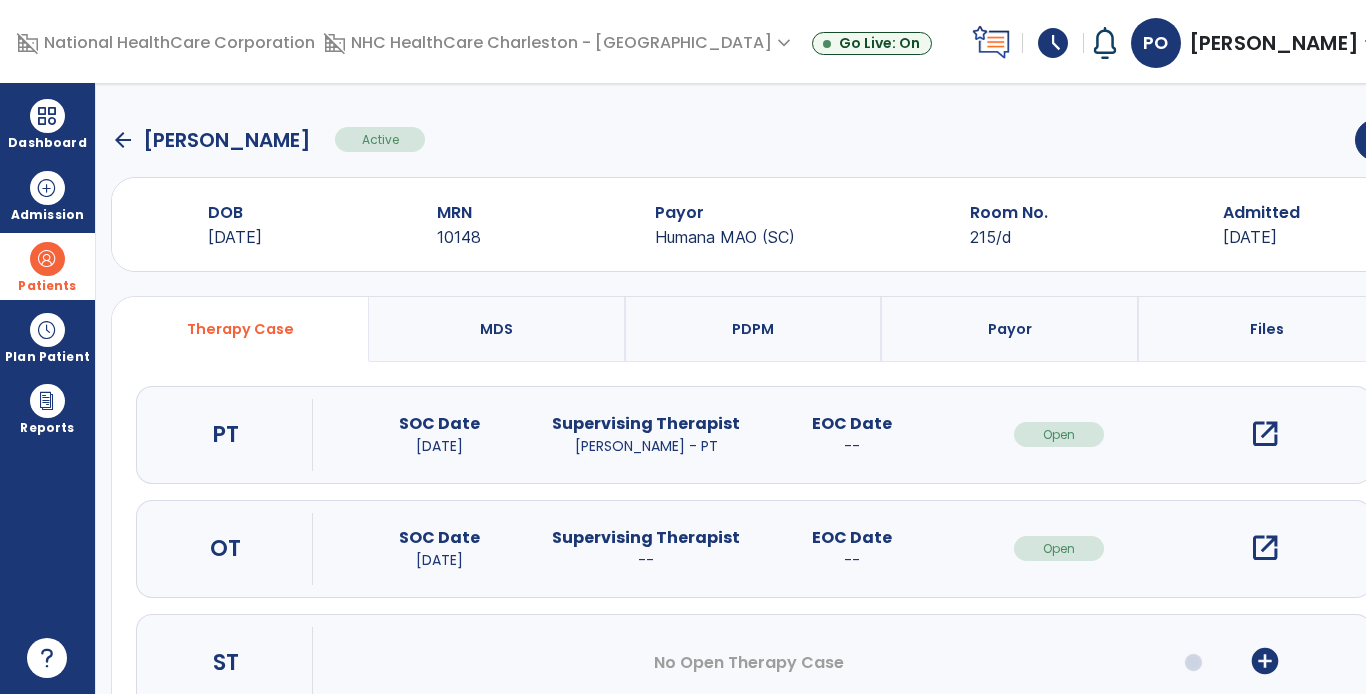 click on "open_in_new" at bounding box center [1265, 434] 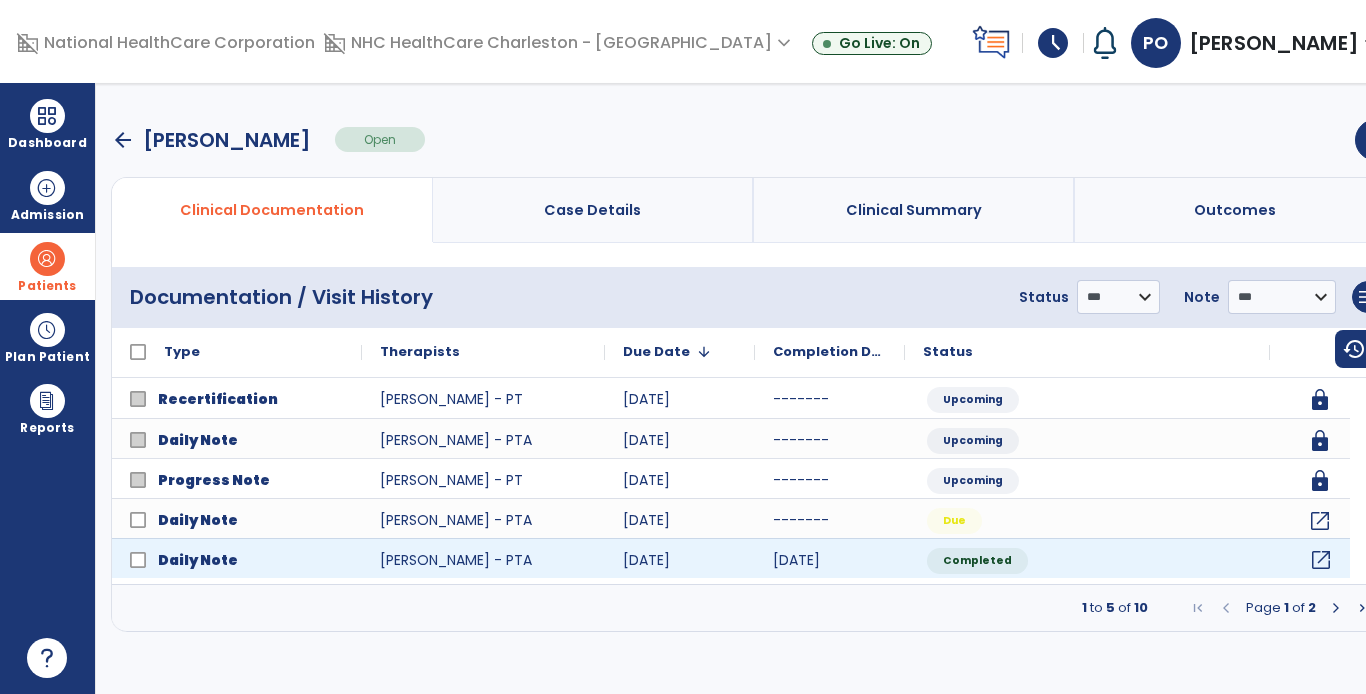 click on "open_in_new" 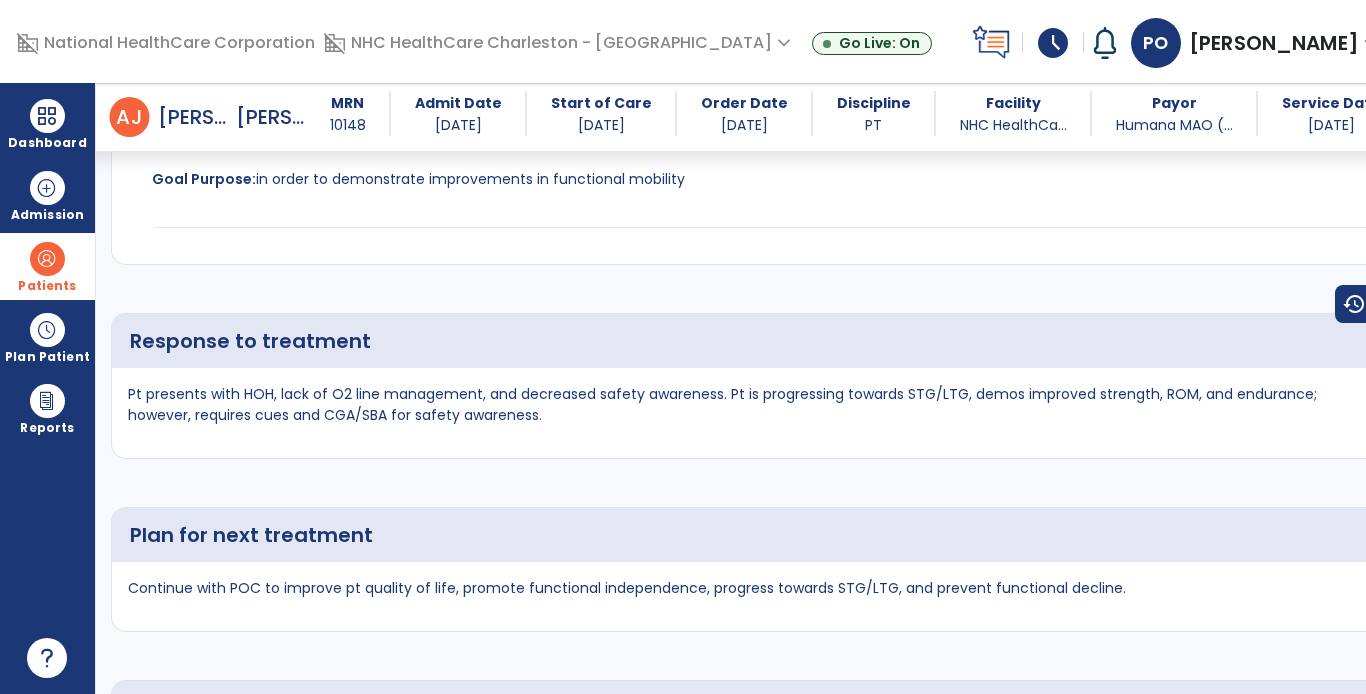 scroll, scrollTop: 3848, scrollLeft: 0, axis: vertical 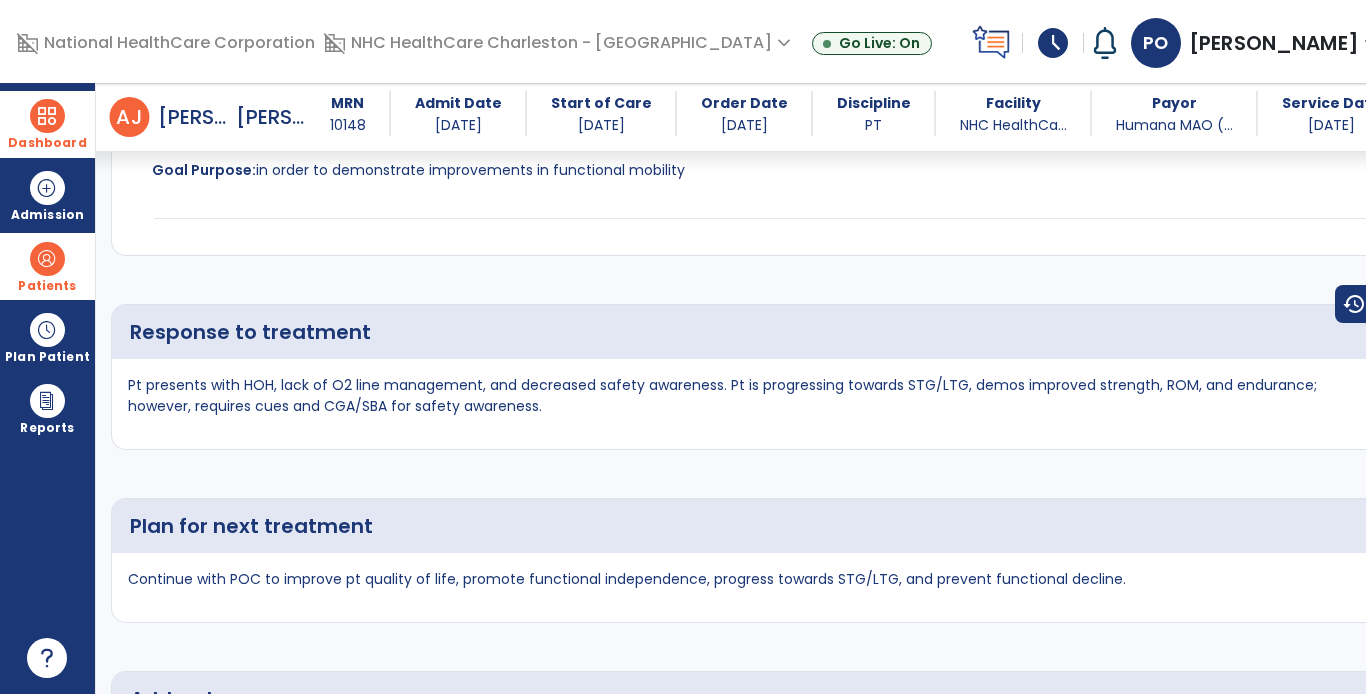click on "Dashboard" at bounding box center [47, 143] 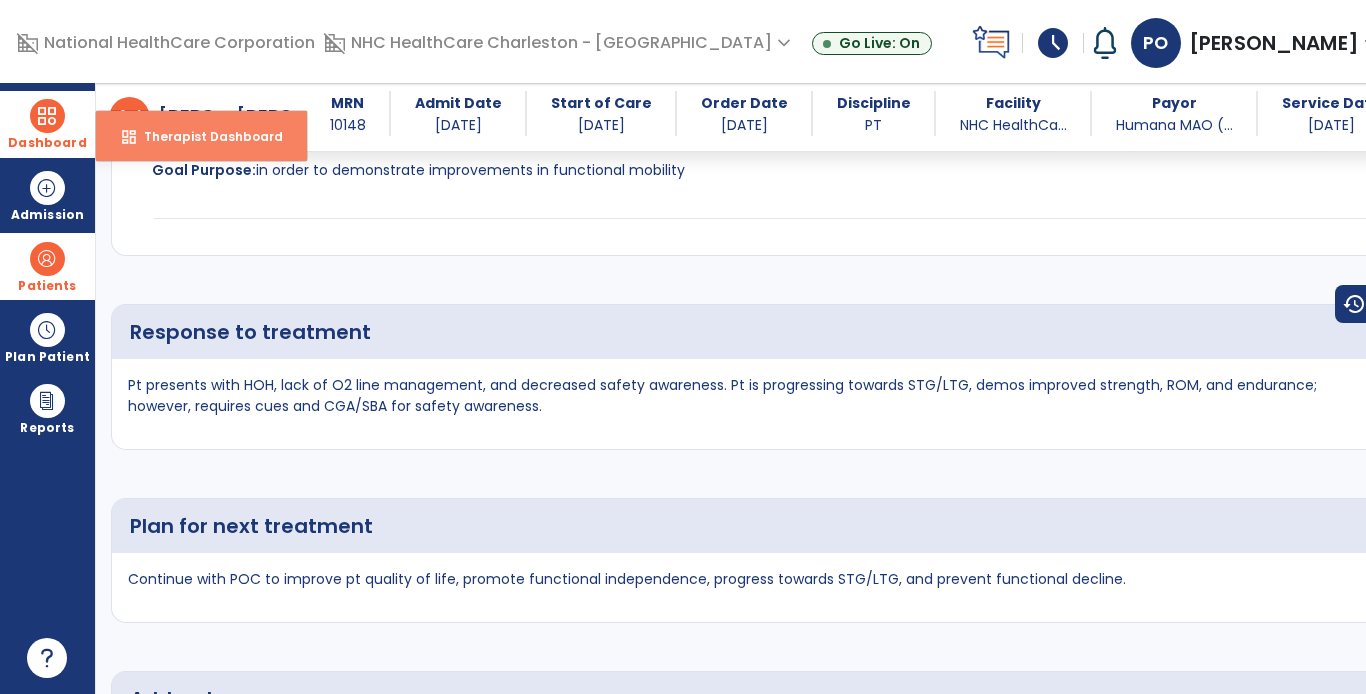 click on "Therapist Dashboard" at bounding box center (205, 136) 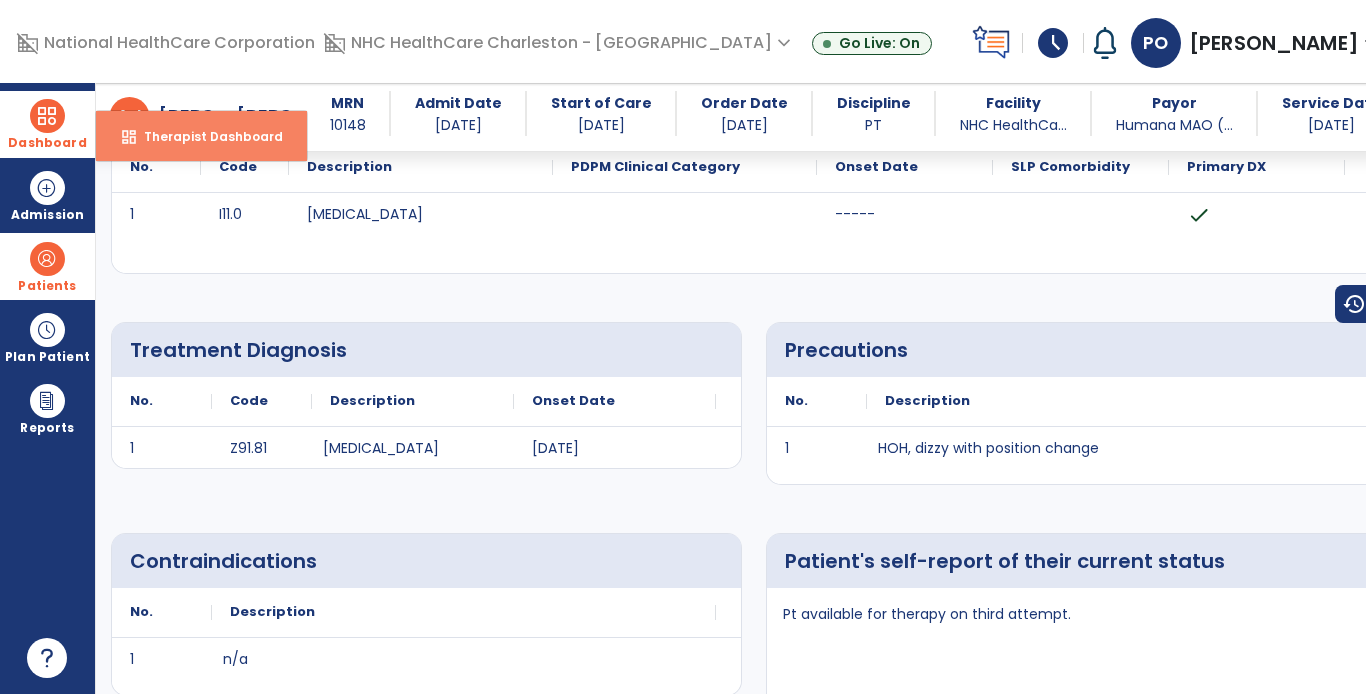 select on "****" 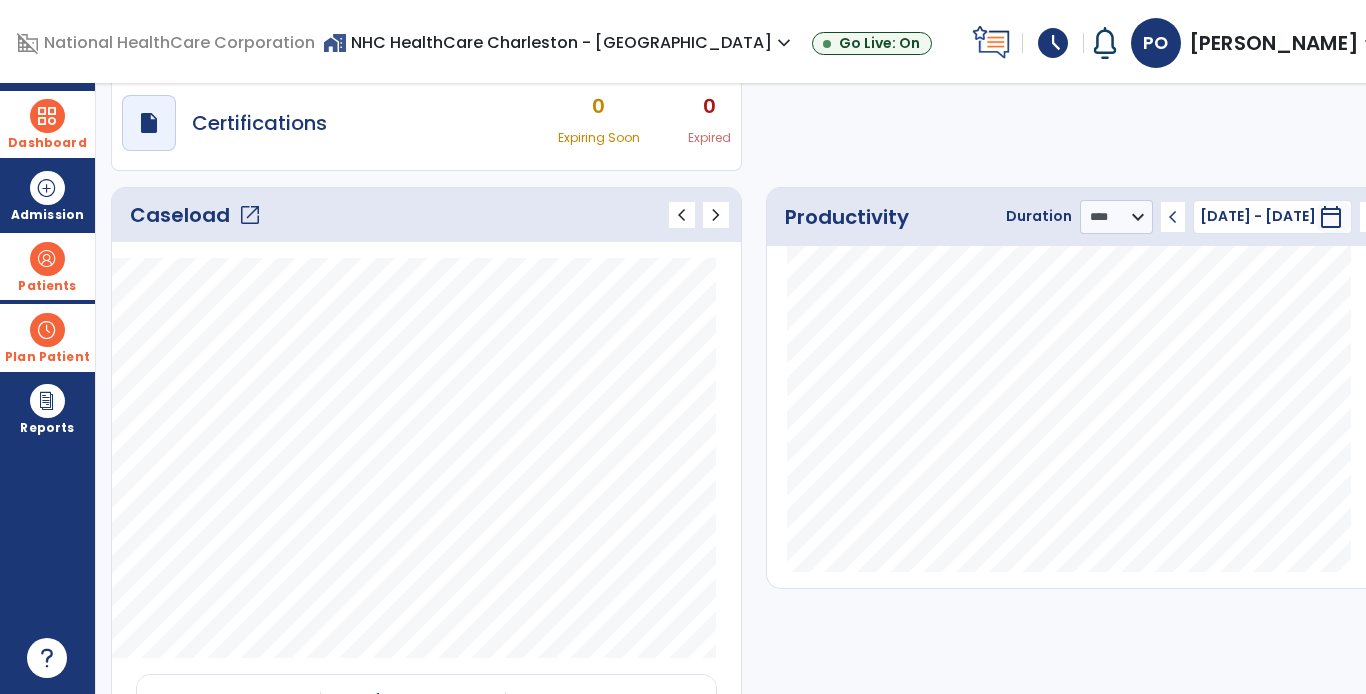 click at bounding box center [47, 330] 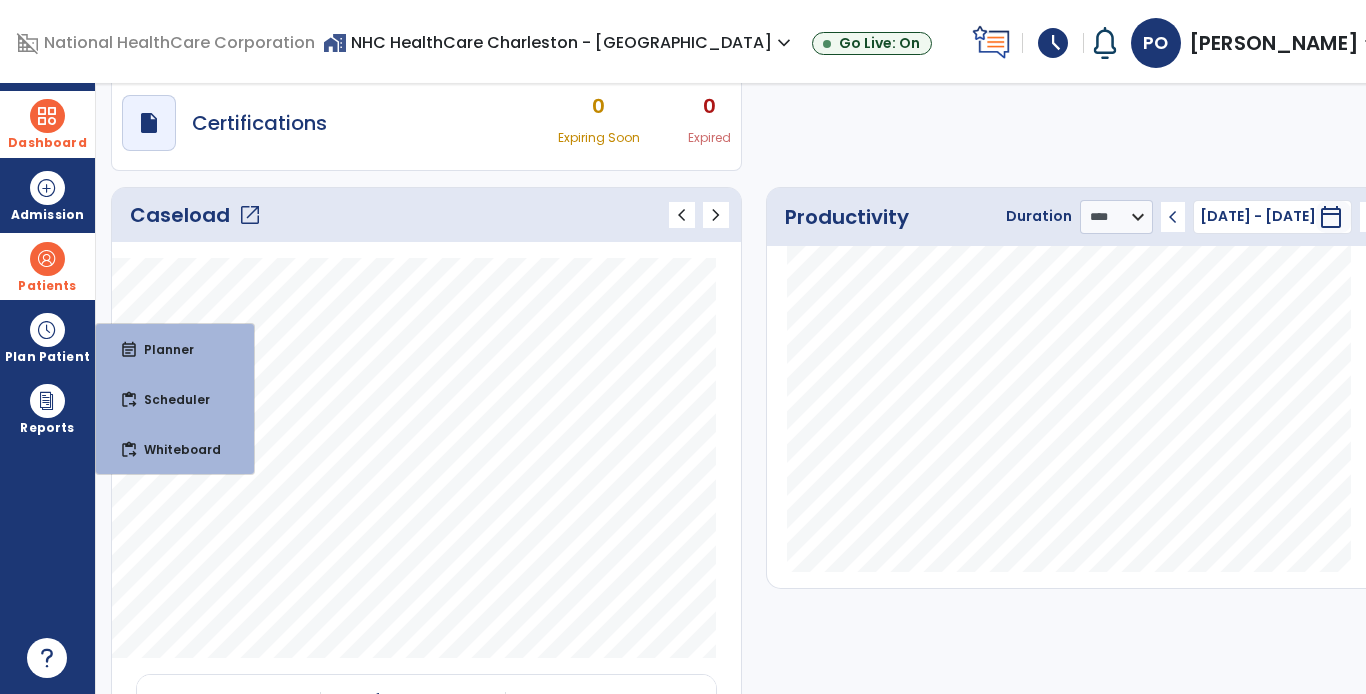 click at bounding box center (47, 259) 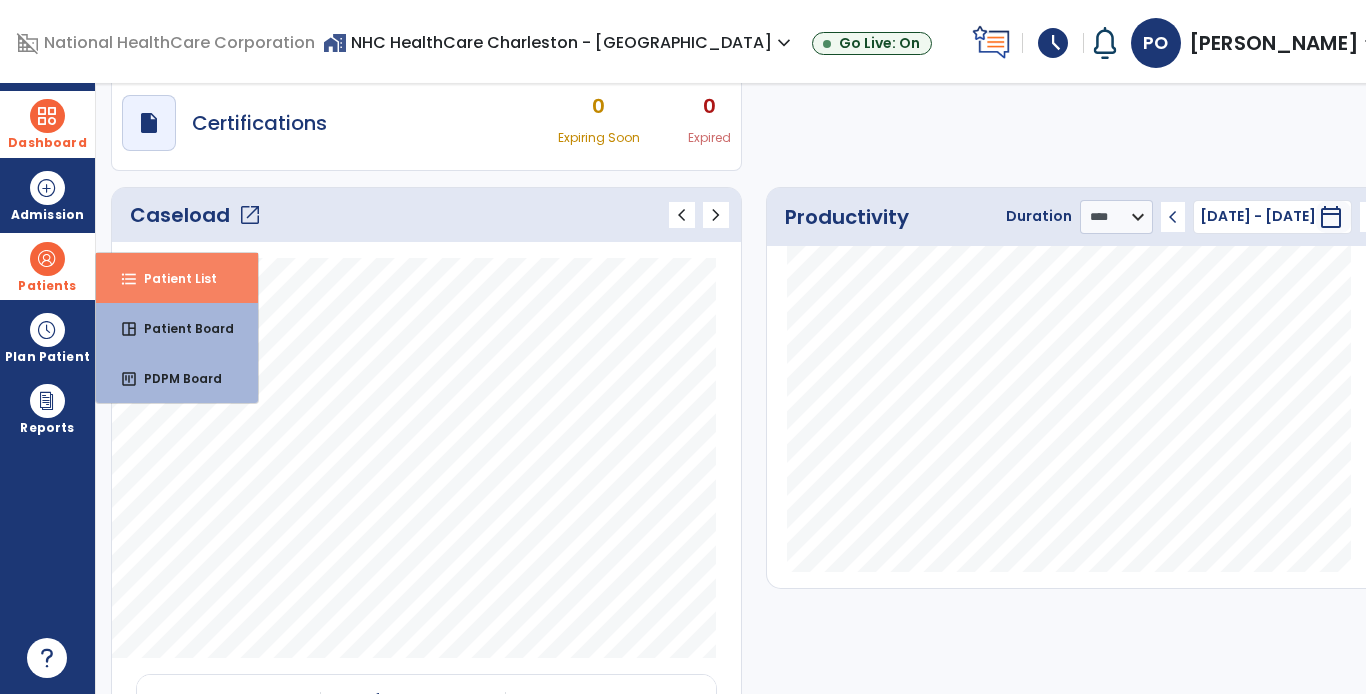 click on "format_list_bulleted  Patient List" at bounding box center [177, 278] 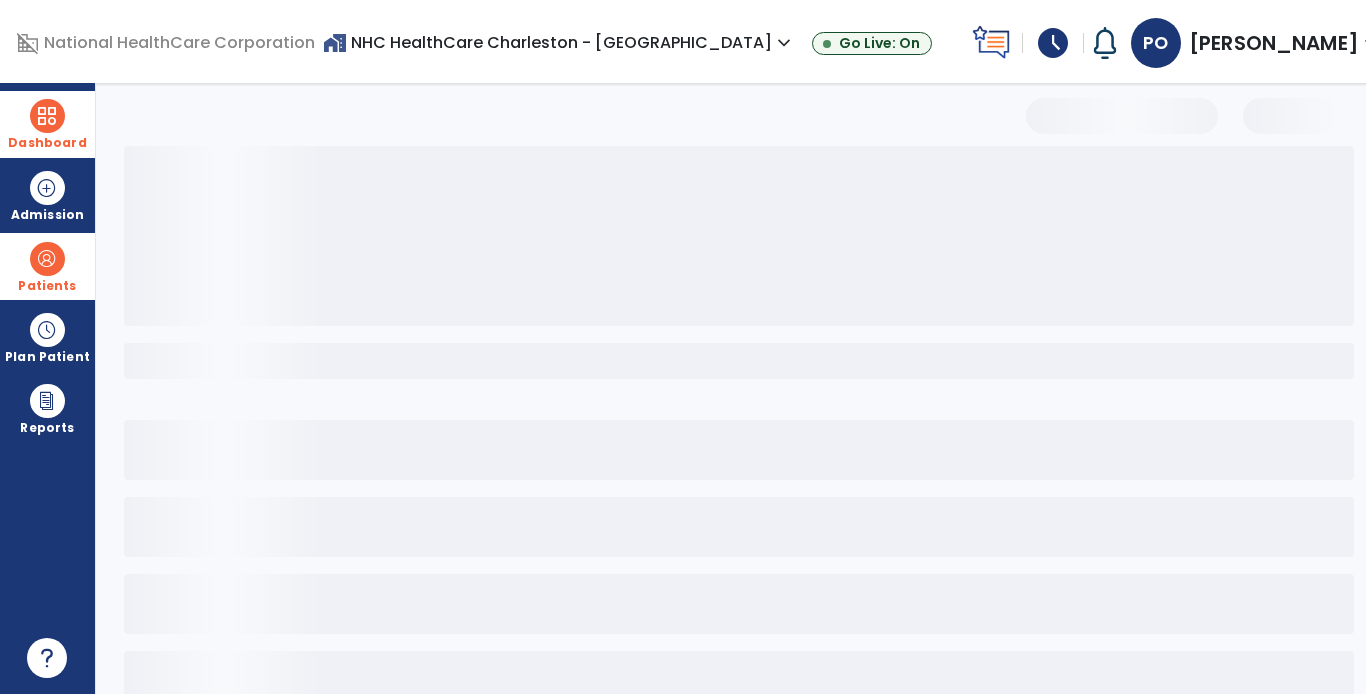 scroll, scrollTop: 49, scrollLeft: 0, axis: vertical 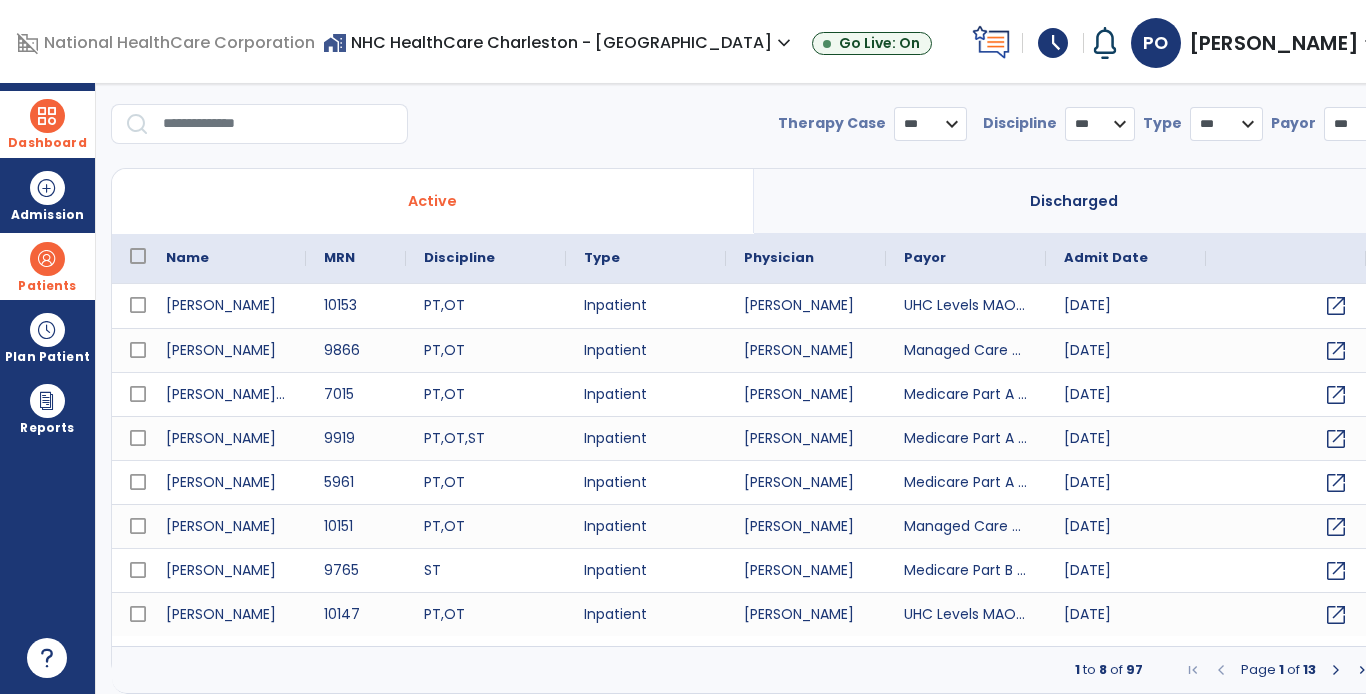select on "***" 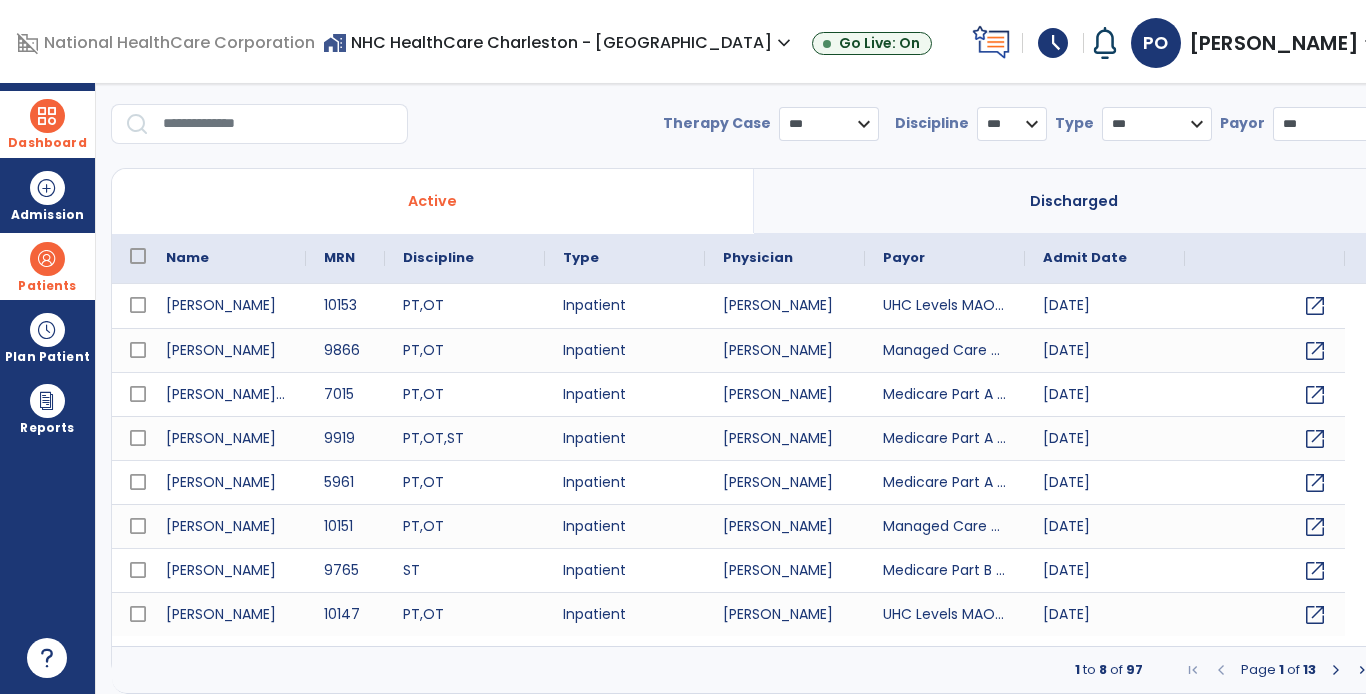 click at bounding box center (278, 124) 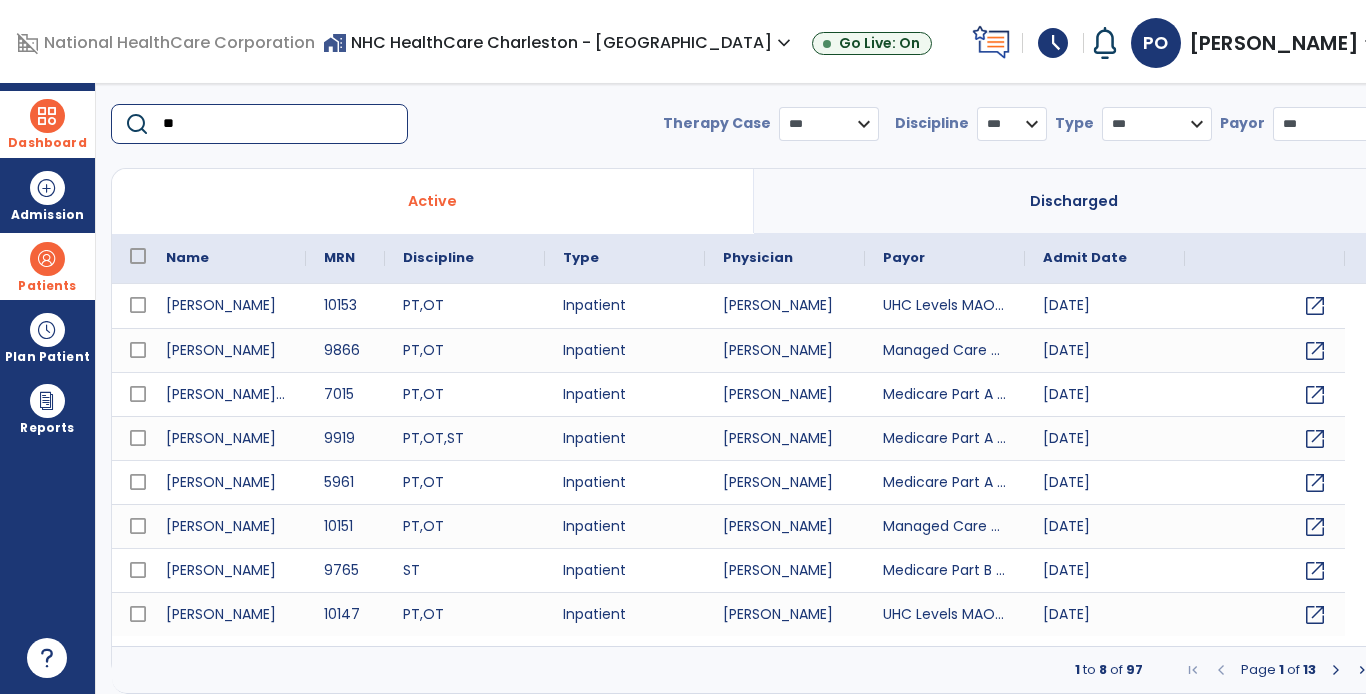 type on "*" 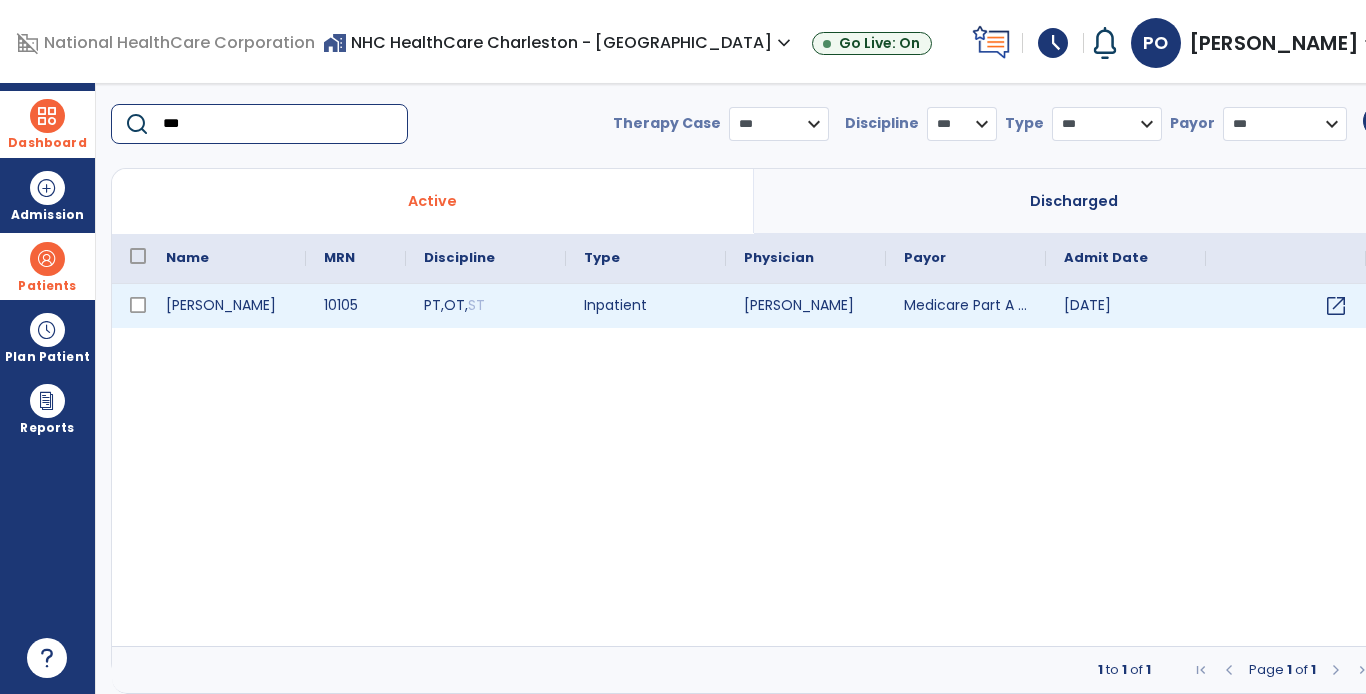 type on "***" 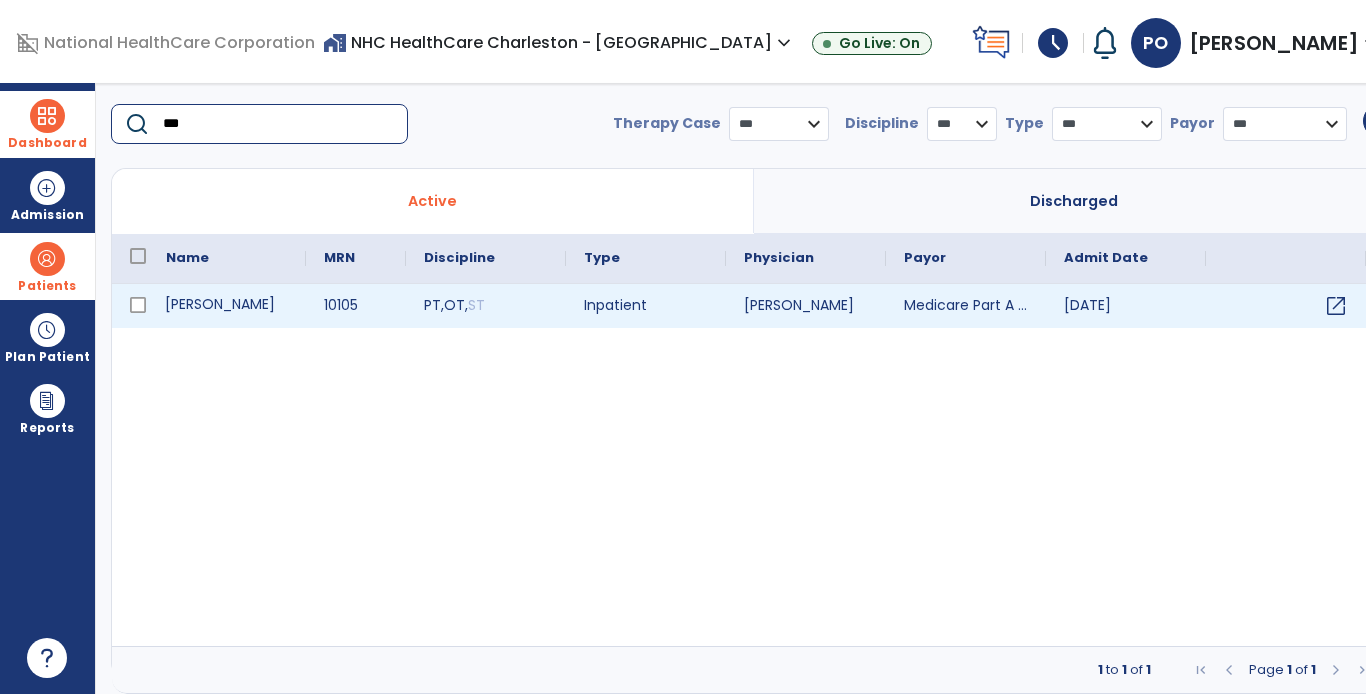 click on "[PERSON_NAME]" at bounding box center [227, 306] 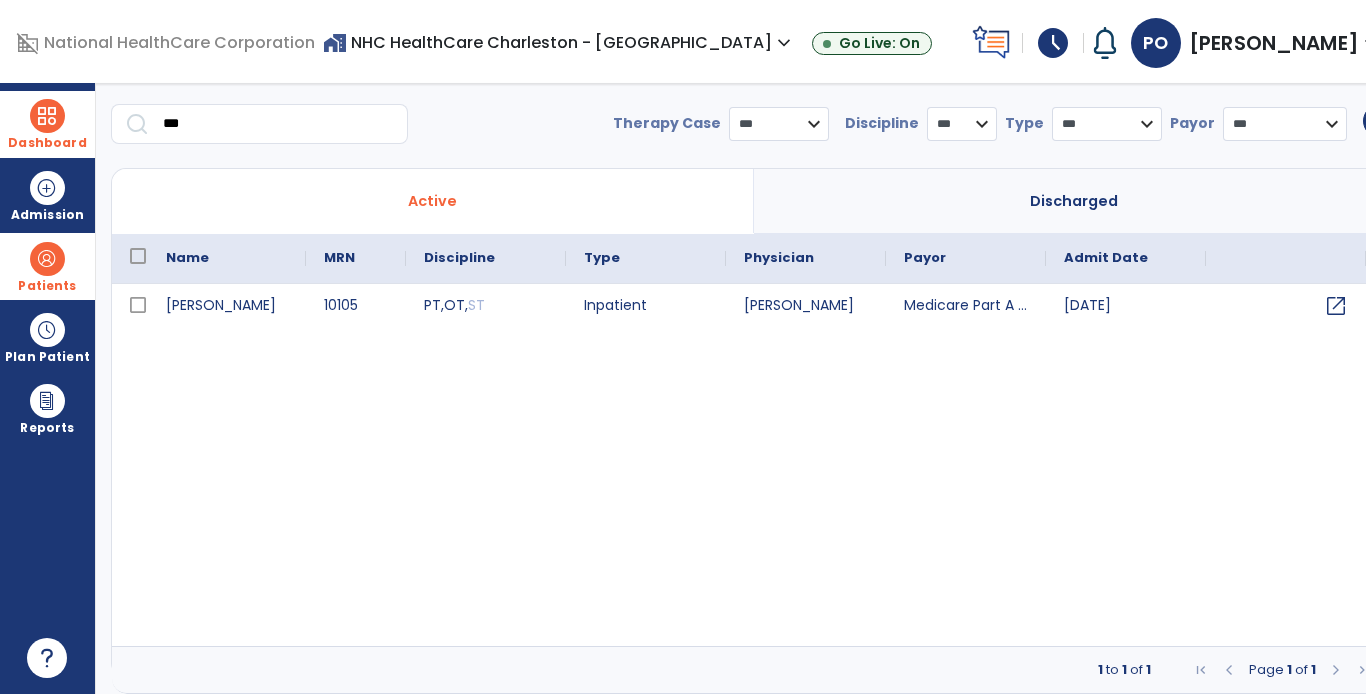 scroll, scrollTop: 0, scrollLeft: 0, axis: both 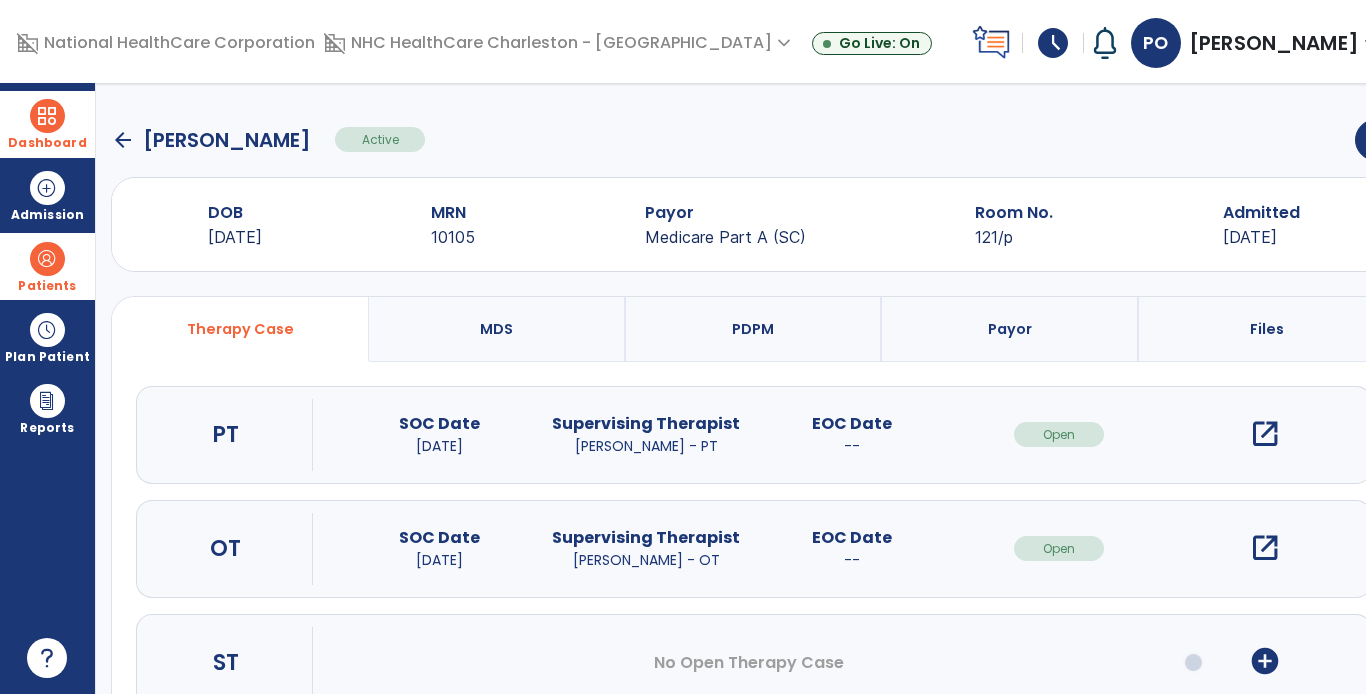 click on "open_in_new" at bounding box center [1265, 434] 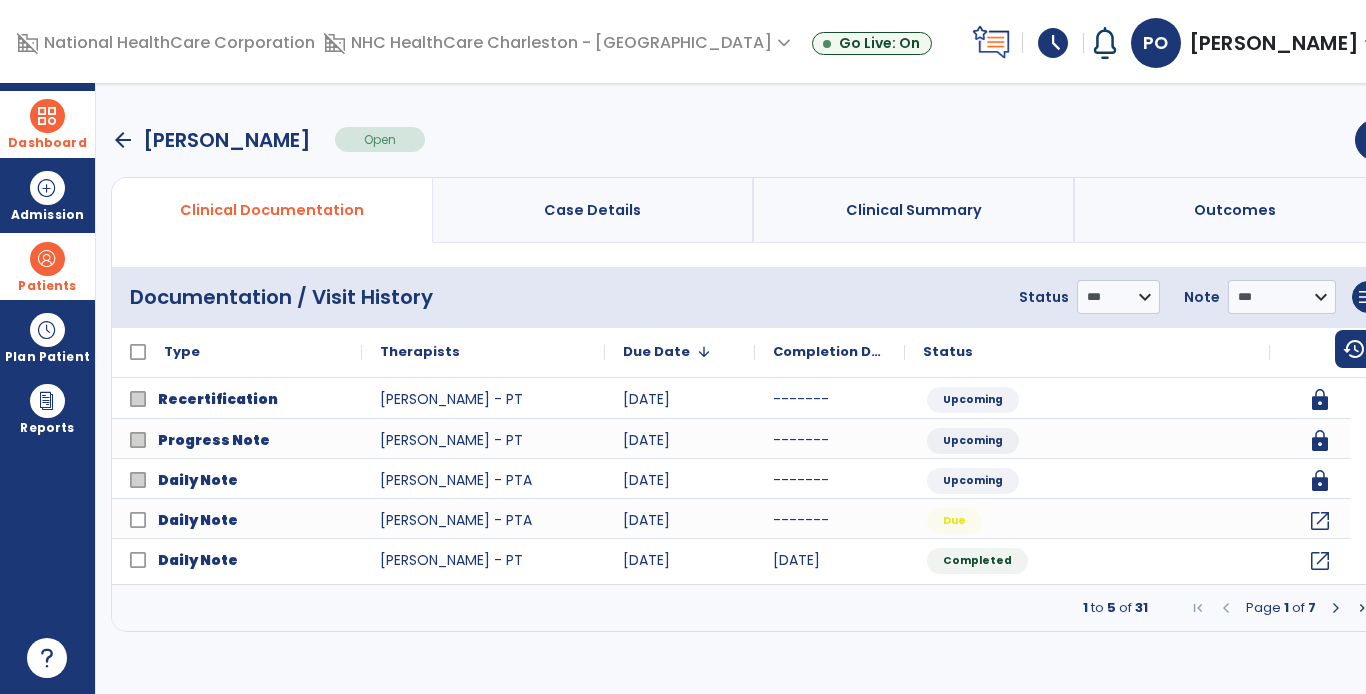 click at bounding box center (1336, 608) 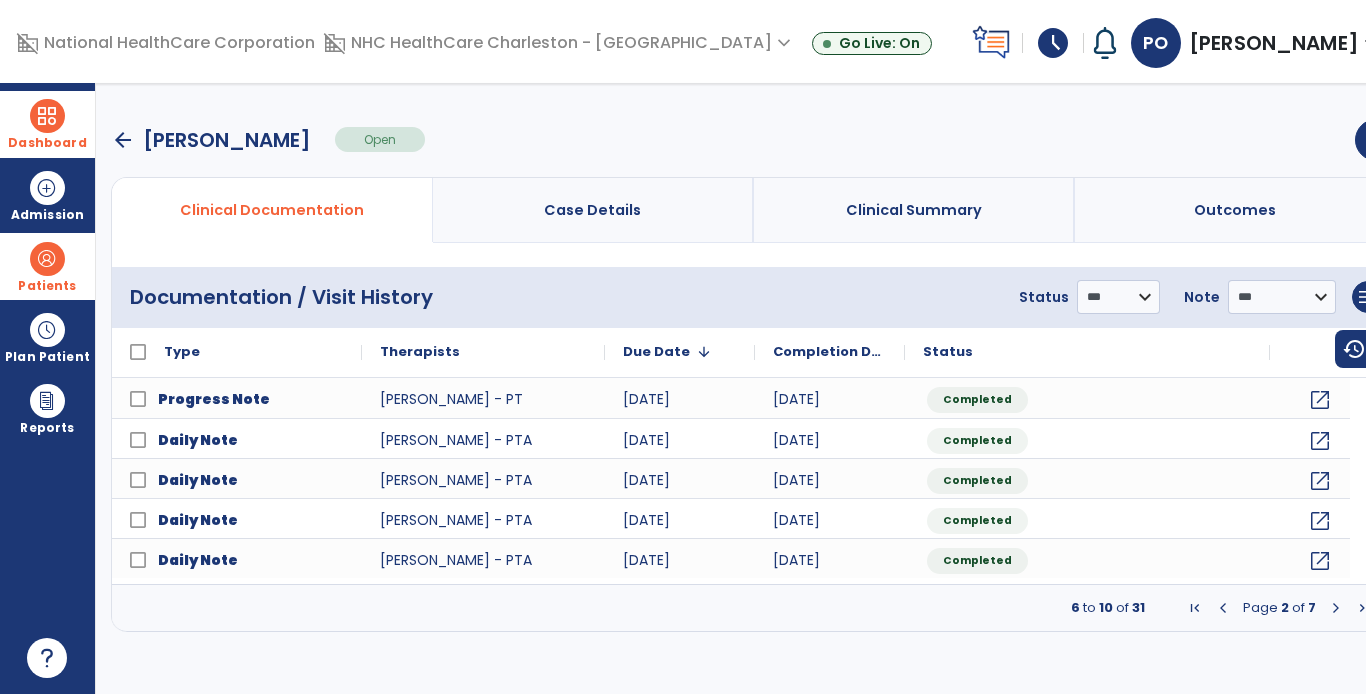 drag, startPoint x: 1185, startPoint y: 608, endPoint x: 1286, endPoint y: 603, distance: 101.12369 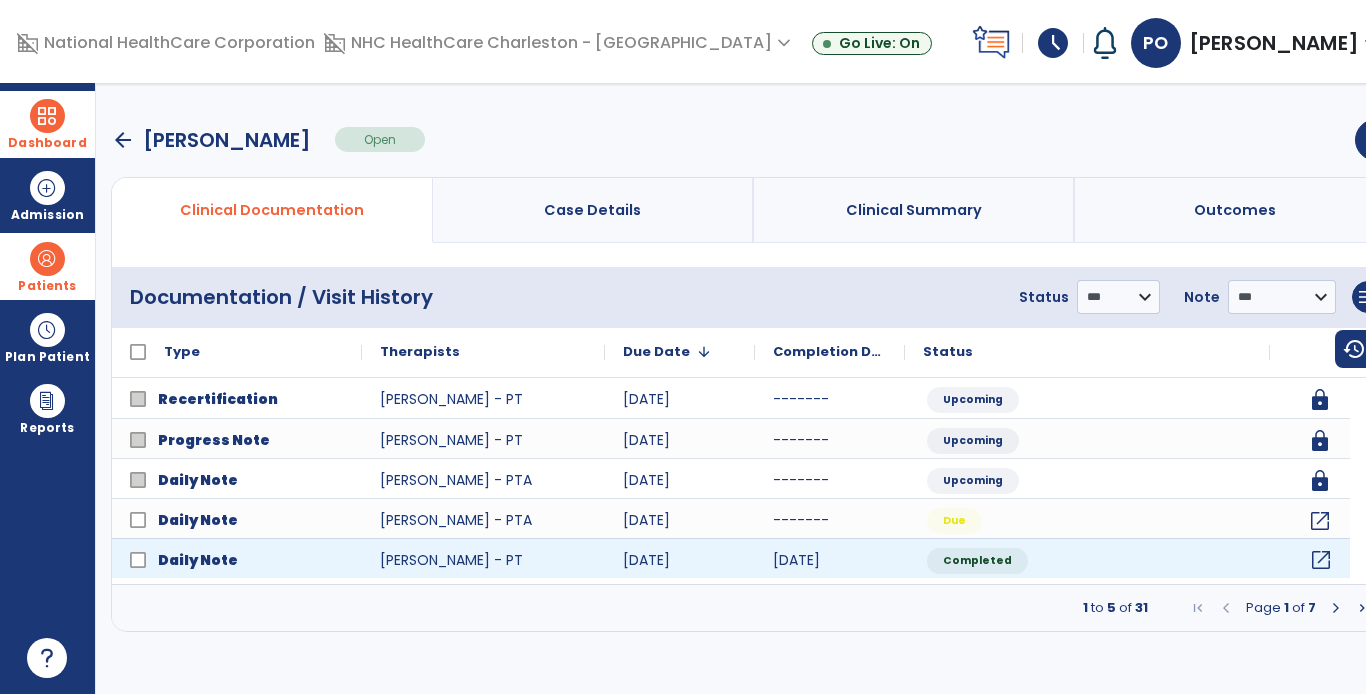 click on "open_in_new" 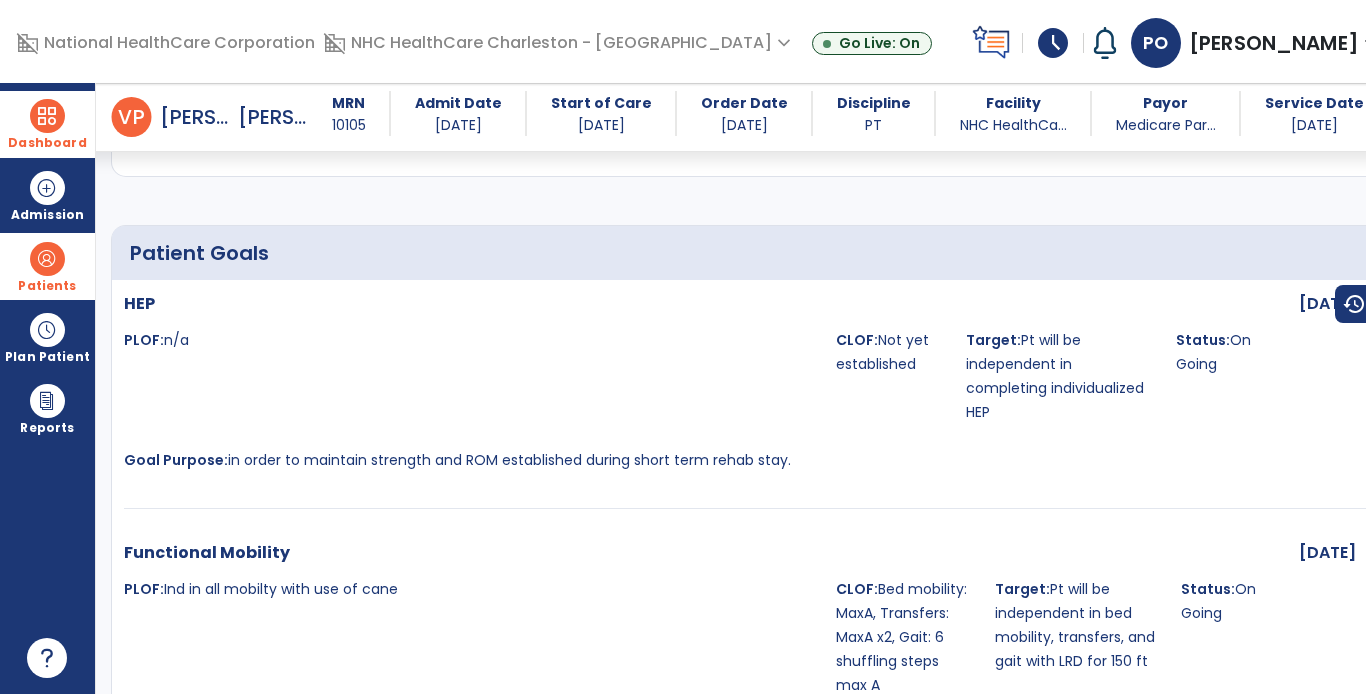 scroll, scrollTop: 2187, scrollLeft: 0, axis: vertical 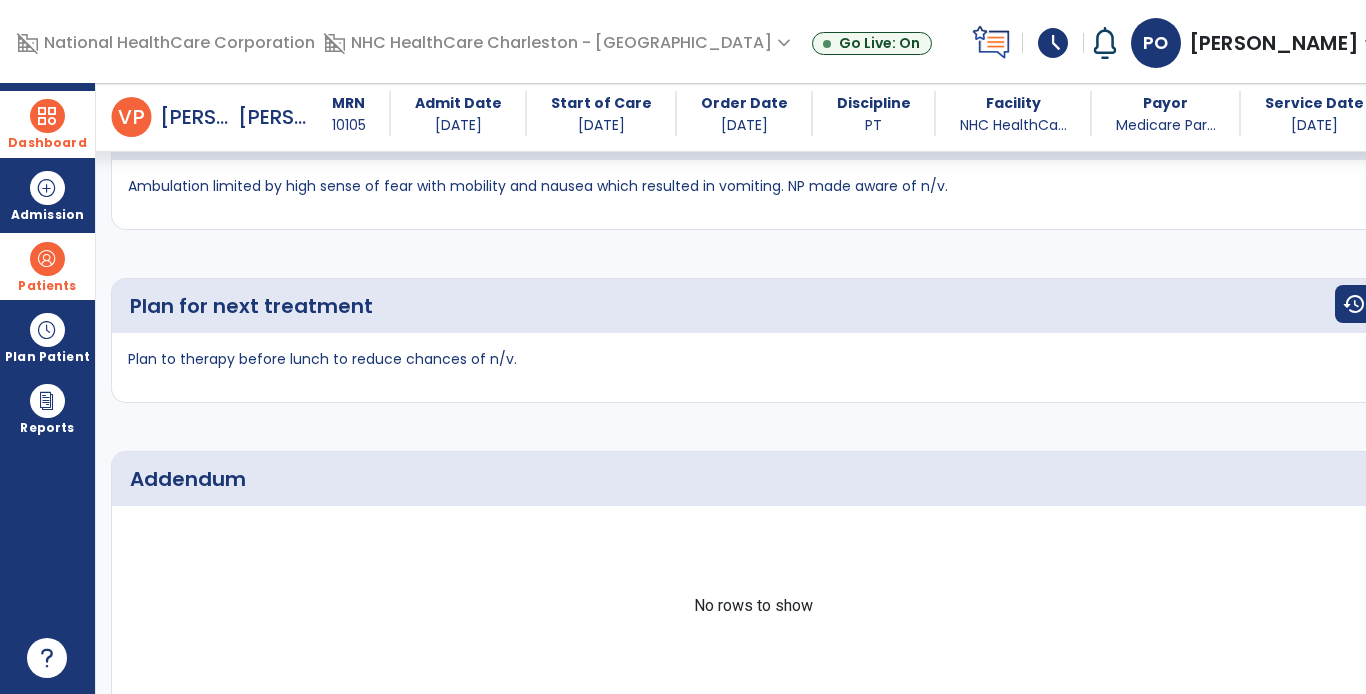 click at bounding box center (47, 259) 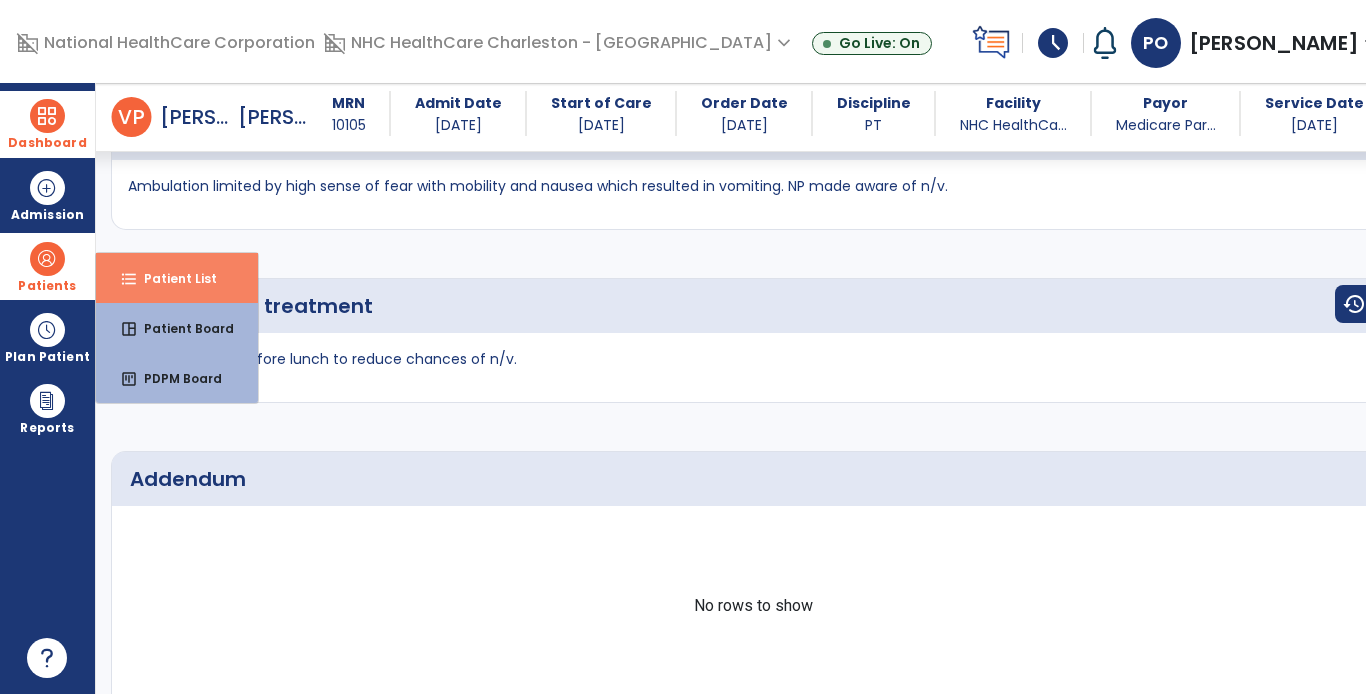 click on "format_list_bulleted" at bounding box center (129, 279) 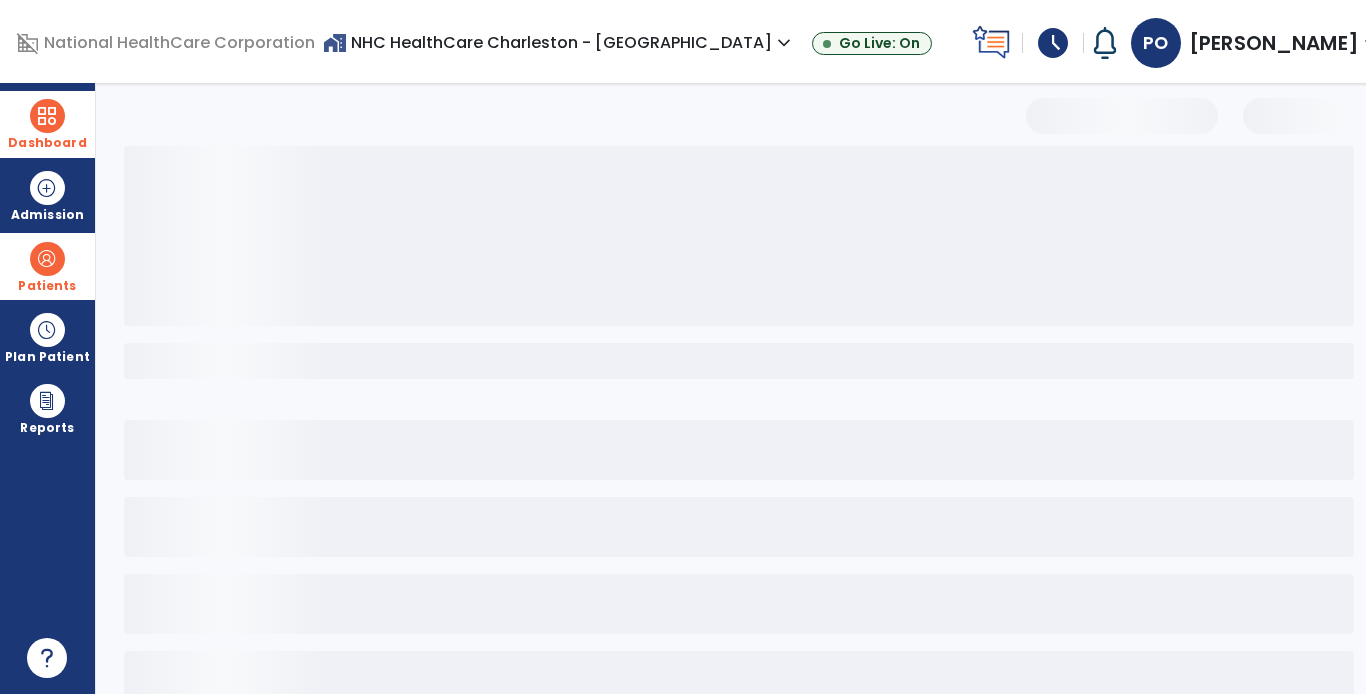 select on "***" 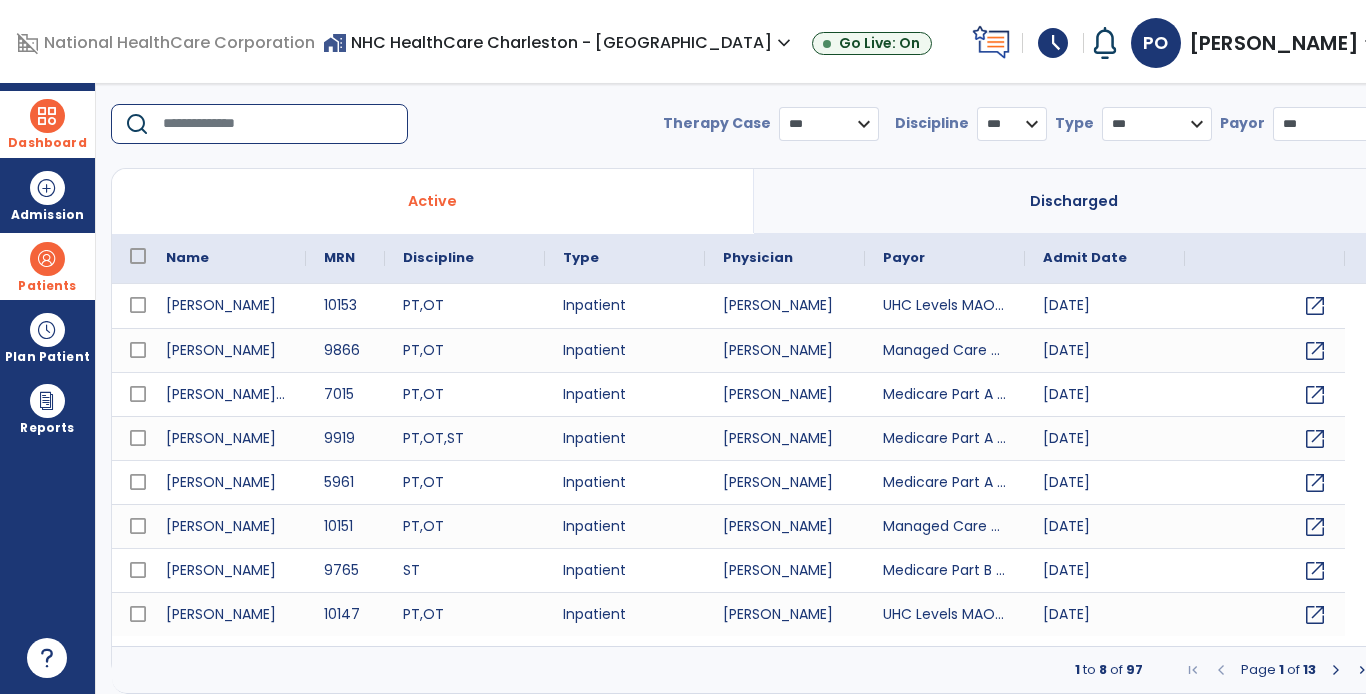 click at bounding box center [278, 124] 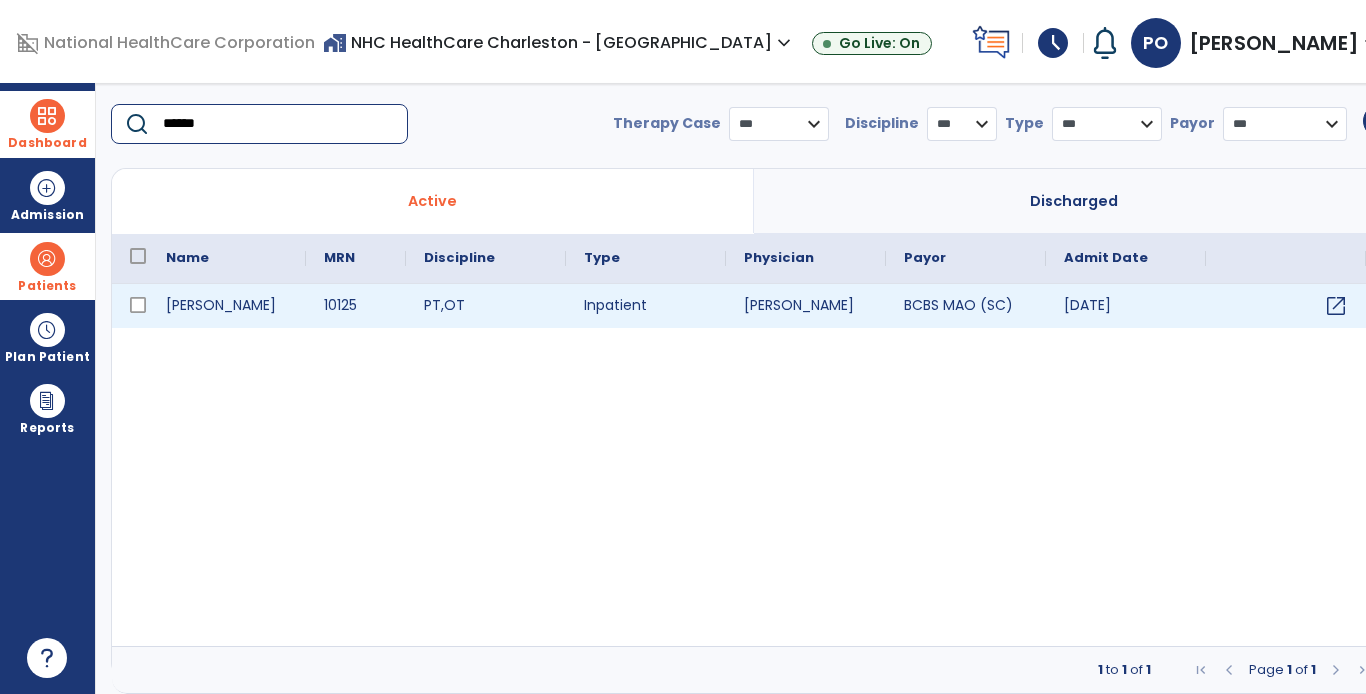 type on "******" 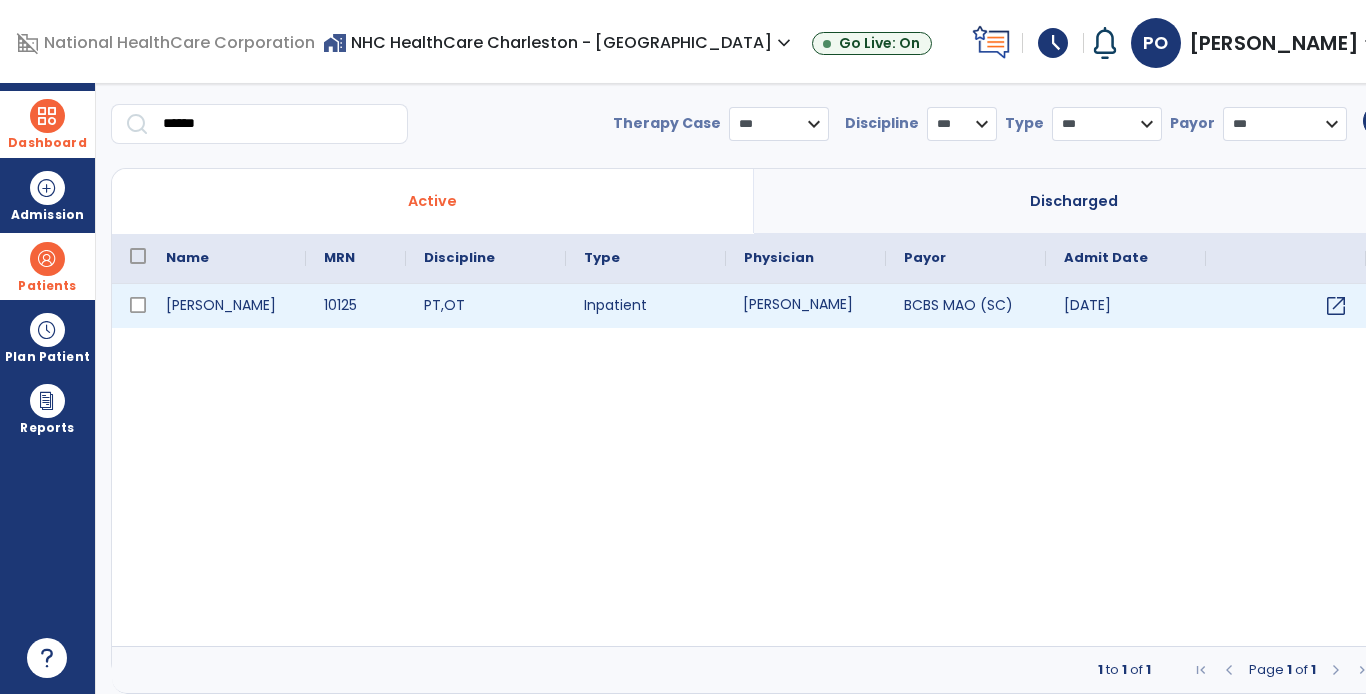 click on "[PERSON_NAME]" at bounding box center [806, 306] 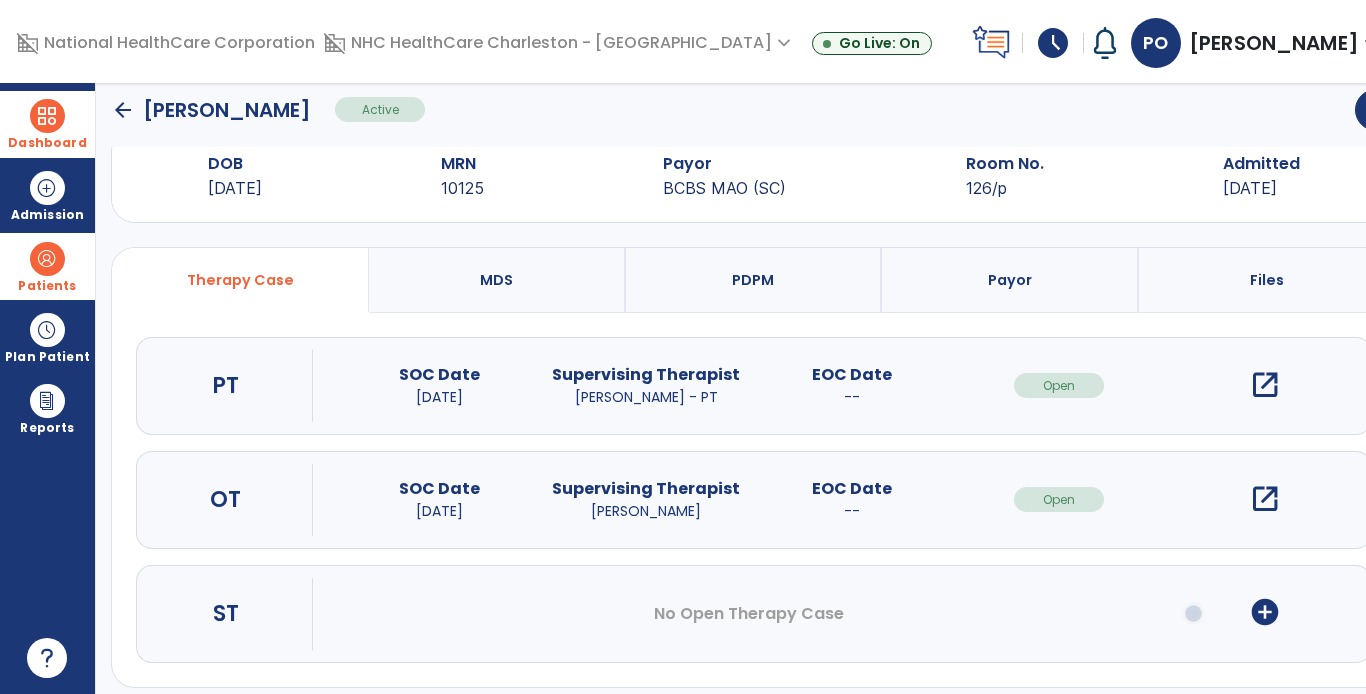 click on "open_in_new" at bounding box center [1265, 385] 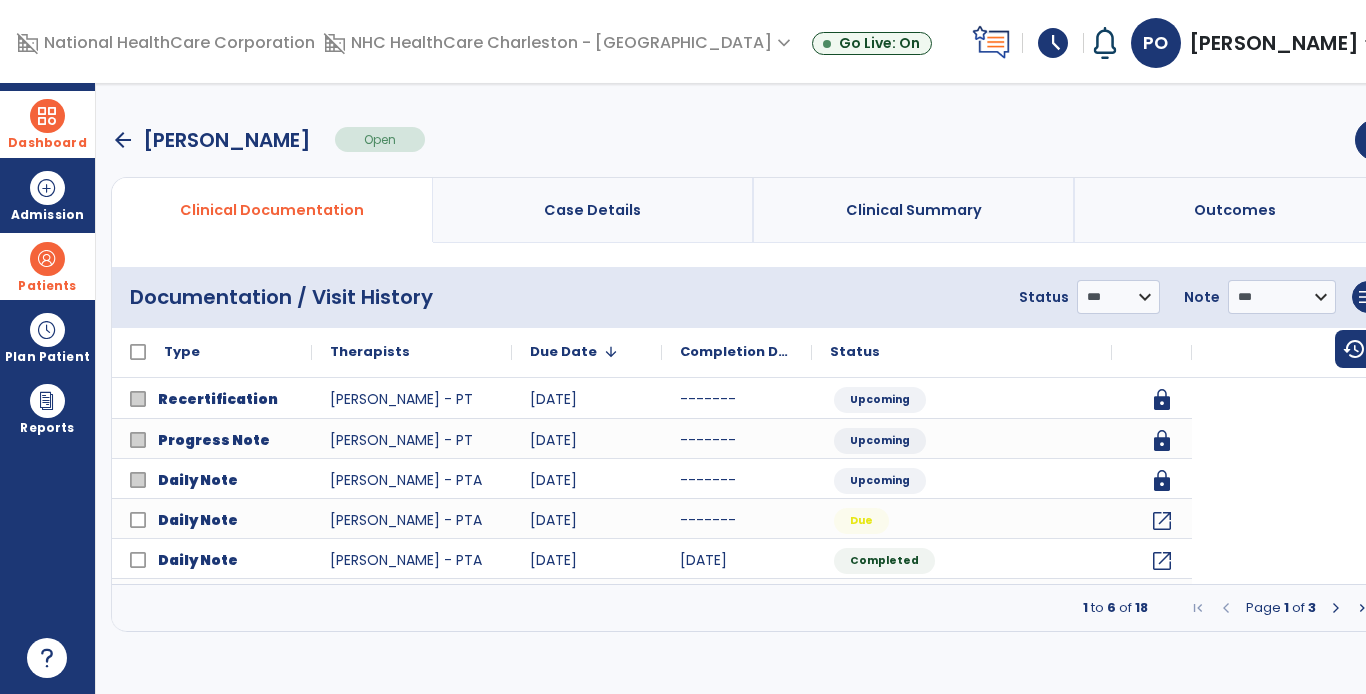 scroll, scrollTop: 0, scrollLeft: 0, axis: both 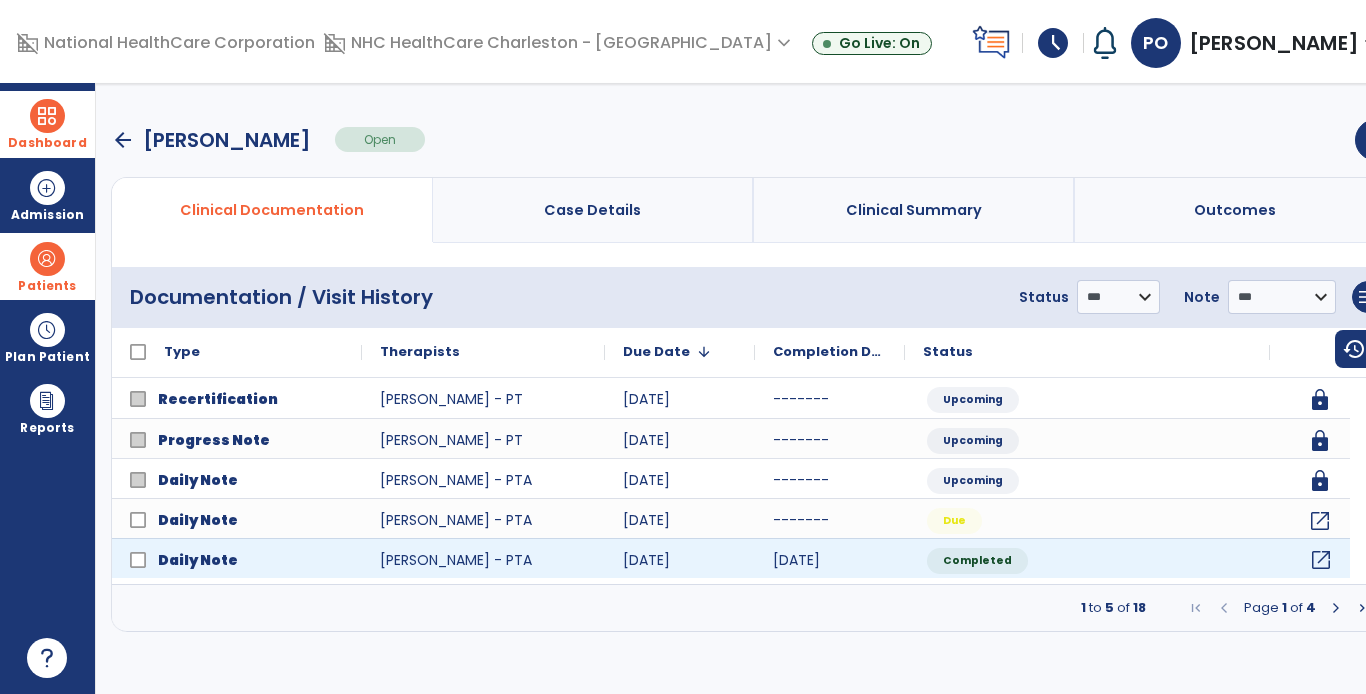 click on "open_in_new" 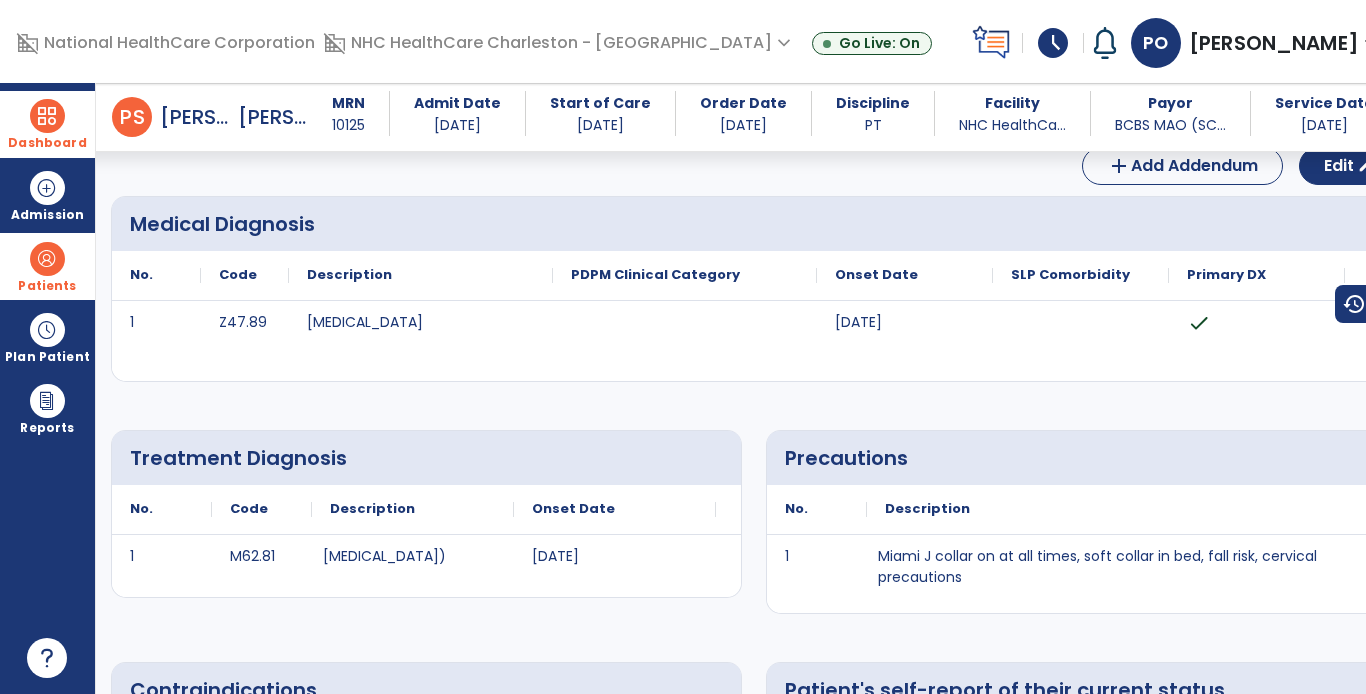 scroll, scrollTop: 185, scrollLeft: 0, axis: vertical 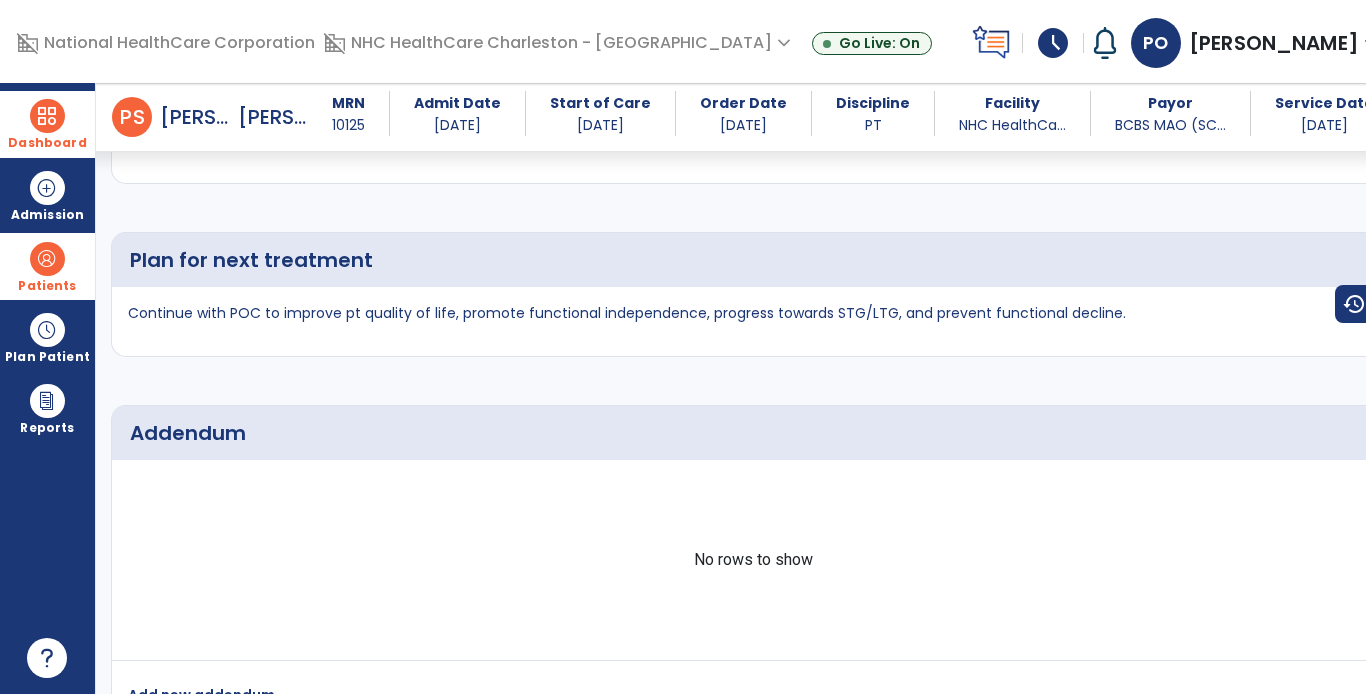 click at bounding box center [47, 259] 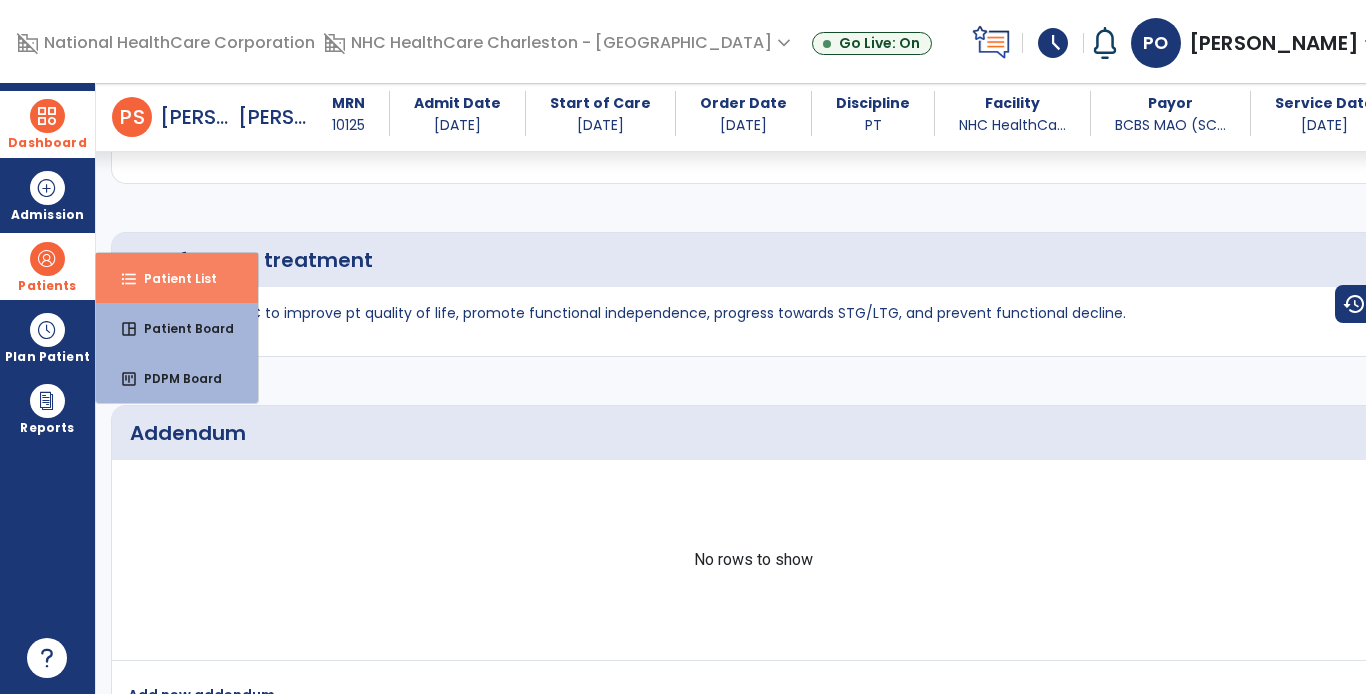 click on "format_list_bulleted  Patient List" at bounding box center [177, 278] 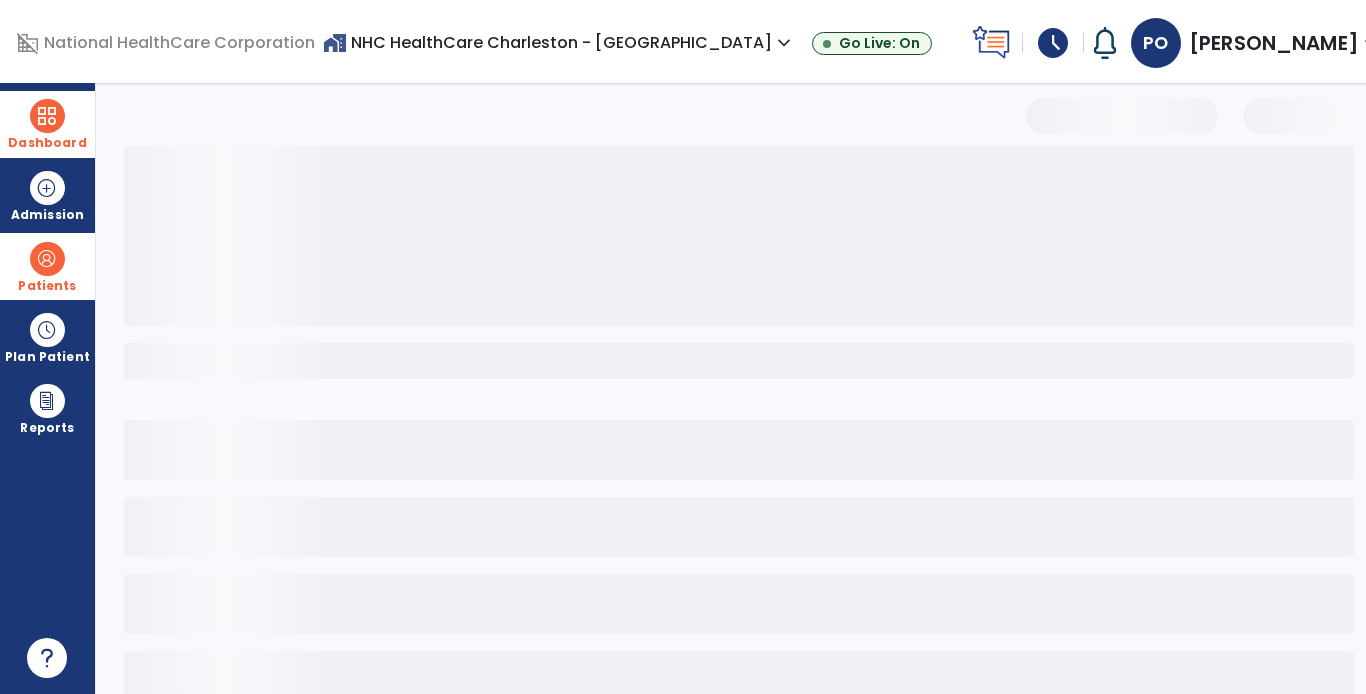 scroll, scrollTop: 49, scrollLeft: 0, axis: vertical 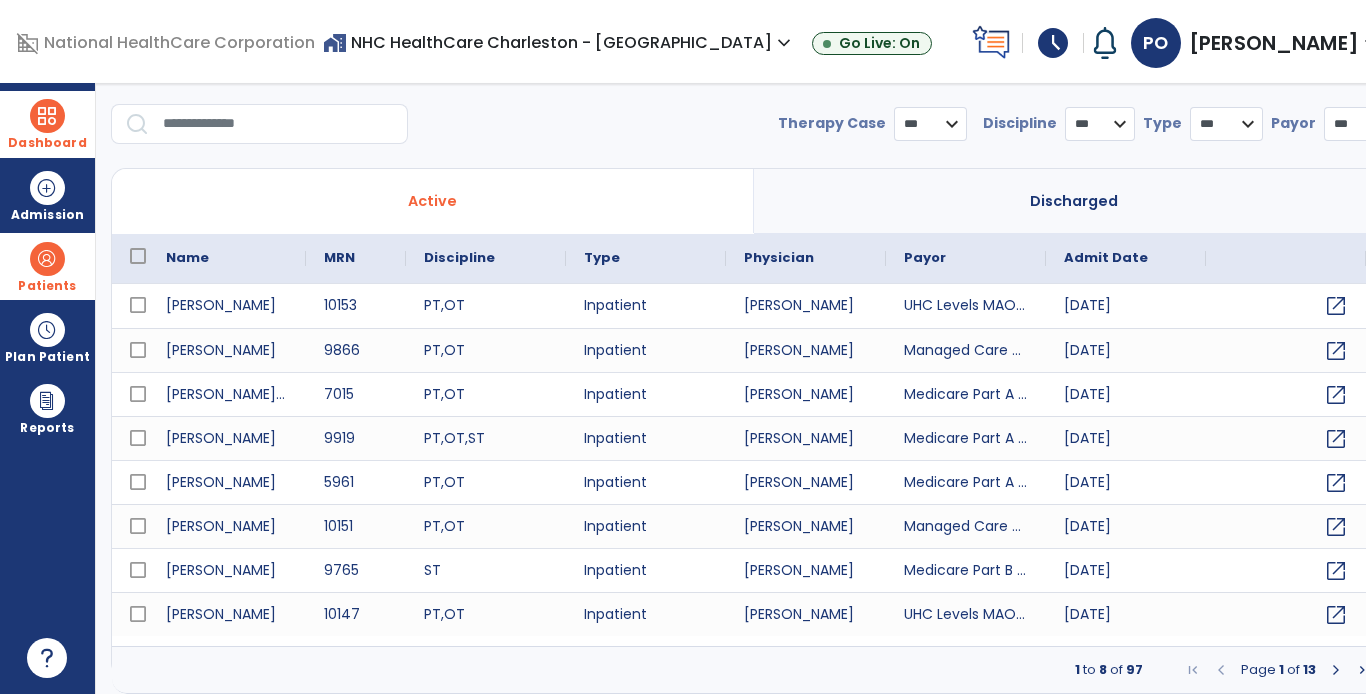 select on "***" 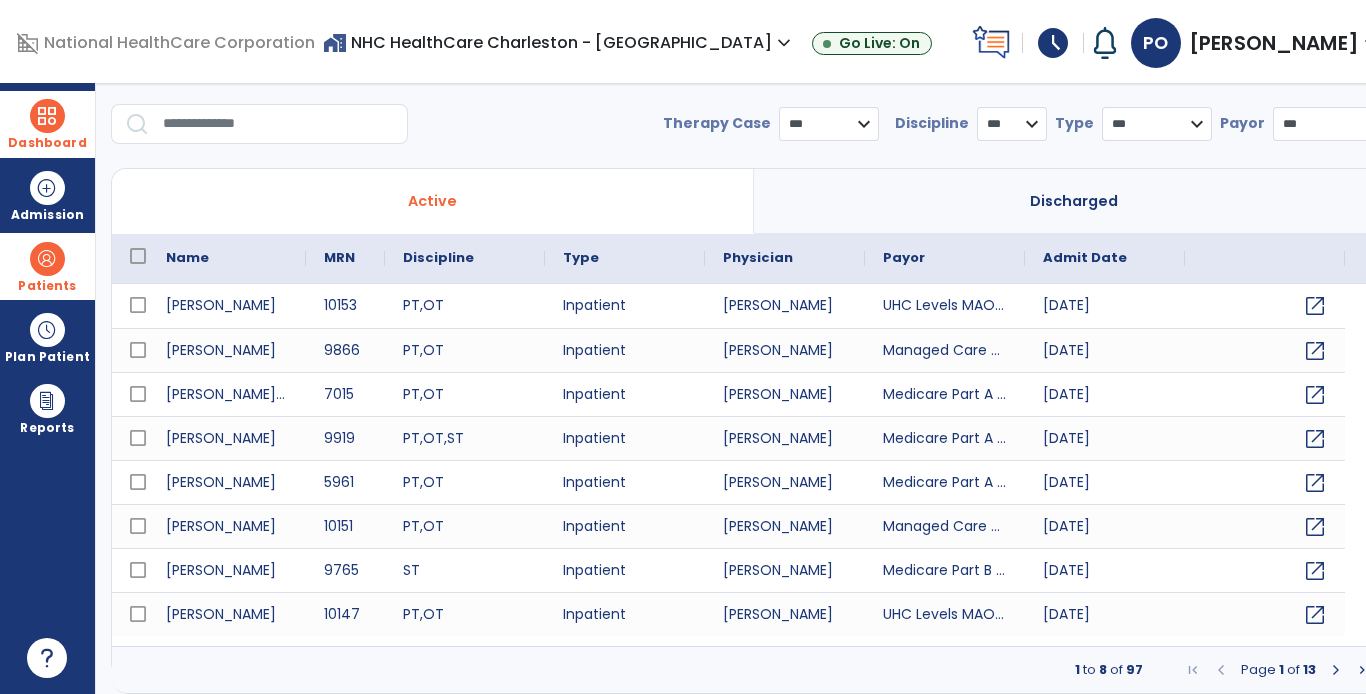 click at bounding box center (278, 124) 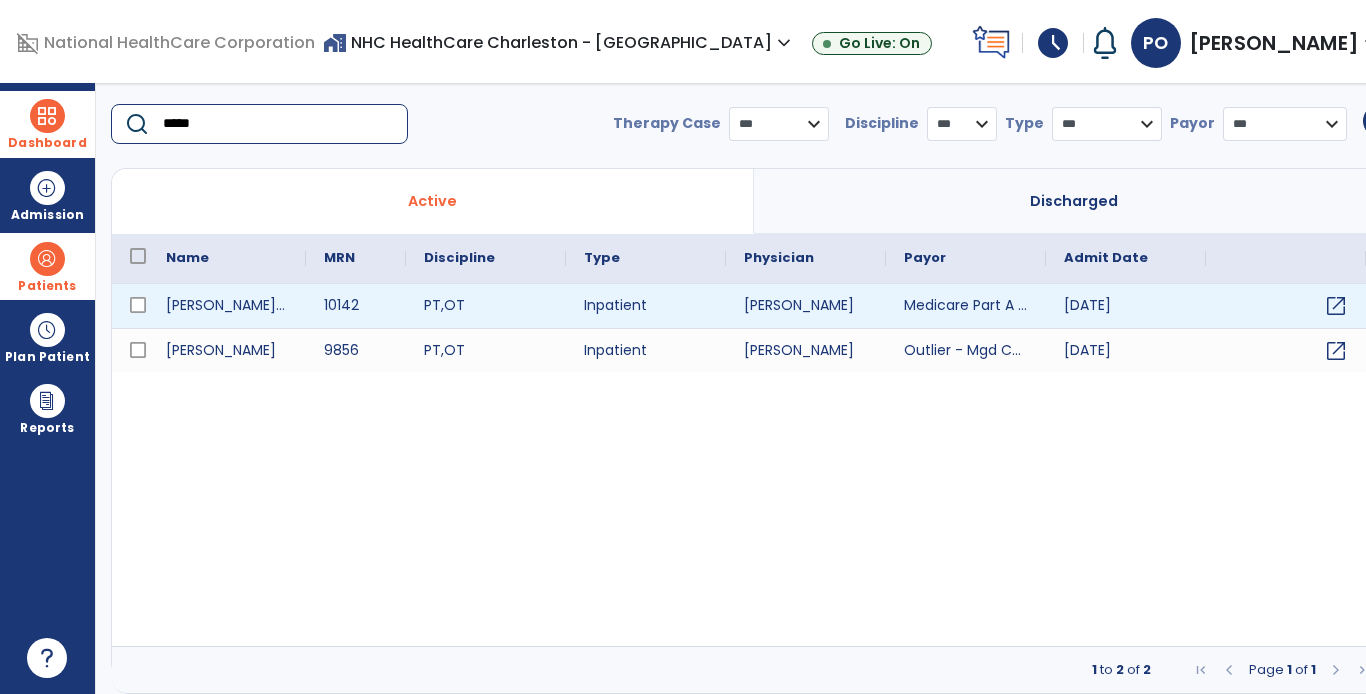 type on "*****" 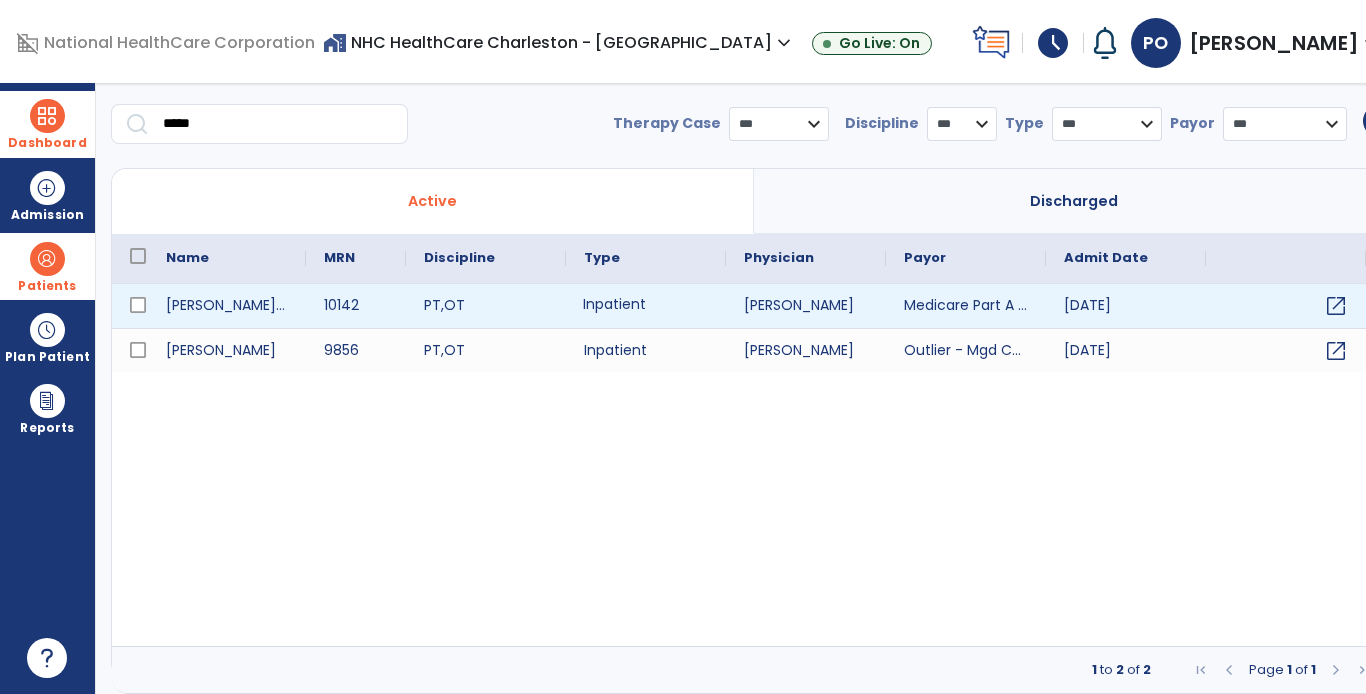 click on "Inpatient" at bounding box center (646, 306) 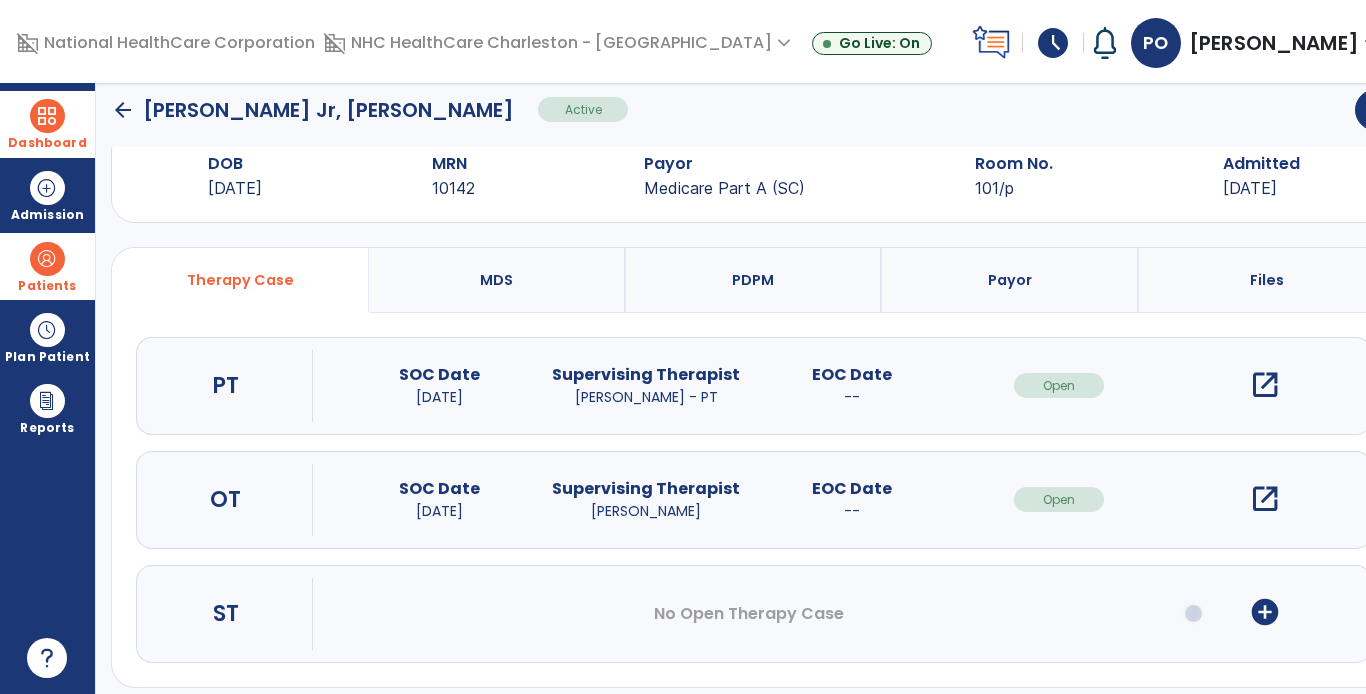 click on "open_in_new" at bounding box center [1265, 385] 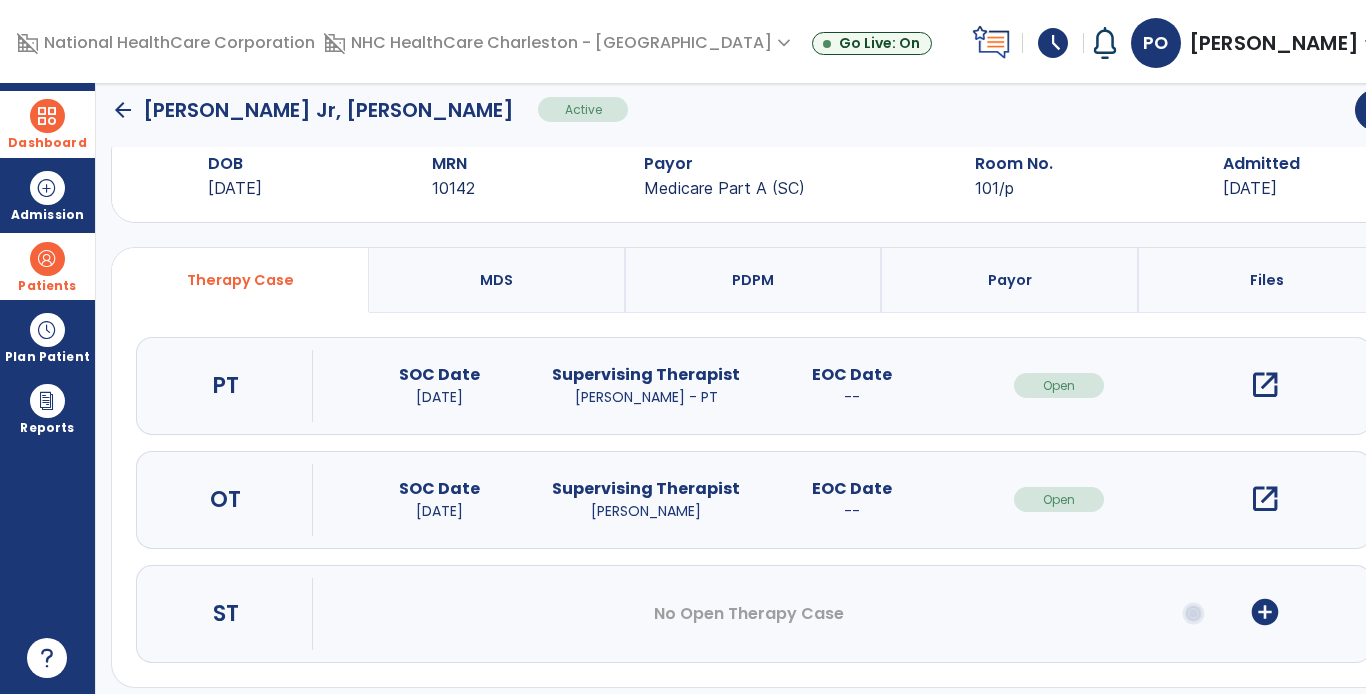 scroll, scrollTop: 0, scrollLeft: 0, axis: both 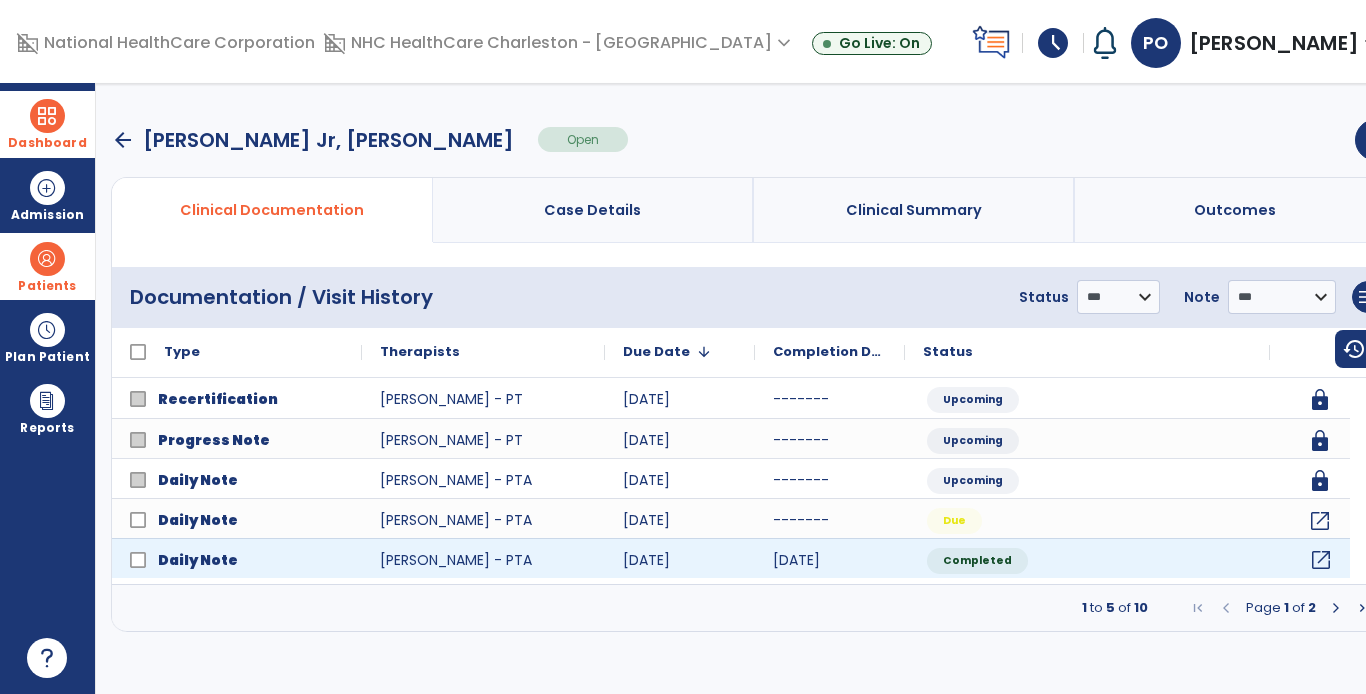 click on "open_in_new" 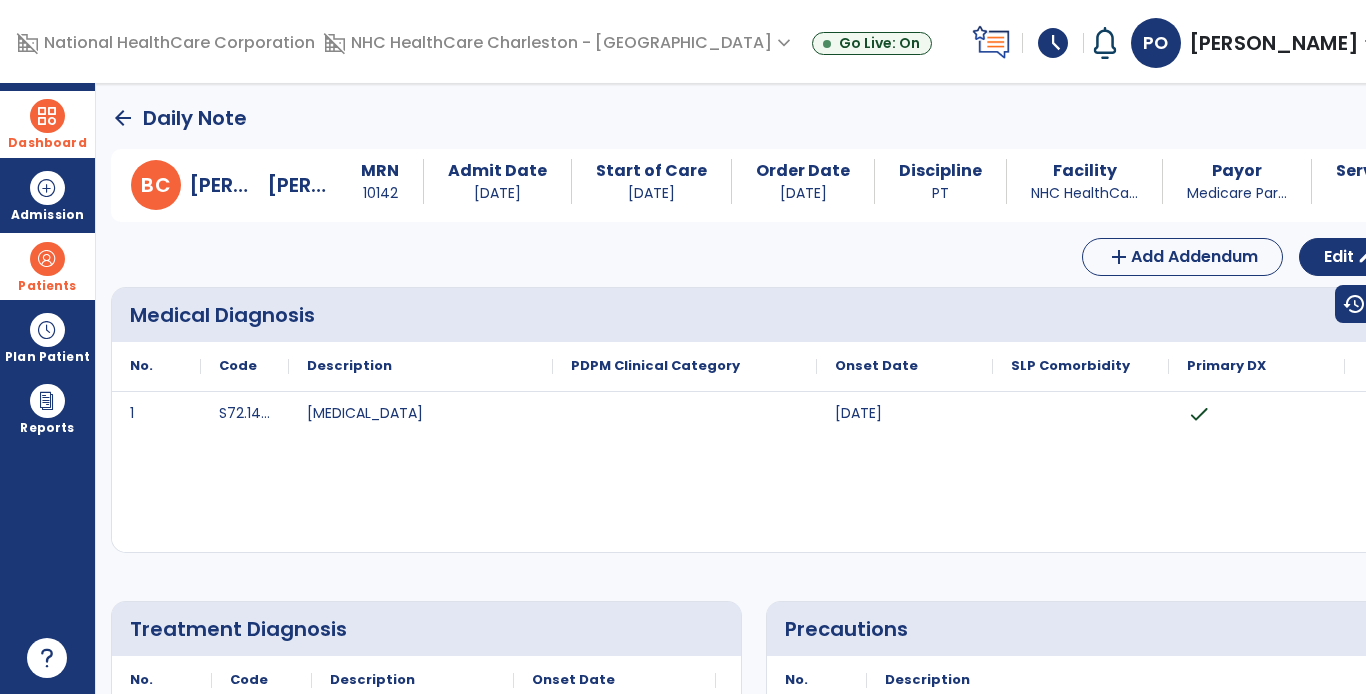 drag, startPoint x: 1360, startPoint y: 119, endPoint x: 1365, endPoint y: 163, distance: 44.28318 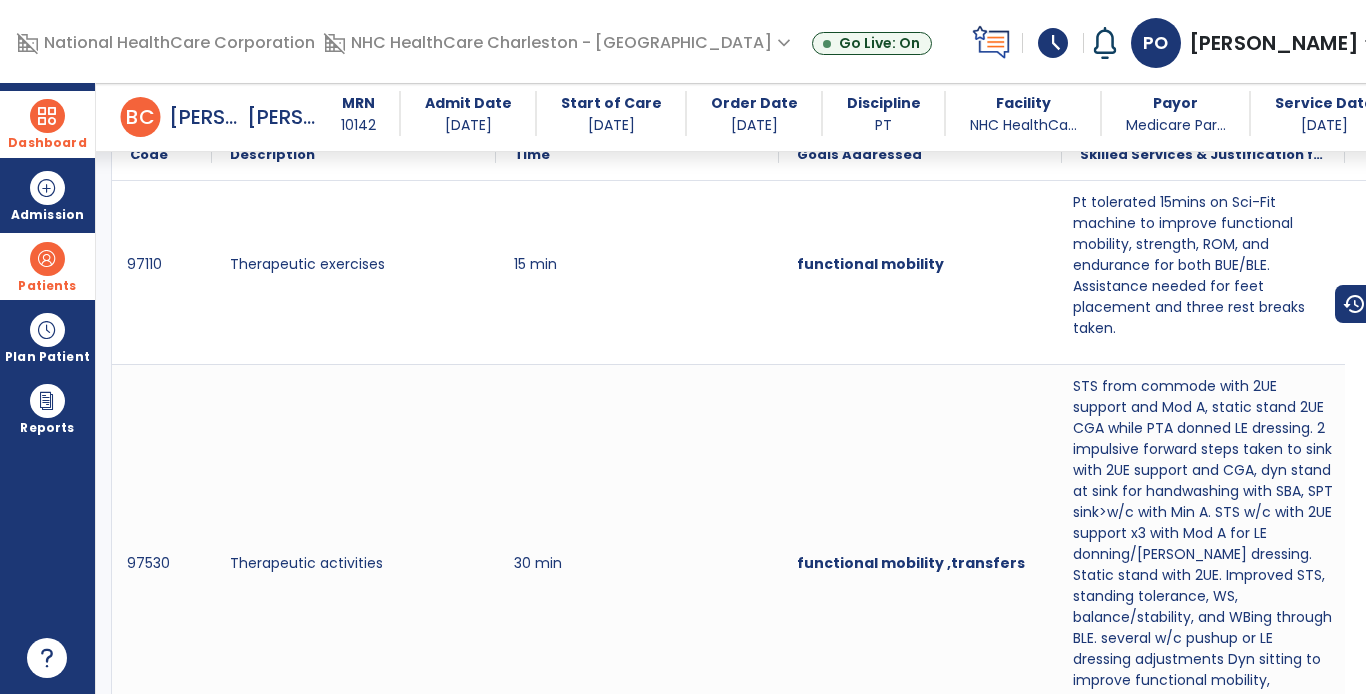 scroll, scrollTop: 1362, scrollLeft: 0, axis: vertical 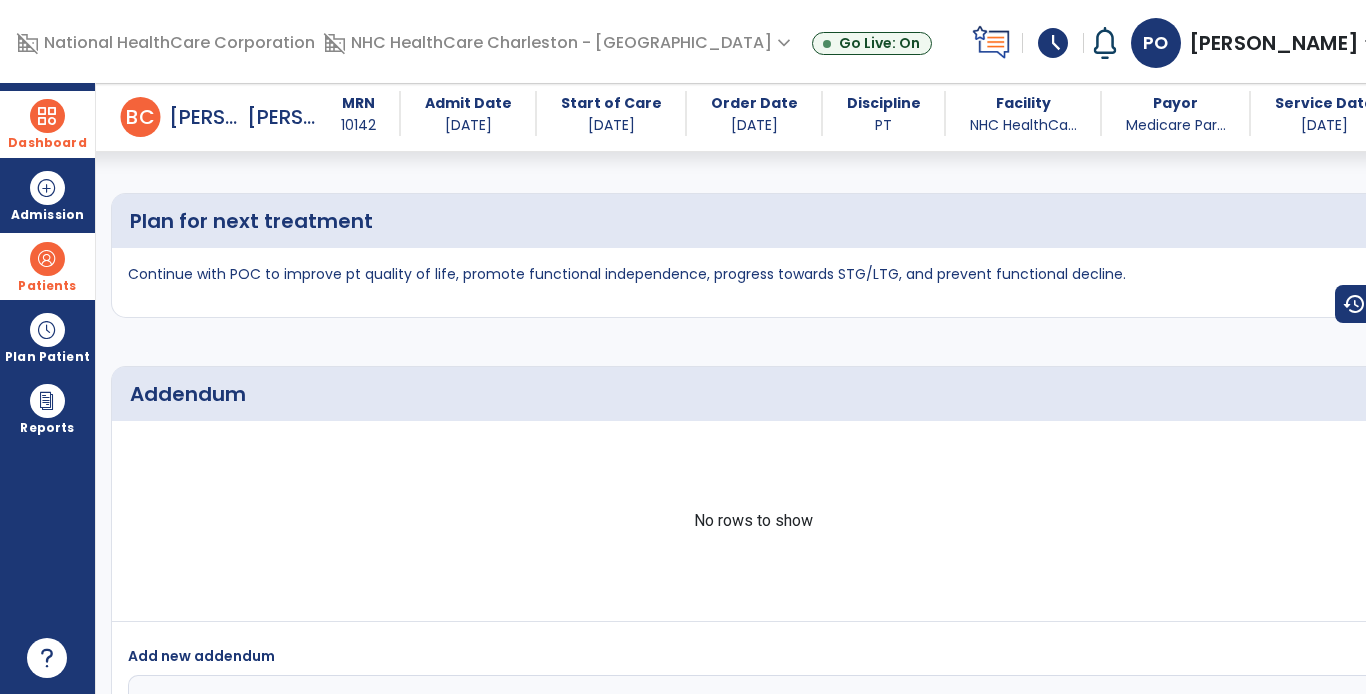 click at bounding box center (47, 116) 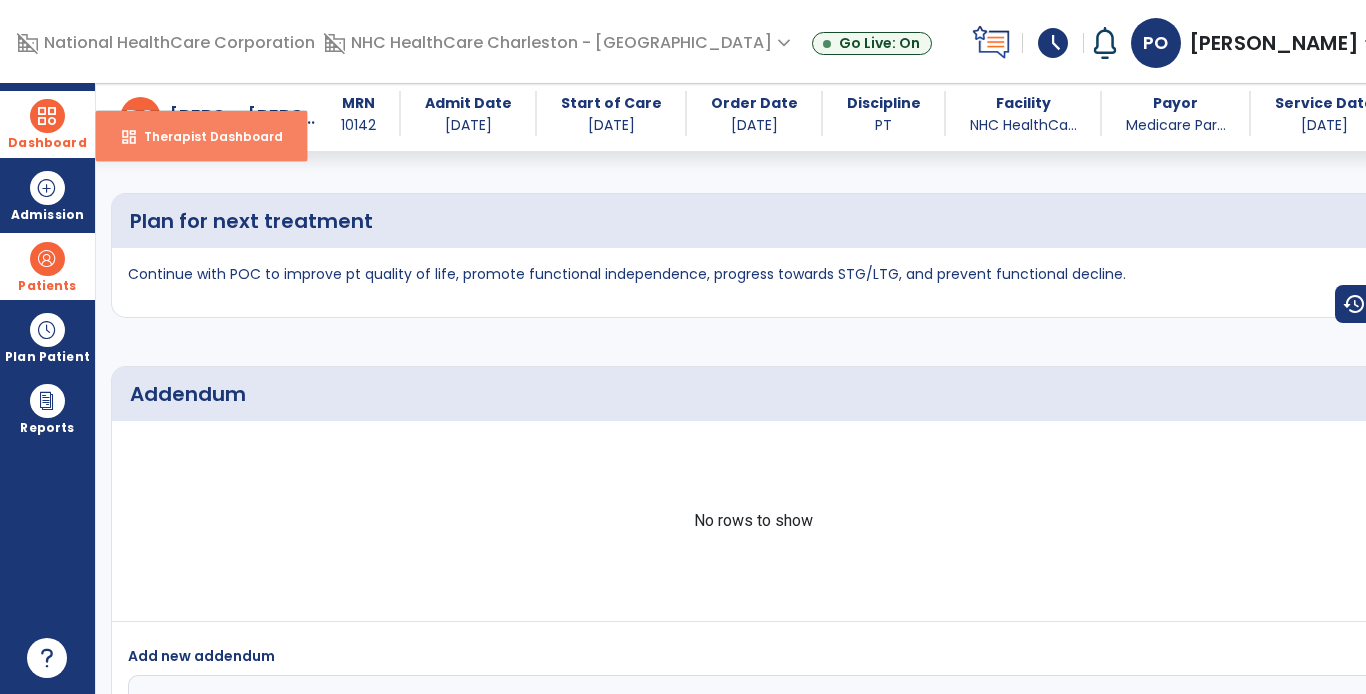 click on "dashboard" at bounding box center (129, 137) 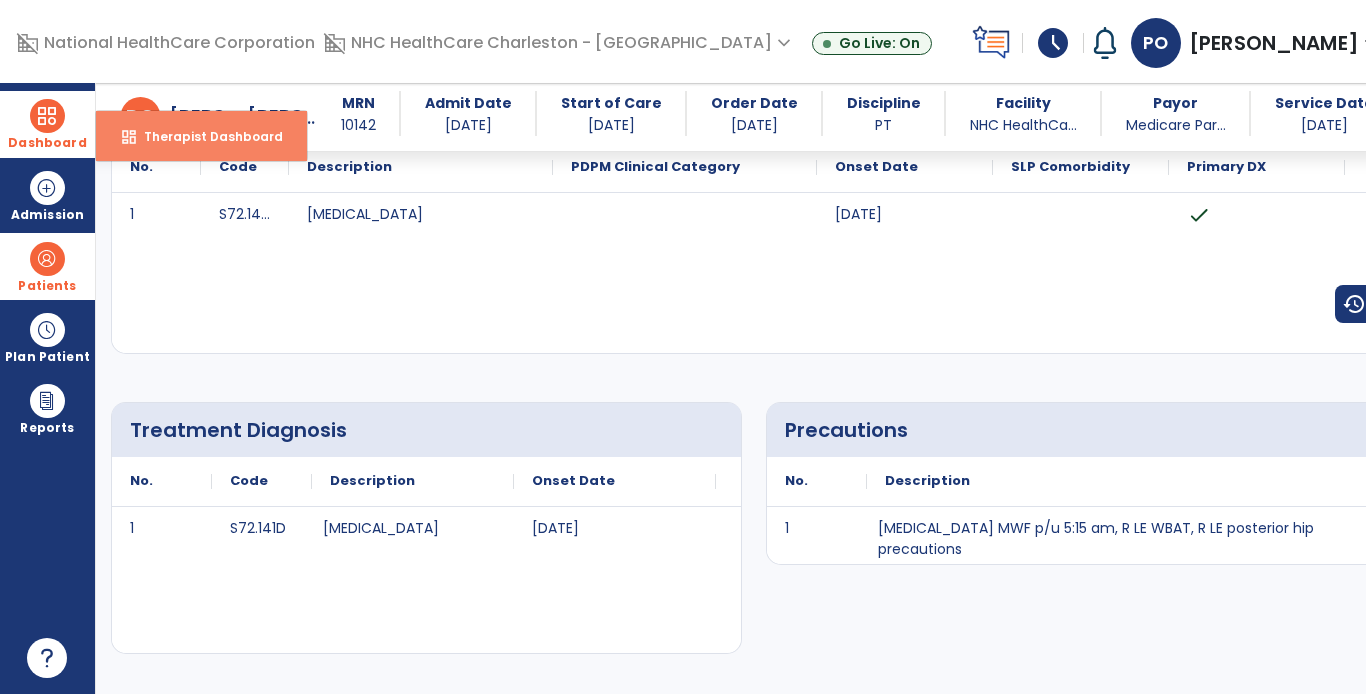 select on "****" 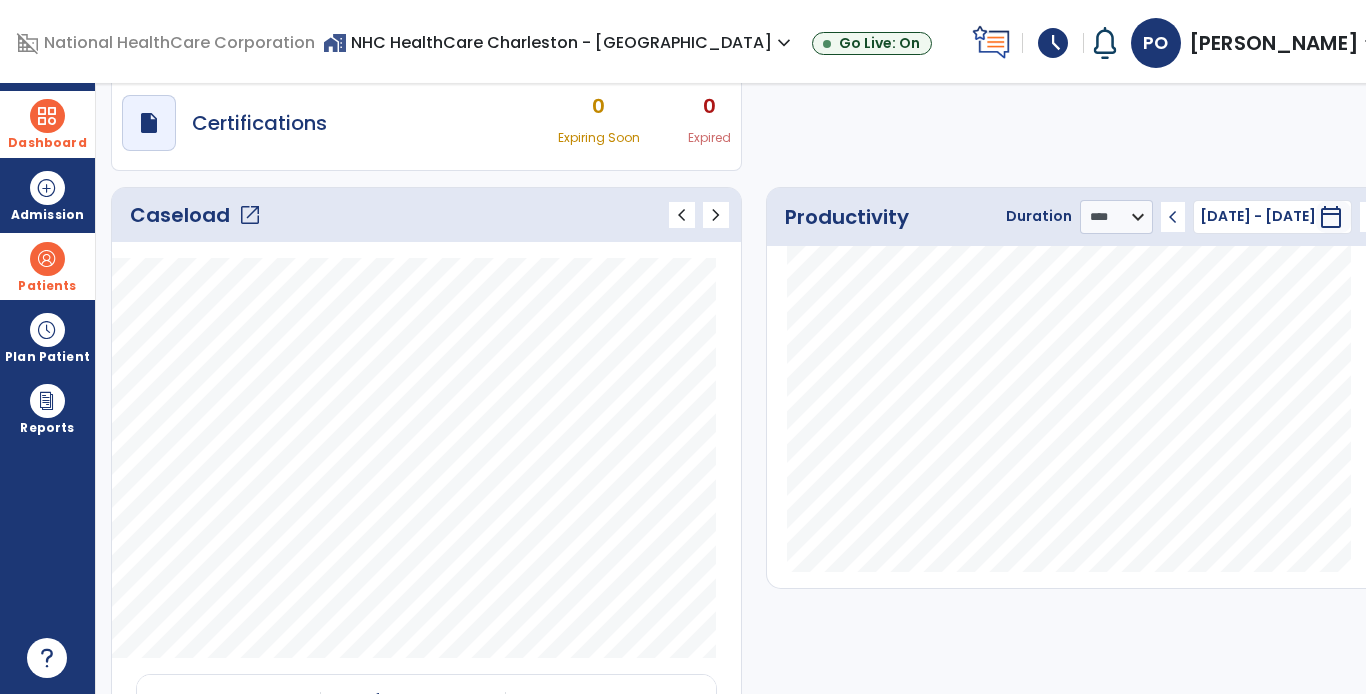 click on "Patients" at bounding box center [47, 286] 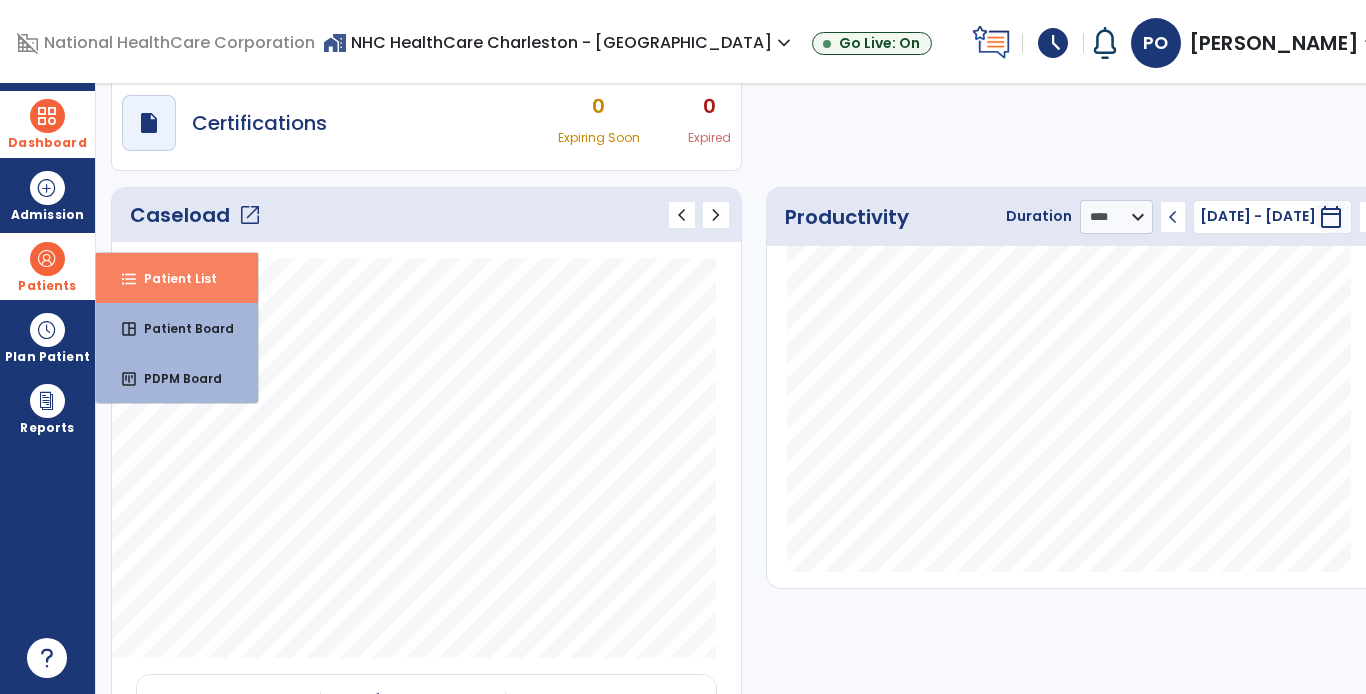 click on "format_list_bulleted" at bounding box center [129, 279] 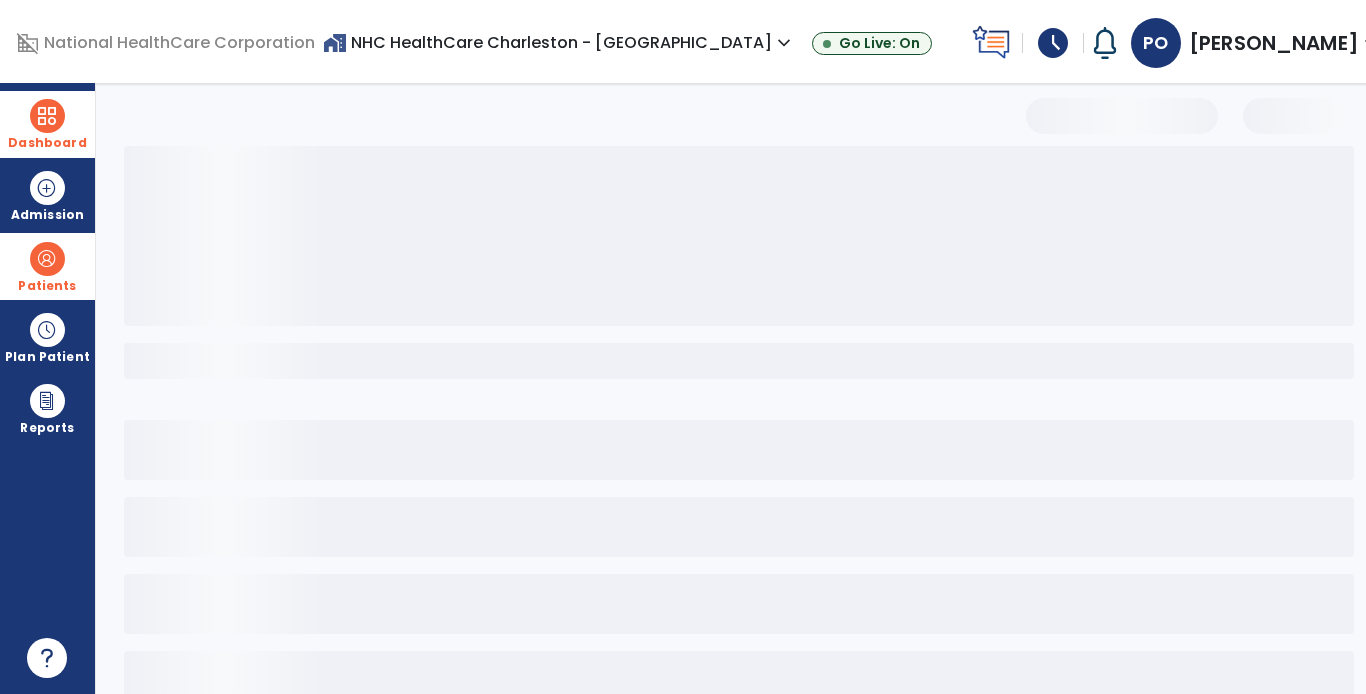 scroll, scrollTop: 49, scrollLeft: 0, axis: vertical 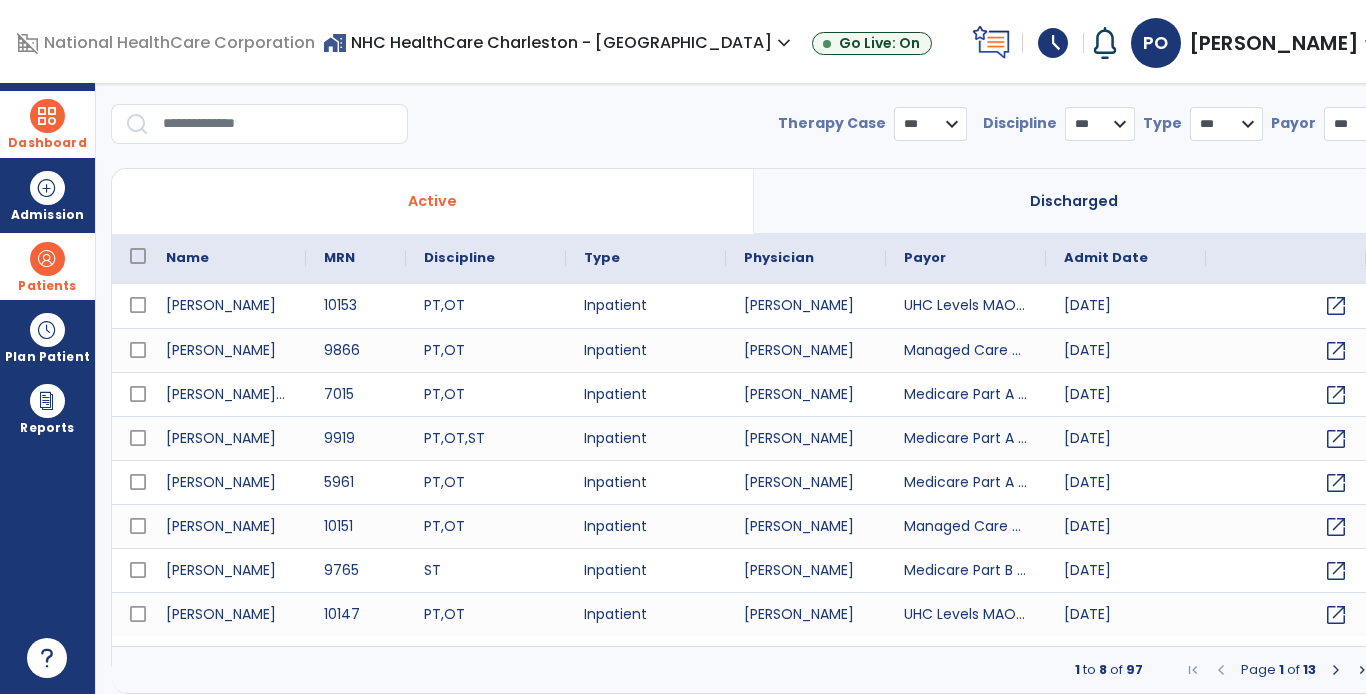 click at bounding box center (278, 124) 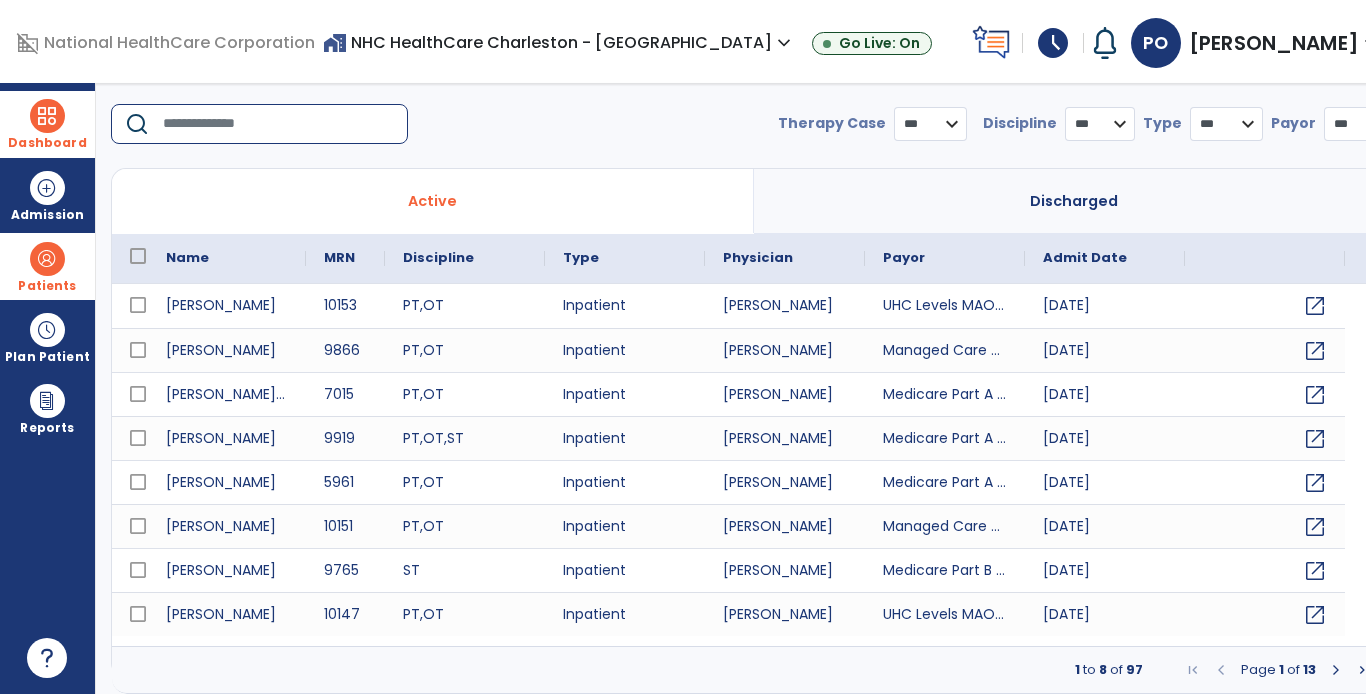 select on "***" 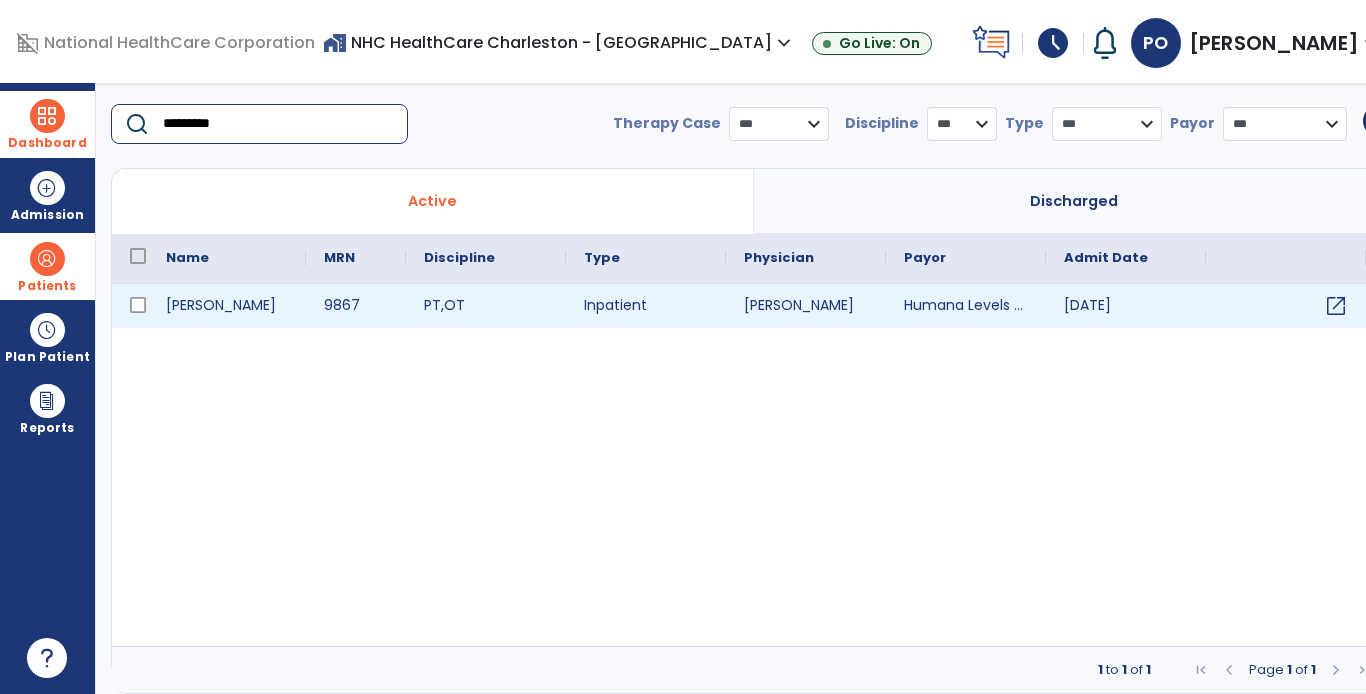 type on "*********" 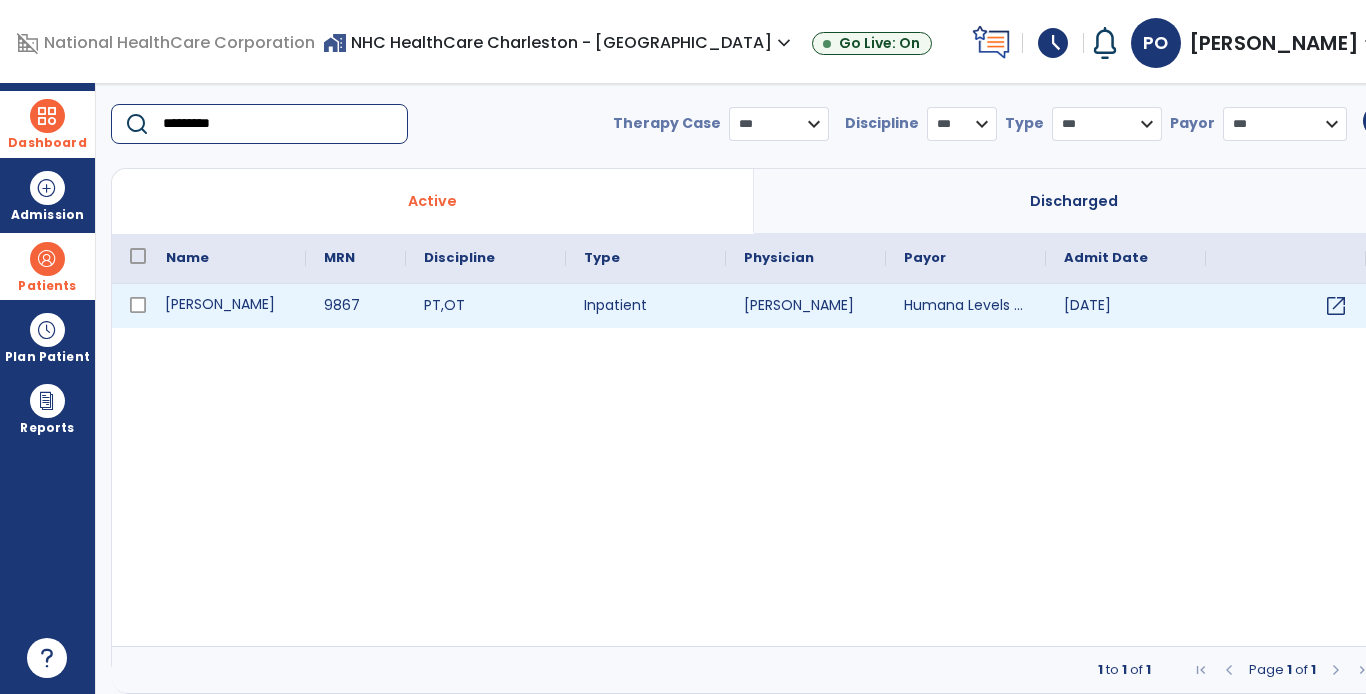 click on "[PERSON_NAME]" at bounding box center [227, 306] 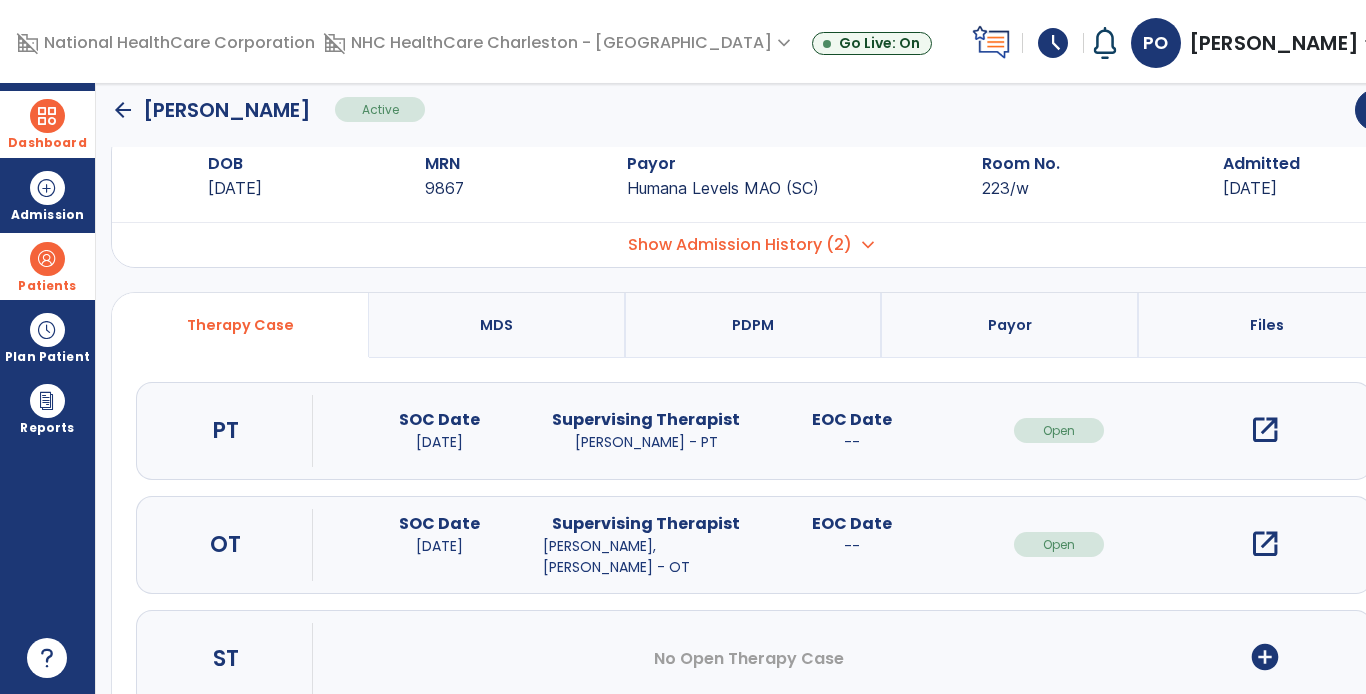 scroll, scrollTop: 0, scrollLeft: 0, axis: both 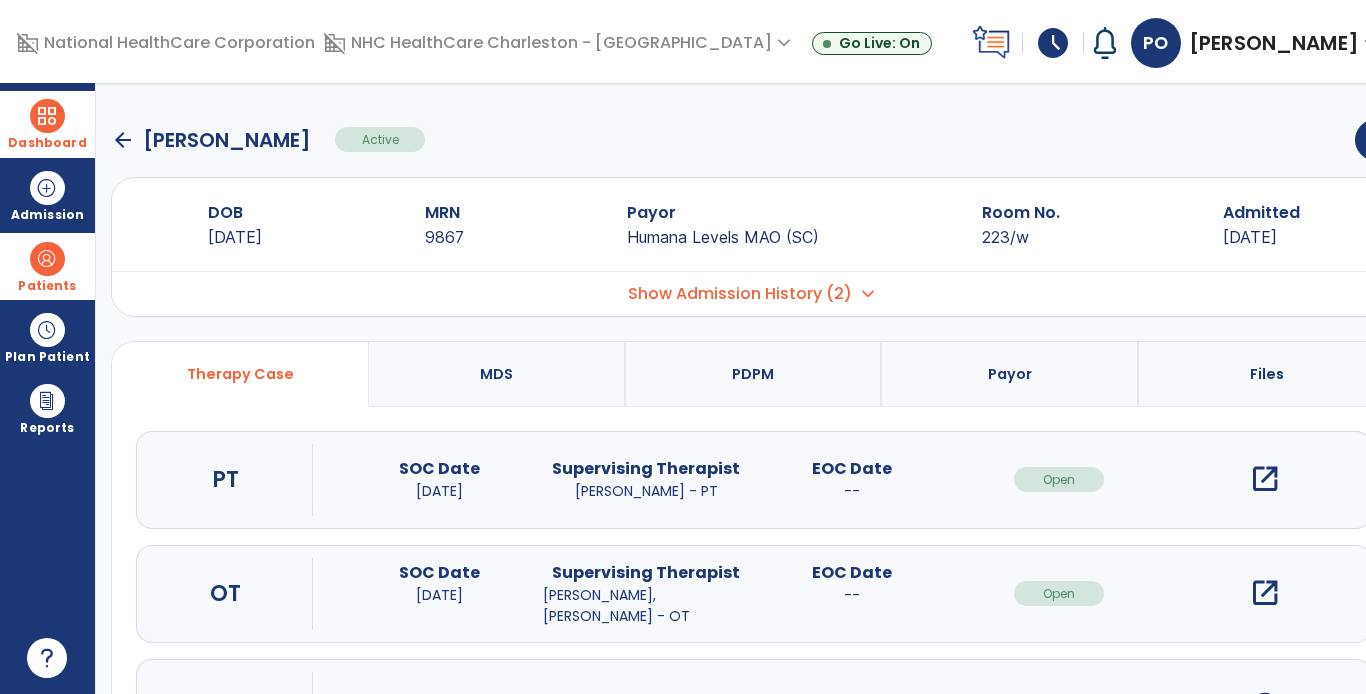 click on "open_in_new" at bounding box center (1265, 479) 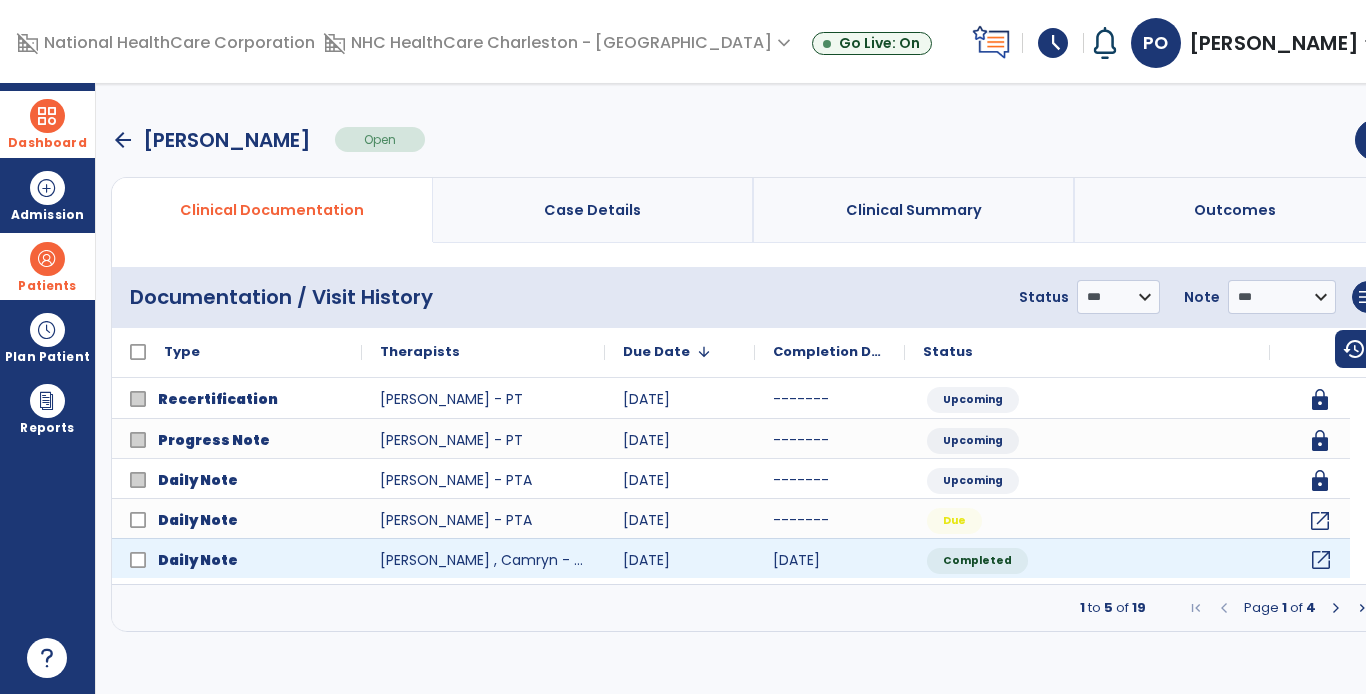 click on "open_in_new" 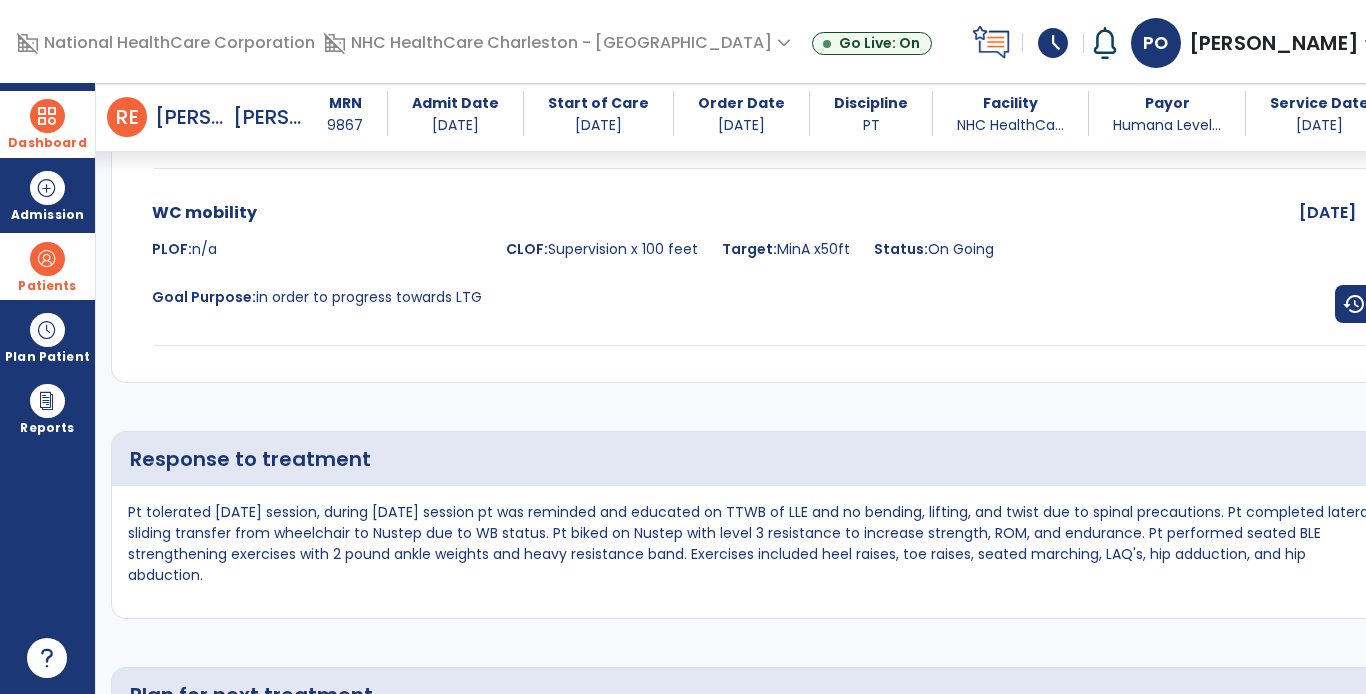 scroll, scrollTop: 3093, scrollLeft: 0, axis: vertical 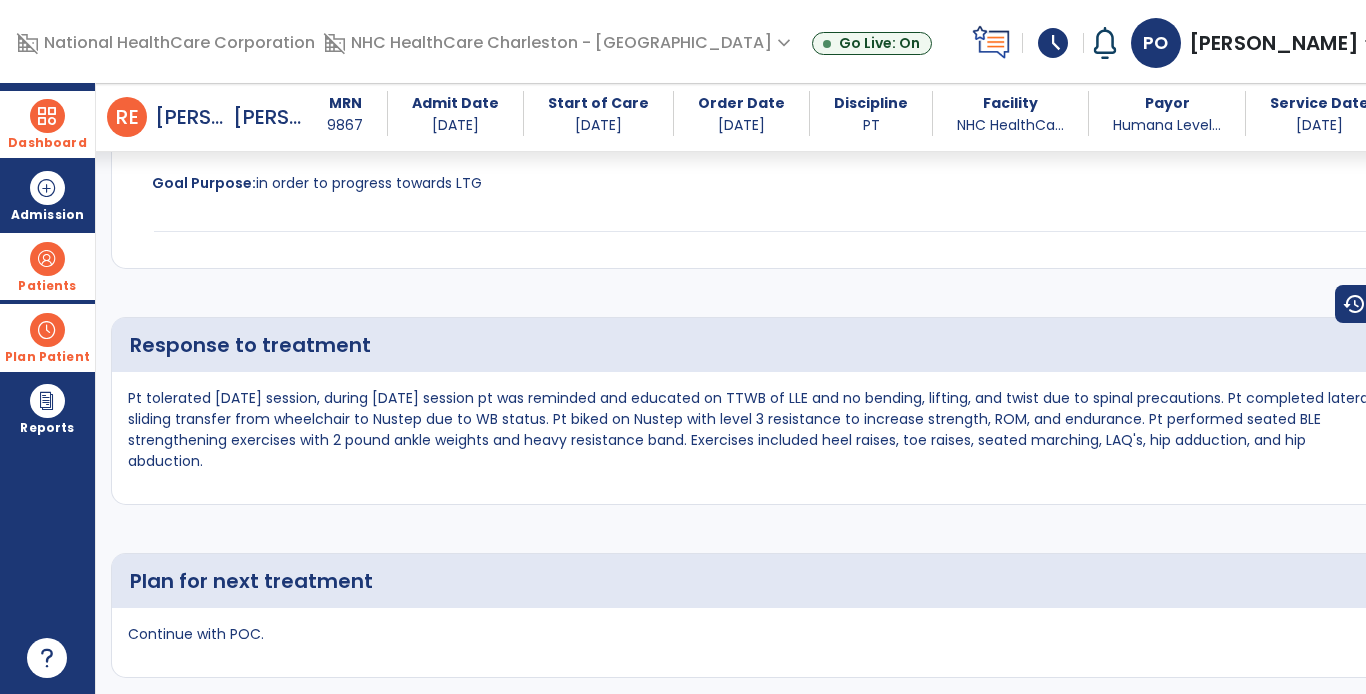 click on "Plan Patient" at bounding box center (47, 266) 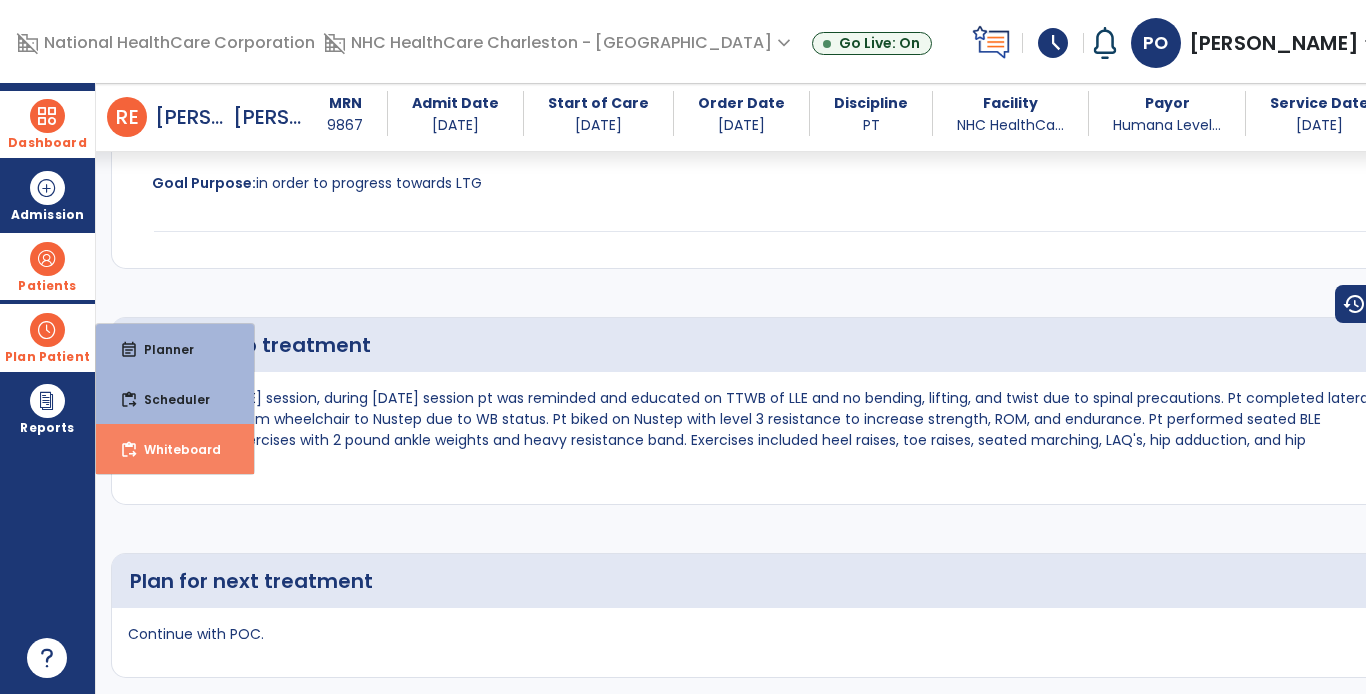 click on "content_paste_go  Whiteboard" at bounding box center (175, 449) 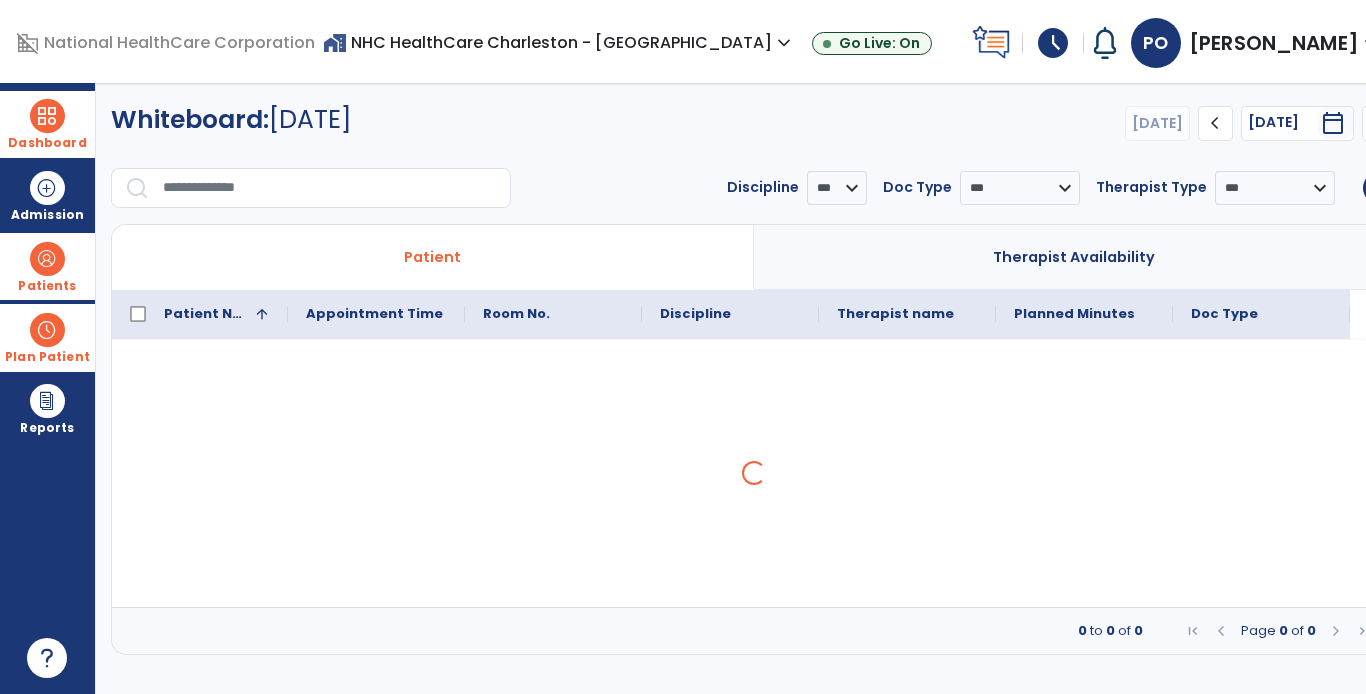 scroll, scrollTop: 0, scrollLeft: 0, axis: both 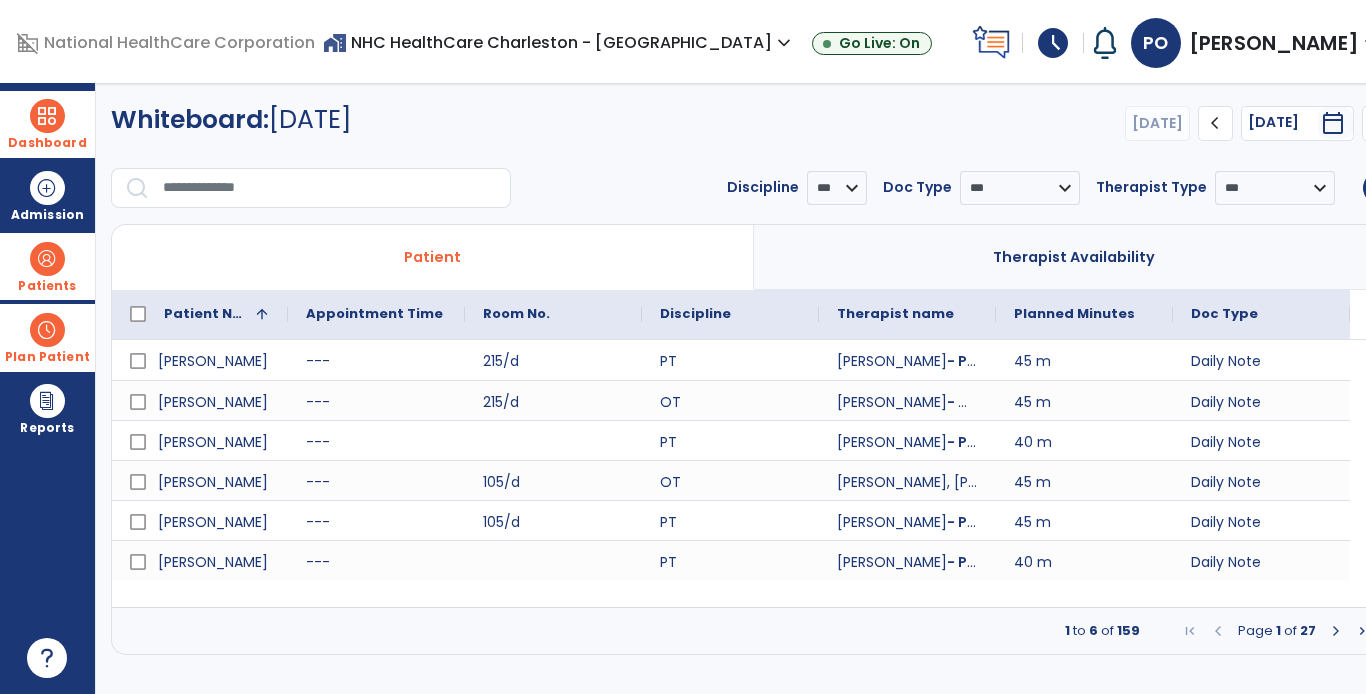 click at bounding box center (1336, 631) 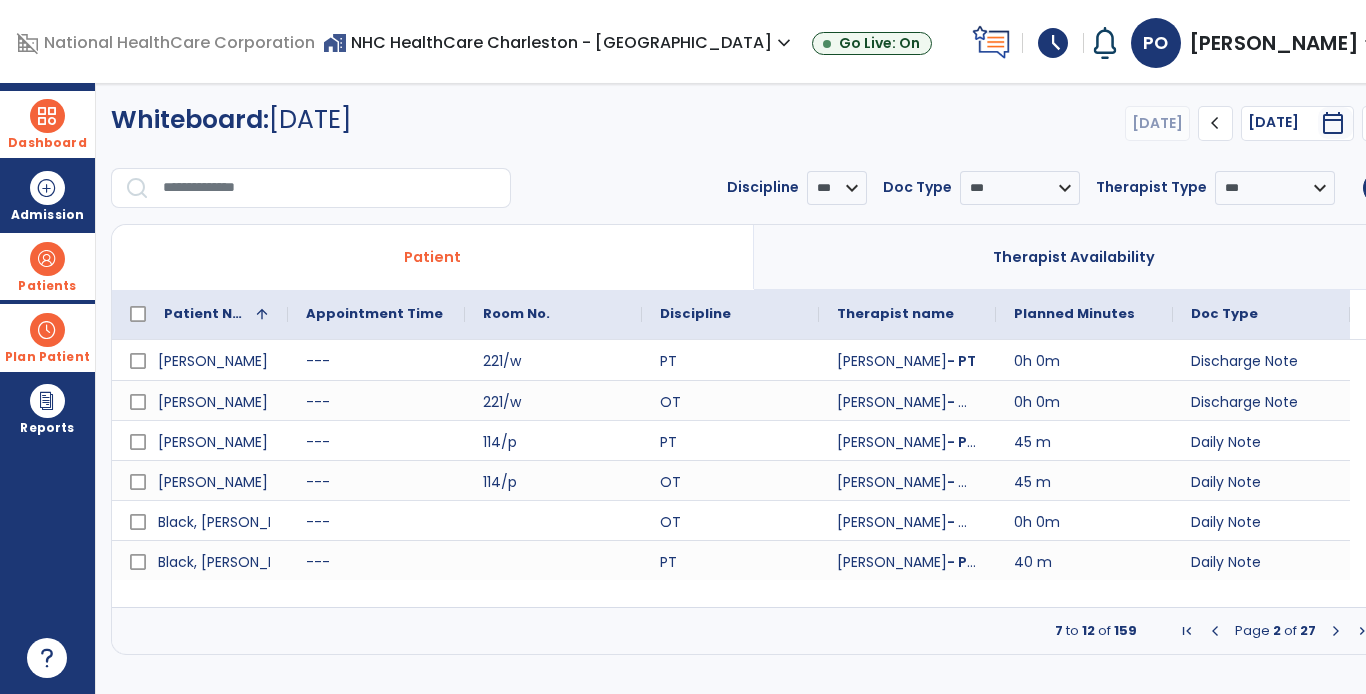 click at bounding box center [1336, 631] 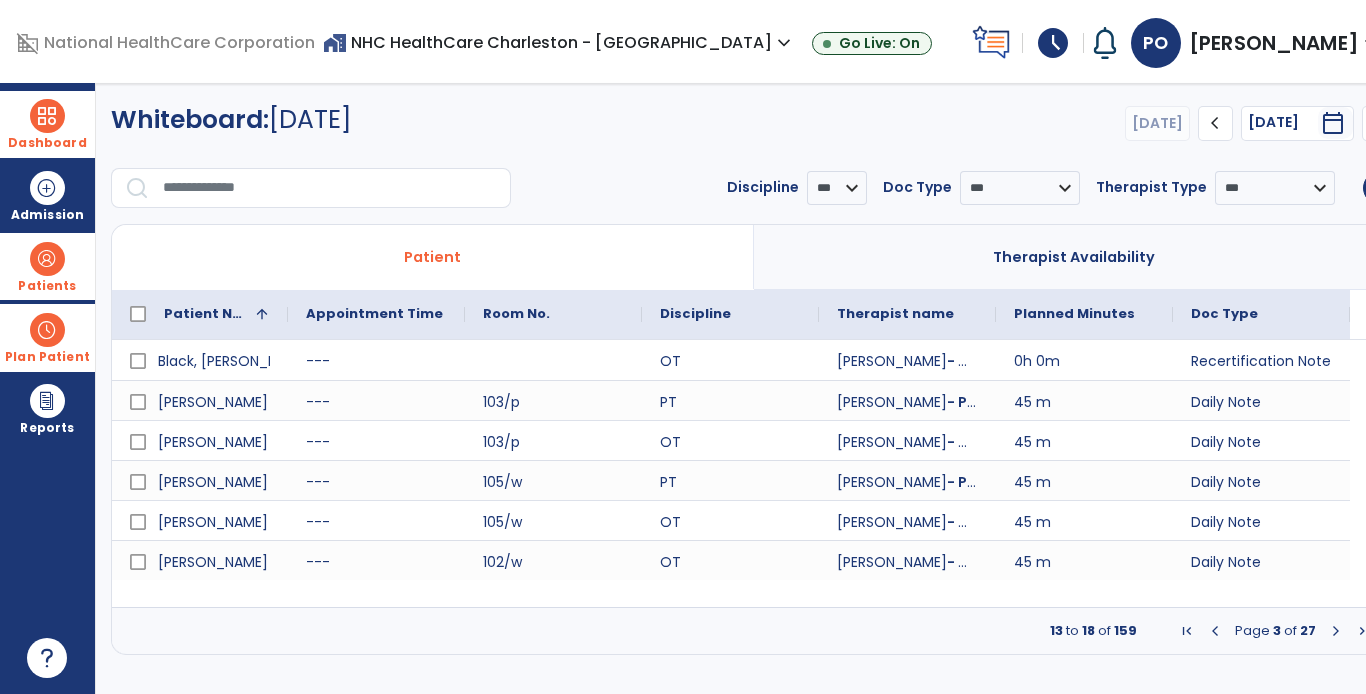 click at bounding box center [1336, 631] 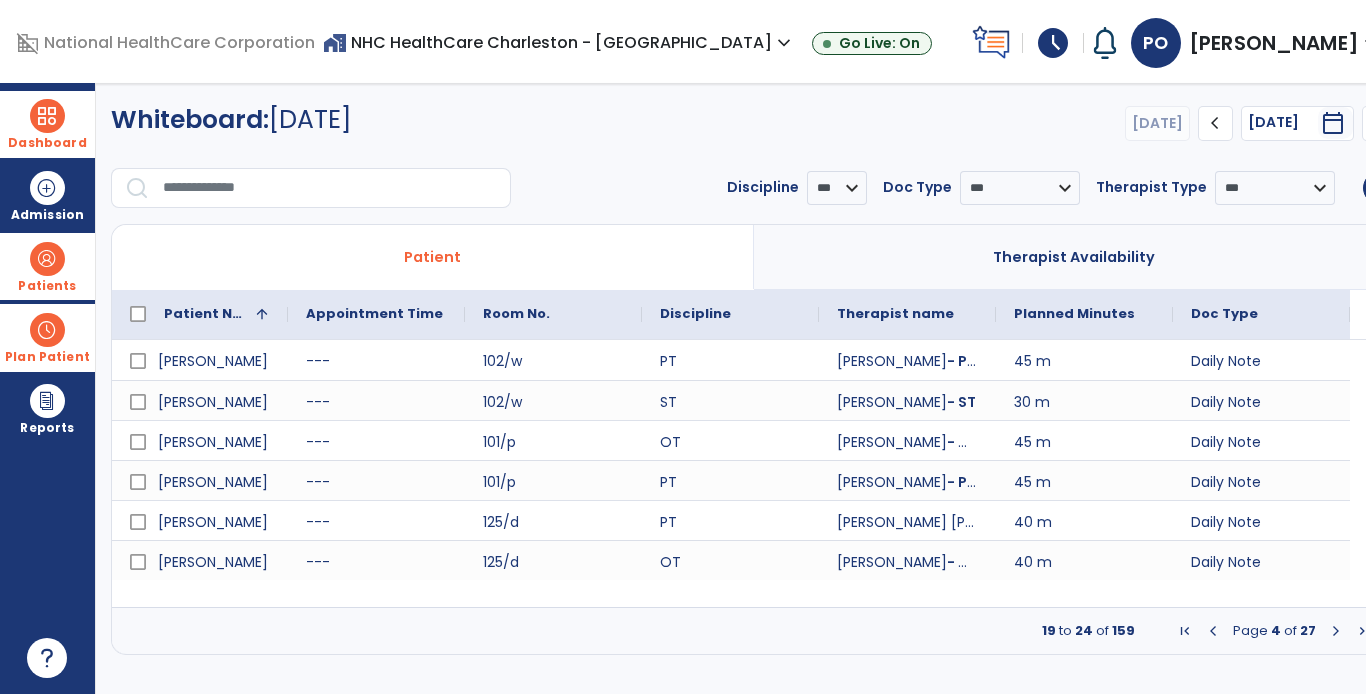 click at bounding box center [1336, 631] 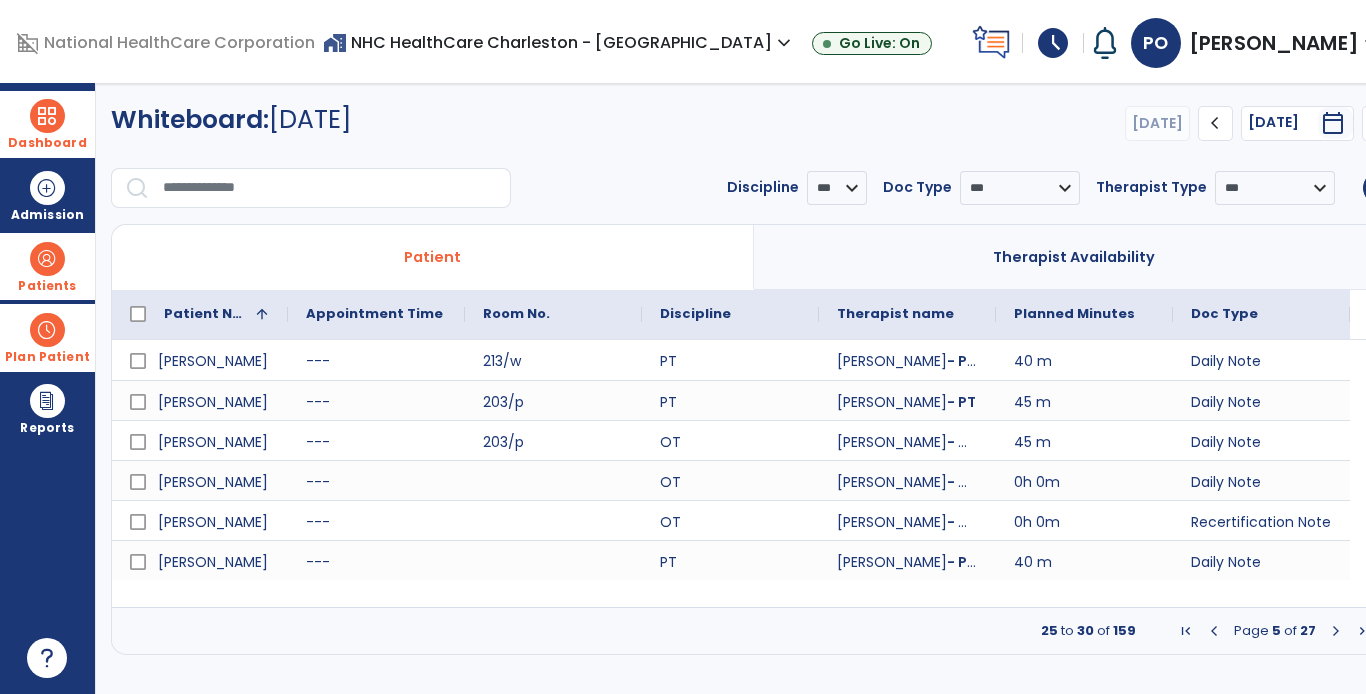 click at bounding box center [1336, 631] 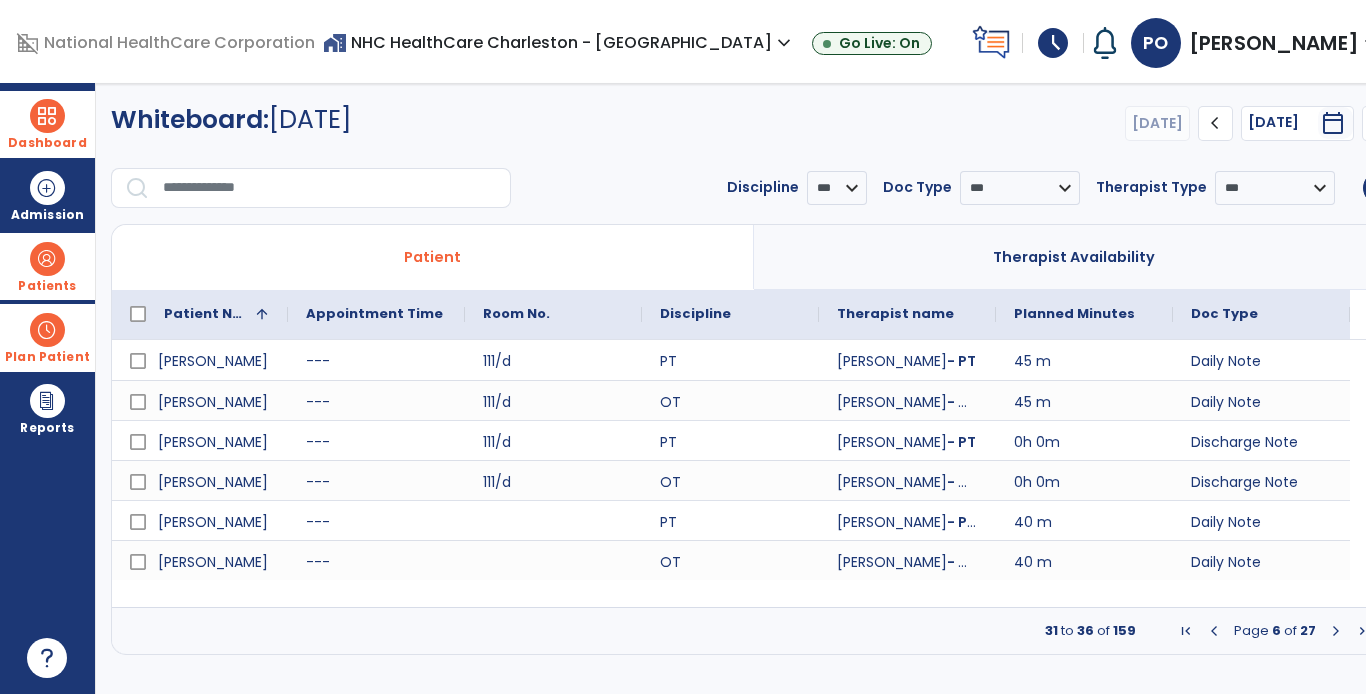 click at bounding box center [1336, 631] 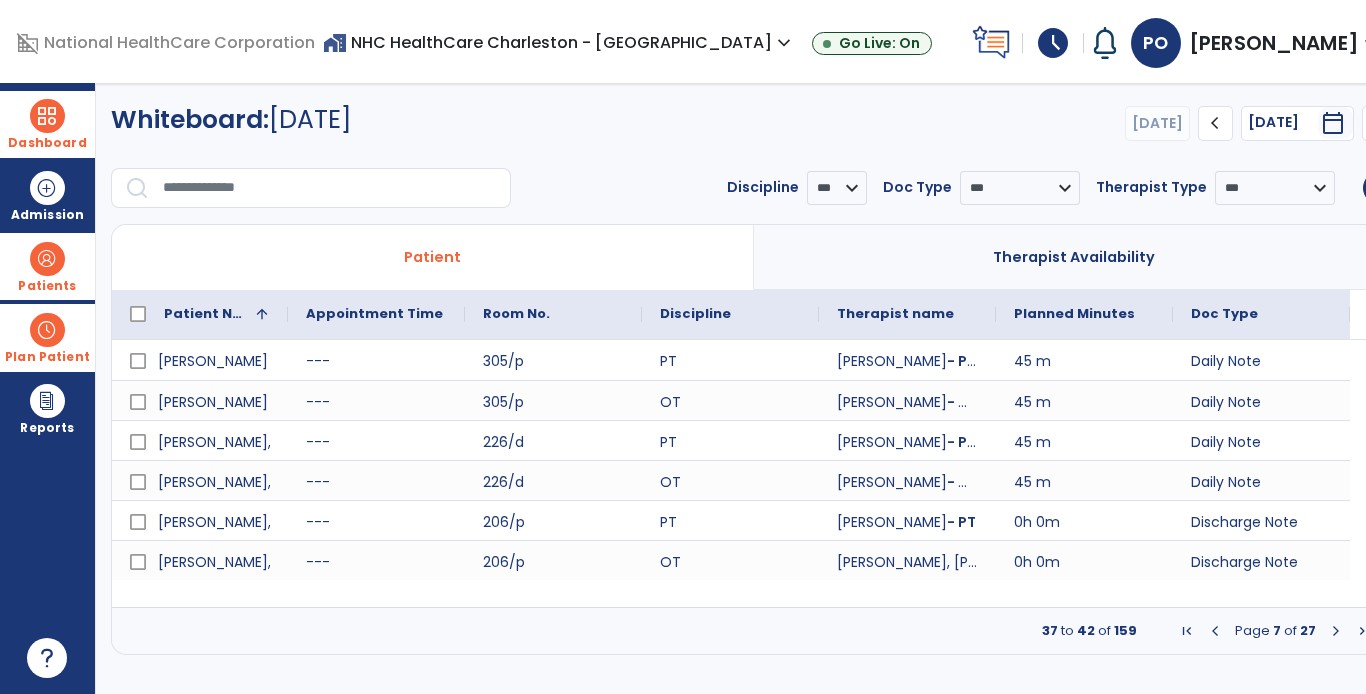 click at bounding box center [1336, 631] 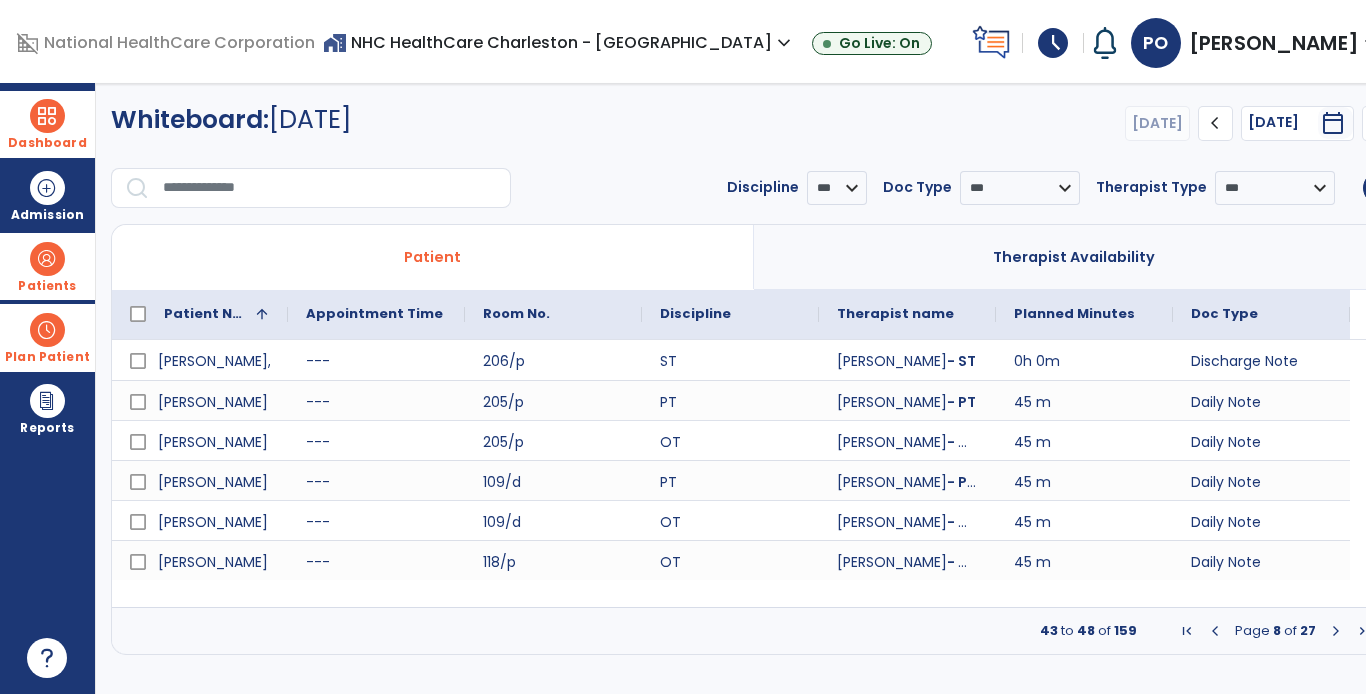 click at bounding box center [1336, 631] 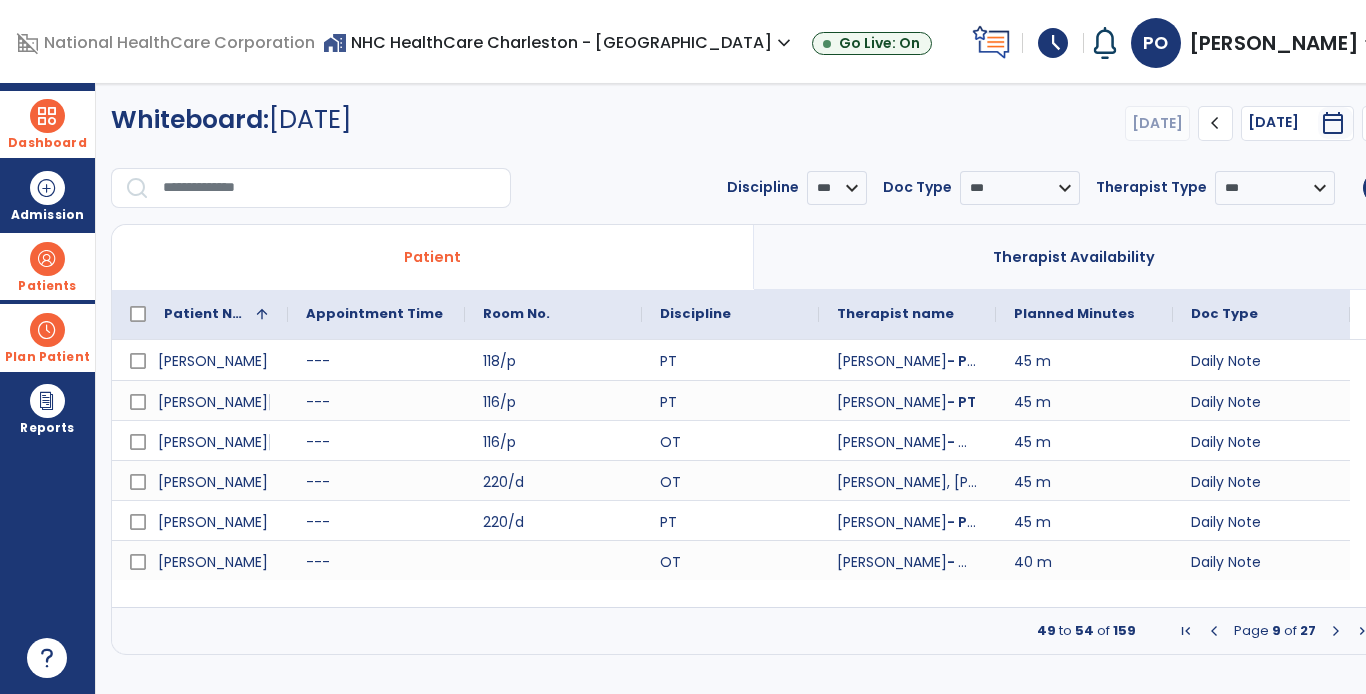 click at bounding box center (1336, 631) 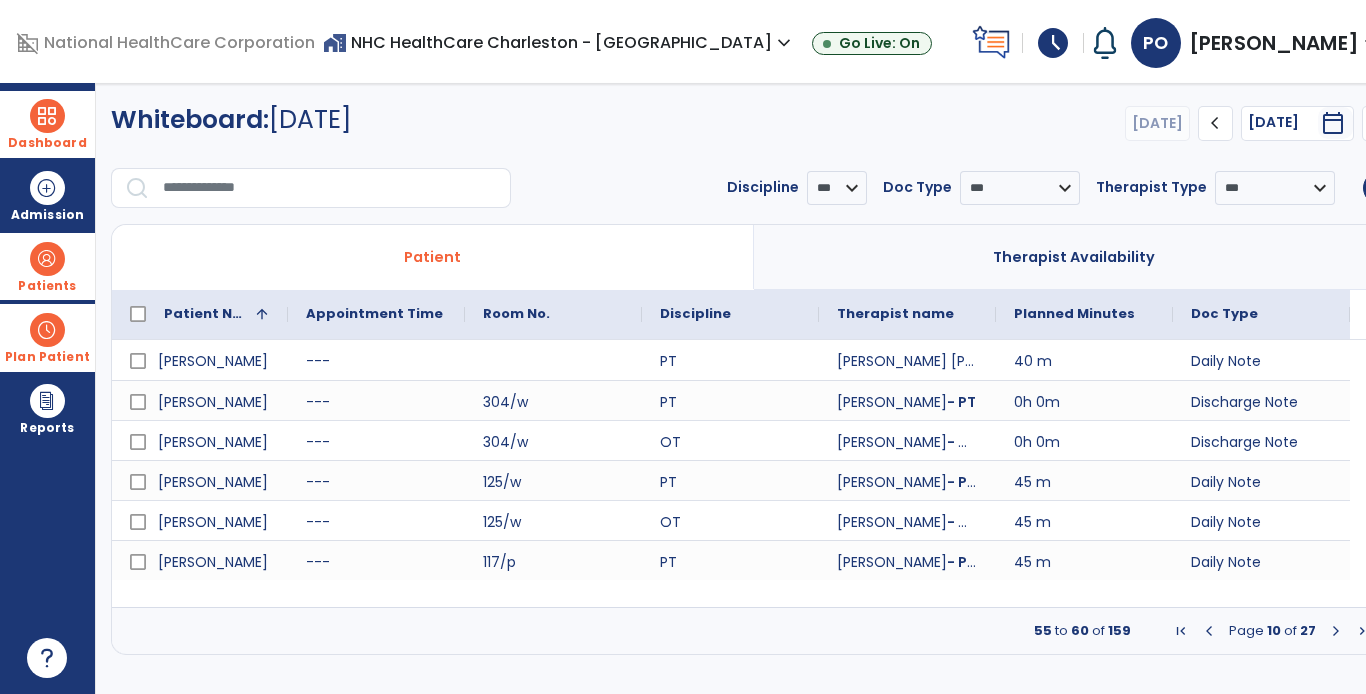 click at bounding box center [1336, 631] 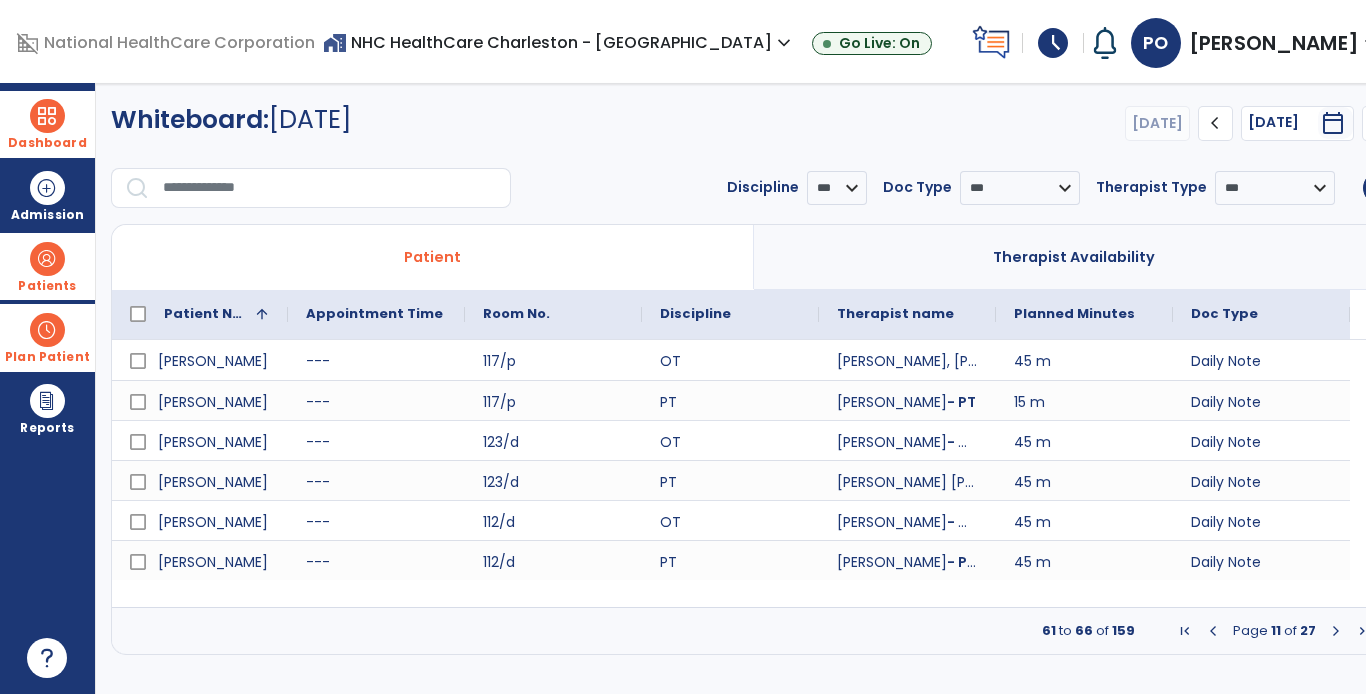 click at bounding box center (1336, 631) 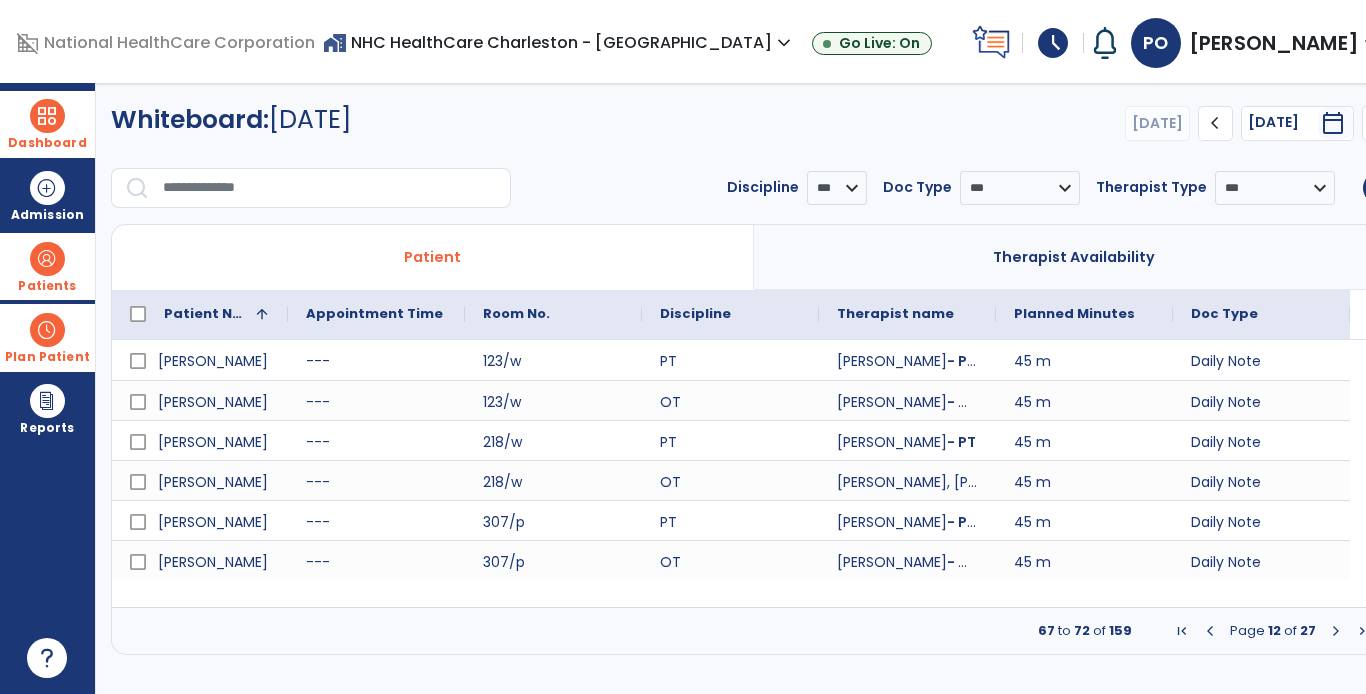 click at bounding box center (1336, 631) 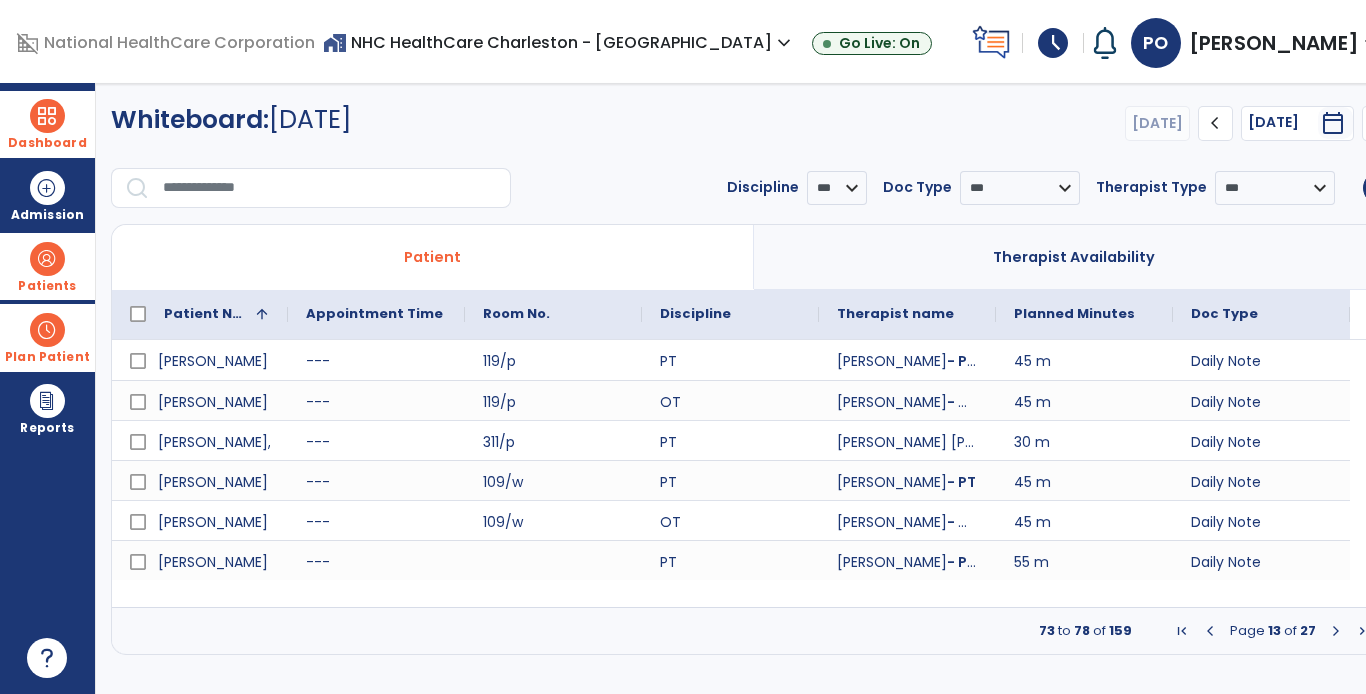 click at bounding box center [1336, 631] 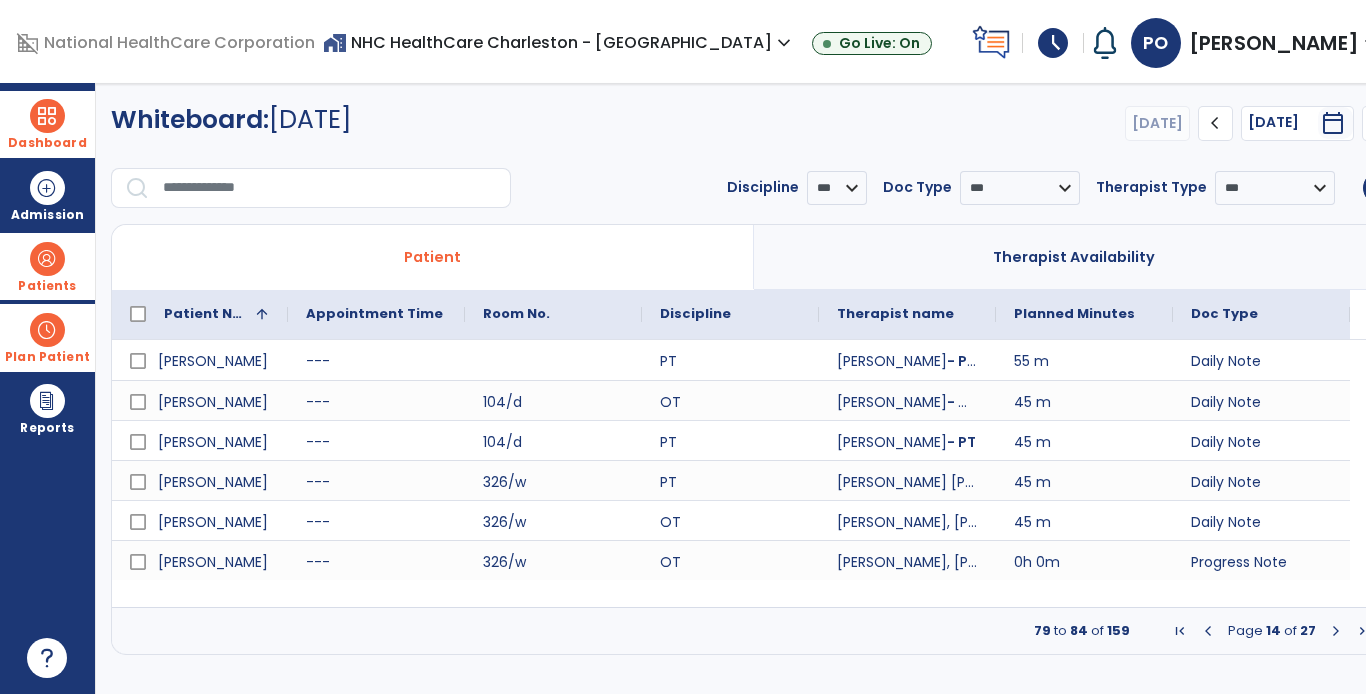 click at bounding box center [1336, 631] 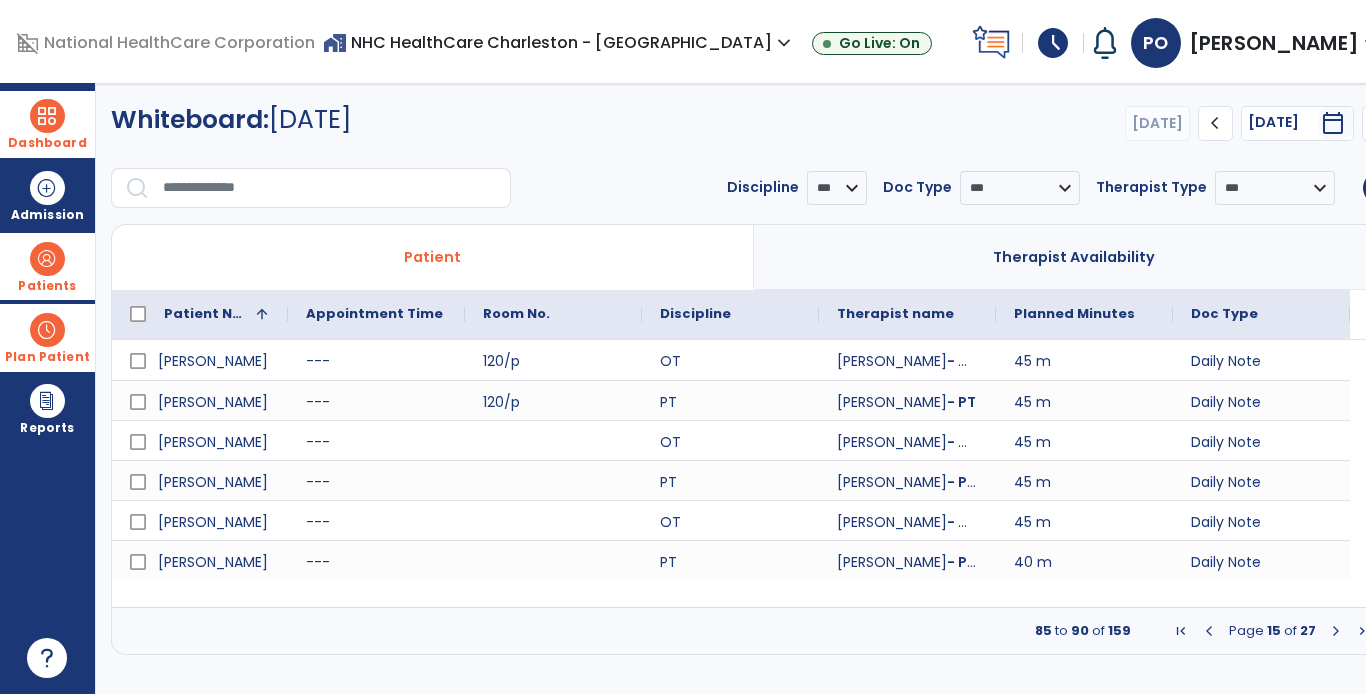 click at bounding box center (1336, 631) 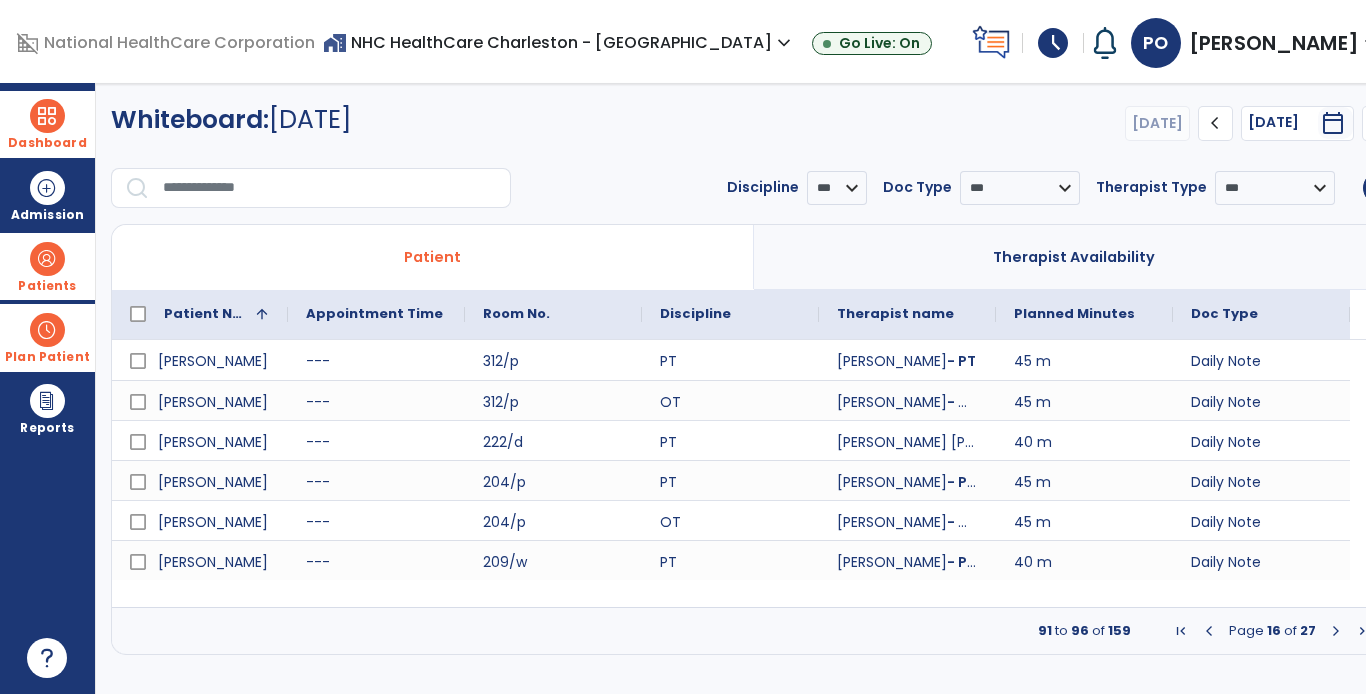 click at bounding box center (1336, 631) 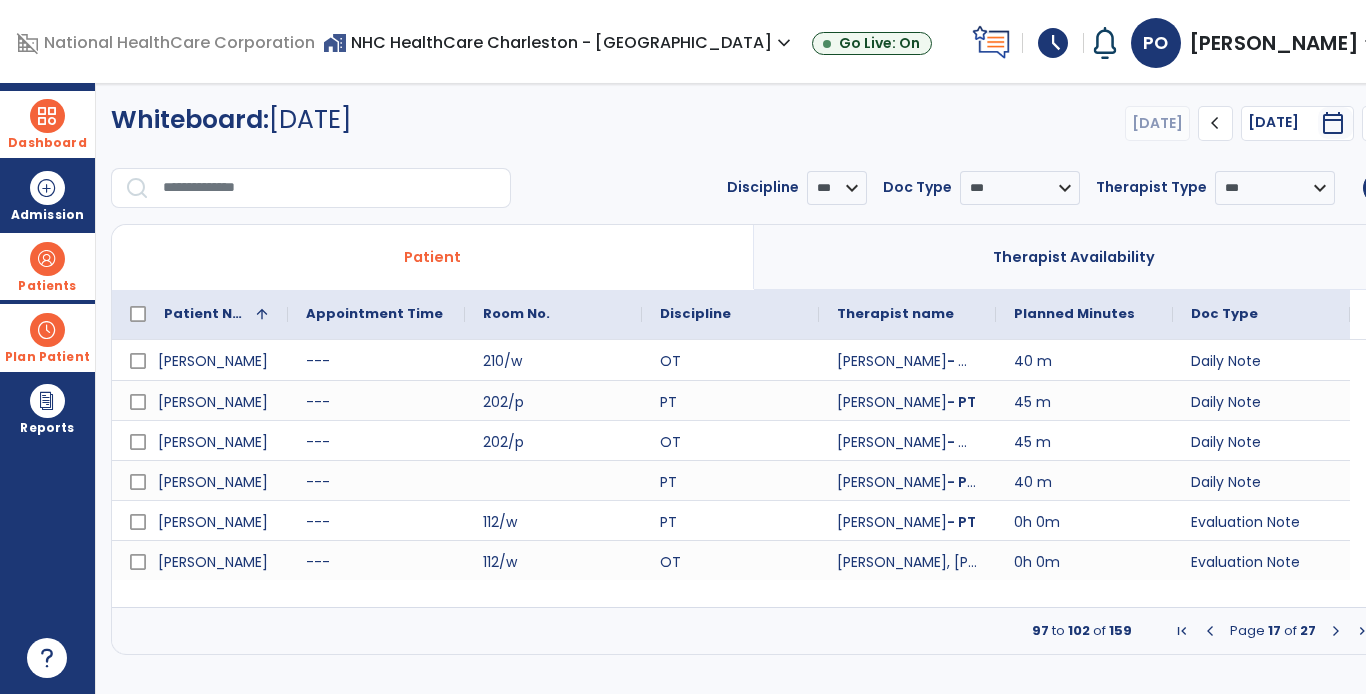 click at bounding box center [1336, 631] 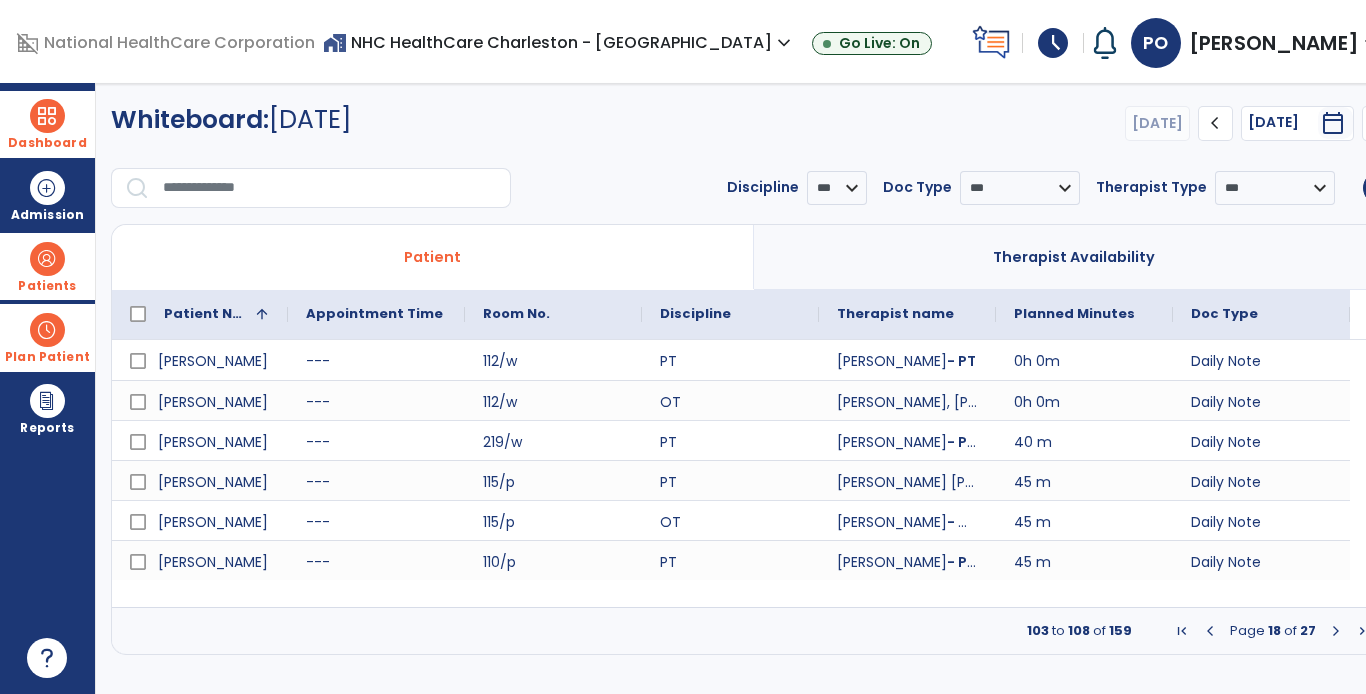 click at bounding box center [1336, 631] 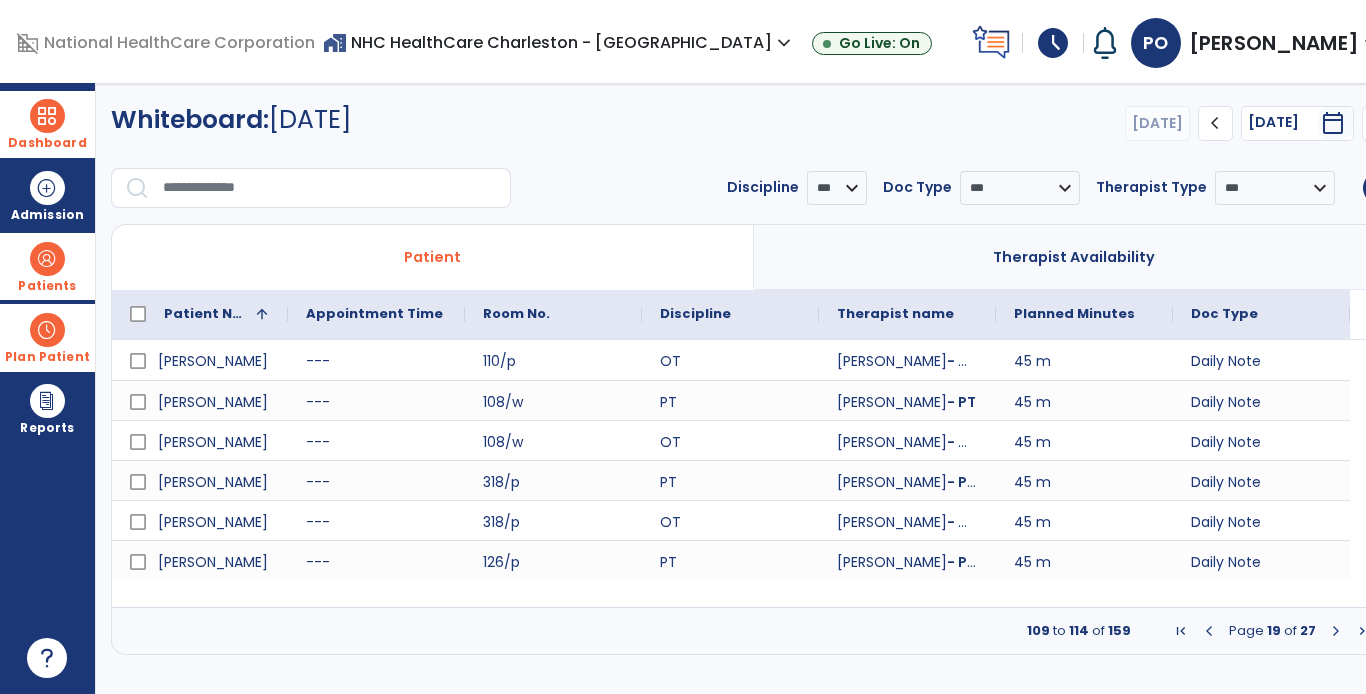 click at bounding box center (1336, 631) 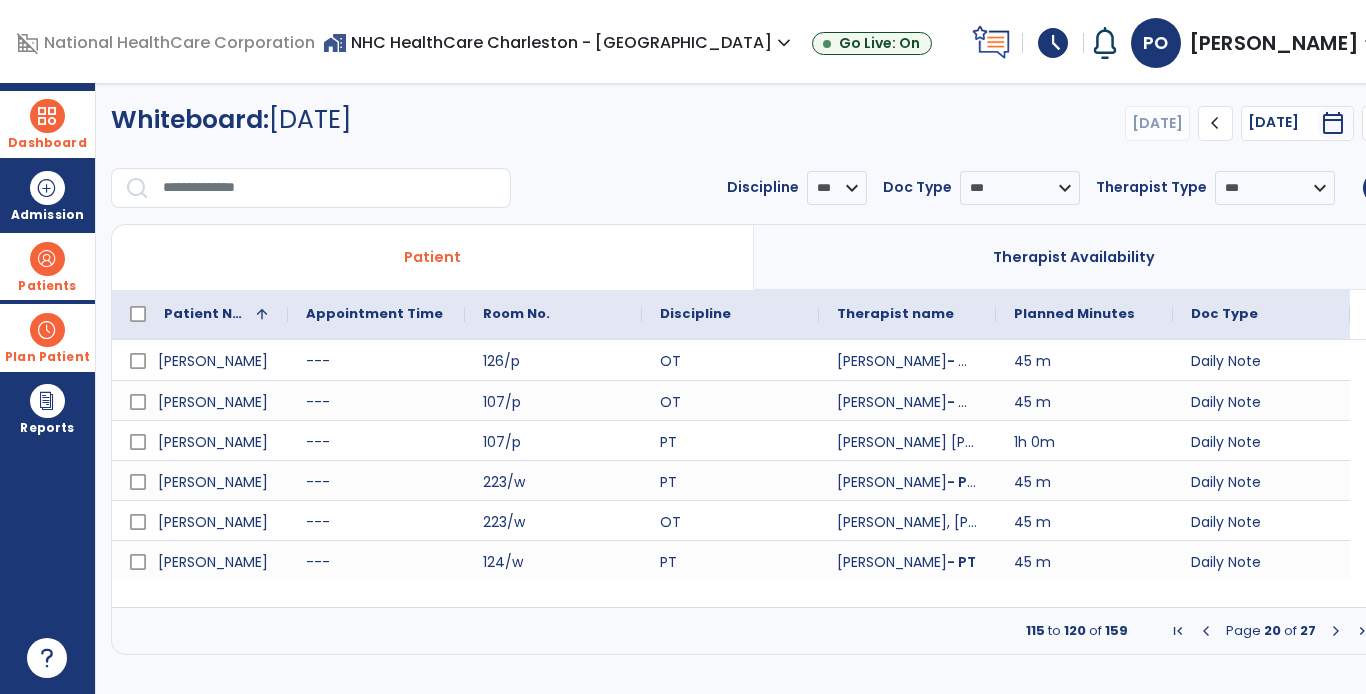 click at bounding box center (1336, 631) 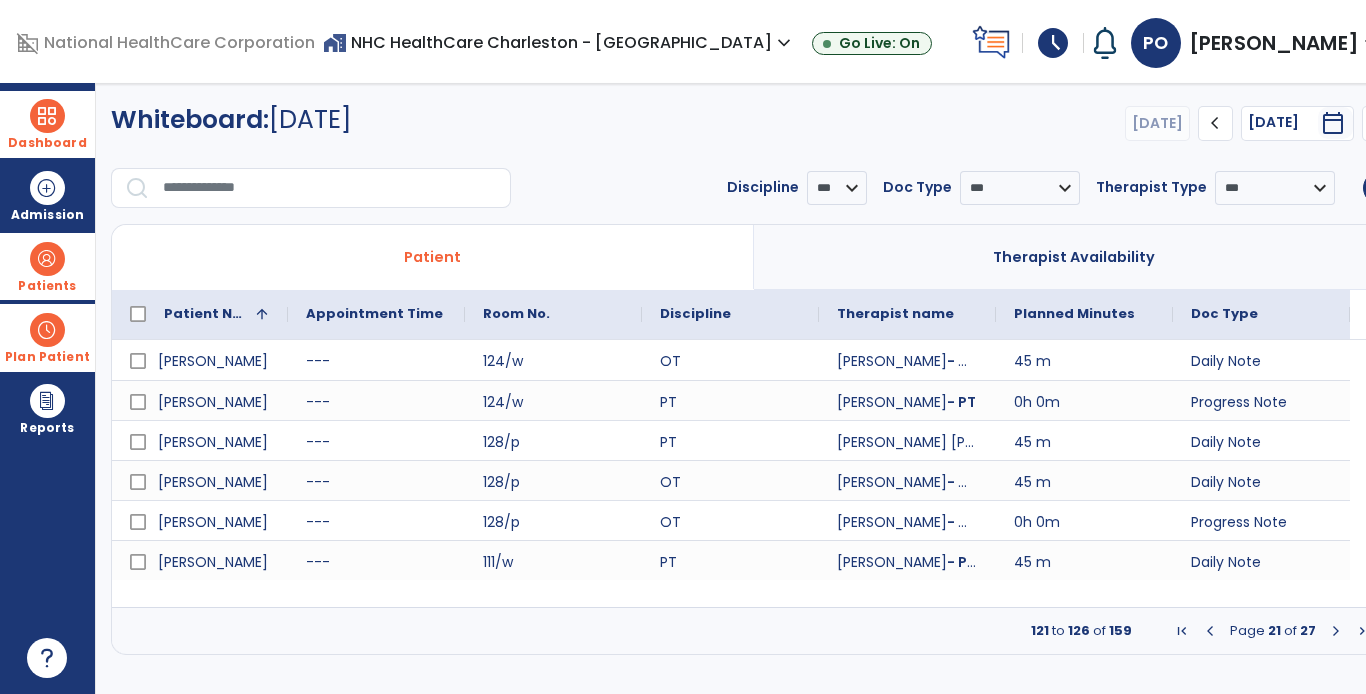 click at bounding box center (1336, 631) 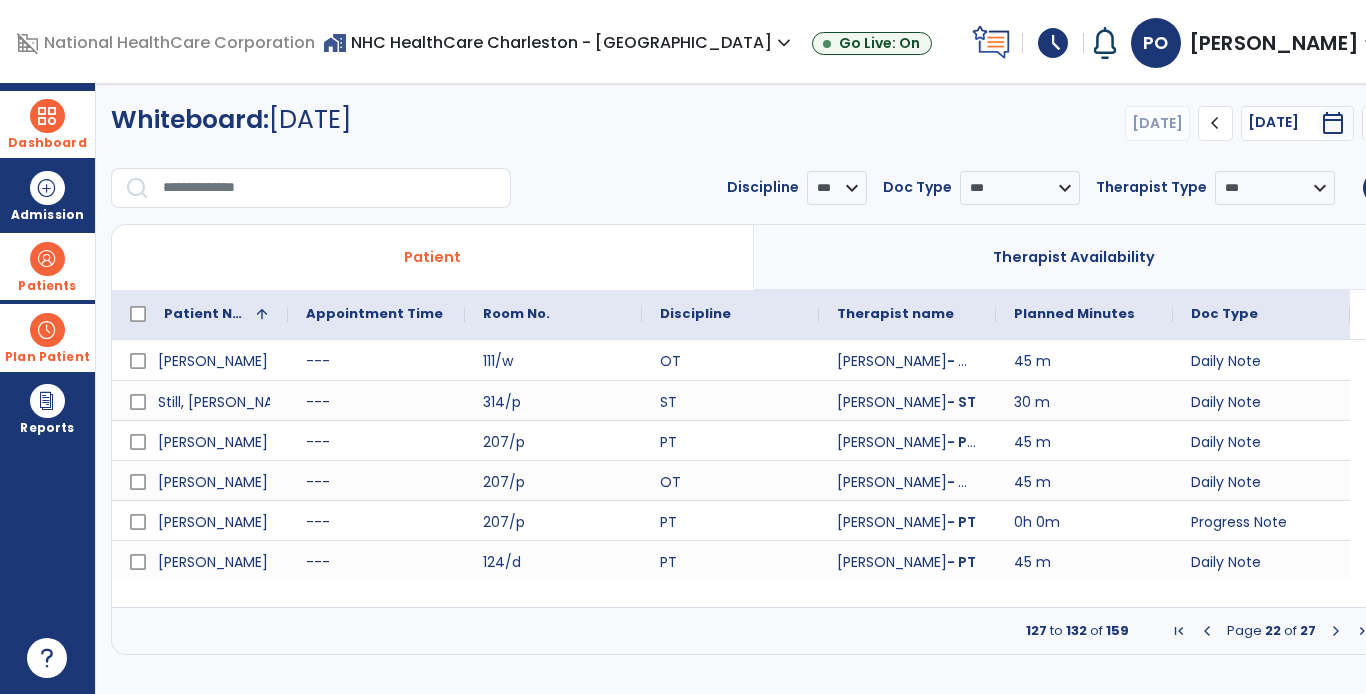 click at bounding box center (1336, 631) 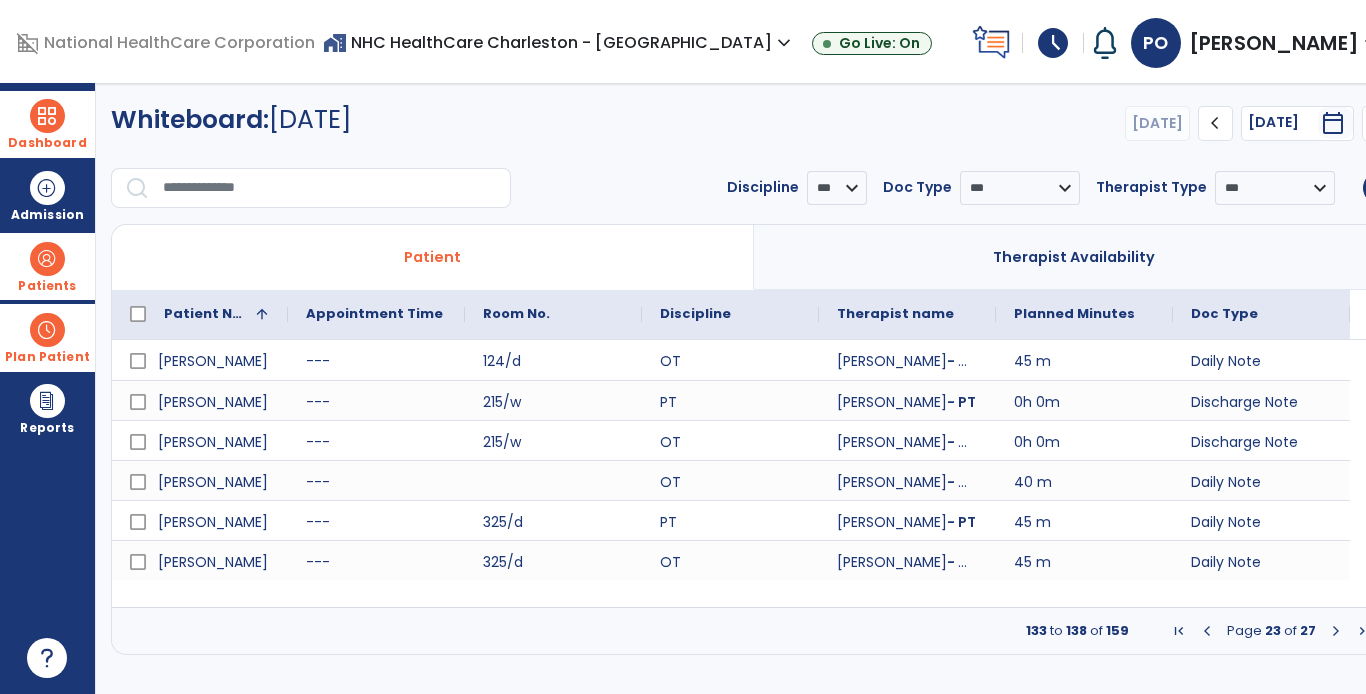 click at bounding box center [1336, 631] 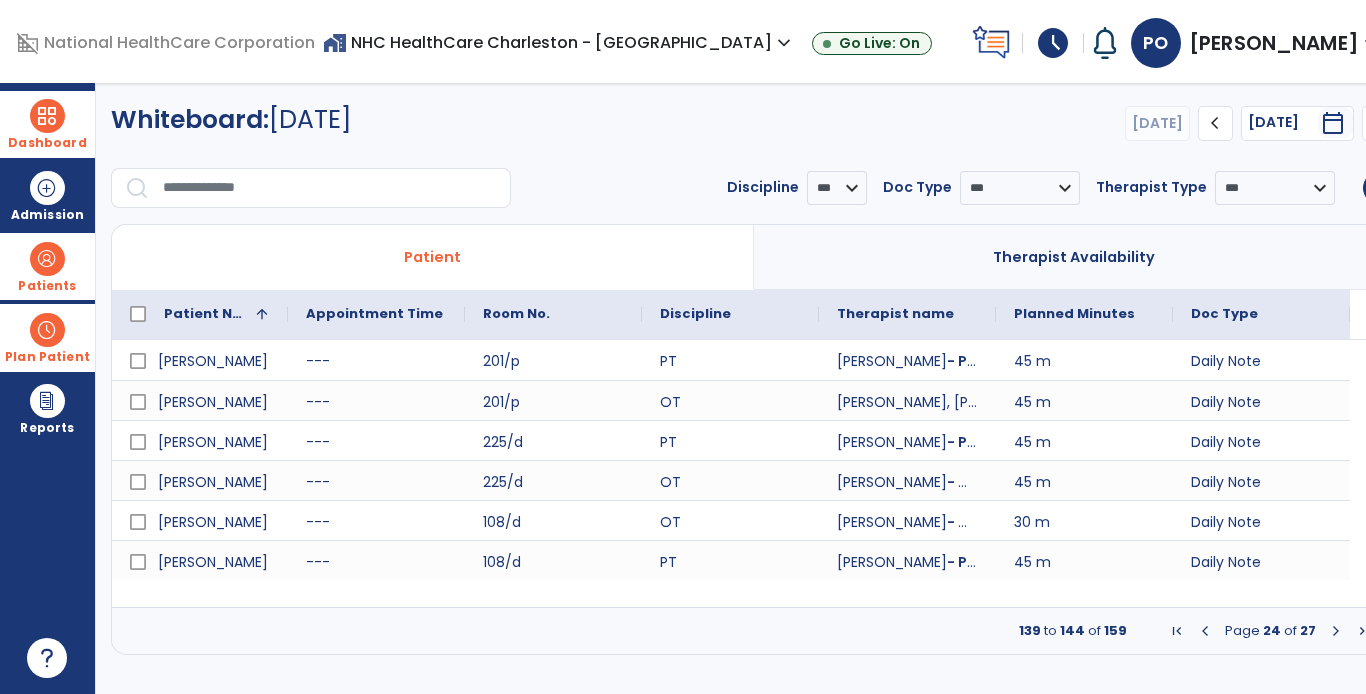 click at bounding box center [1336, 631] 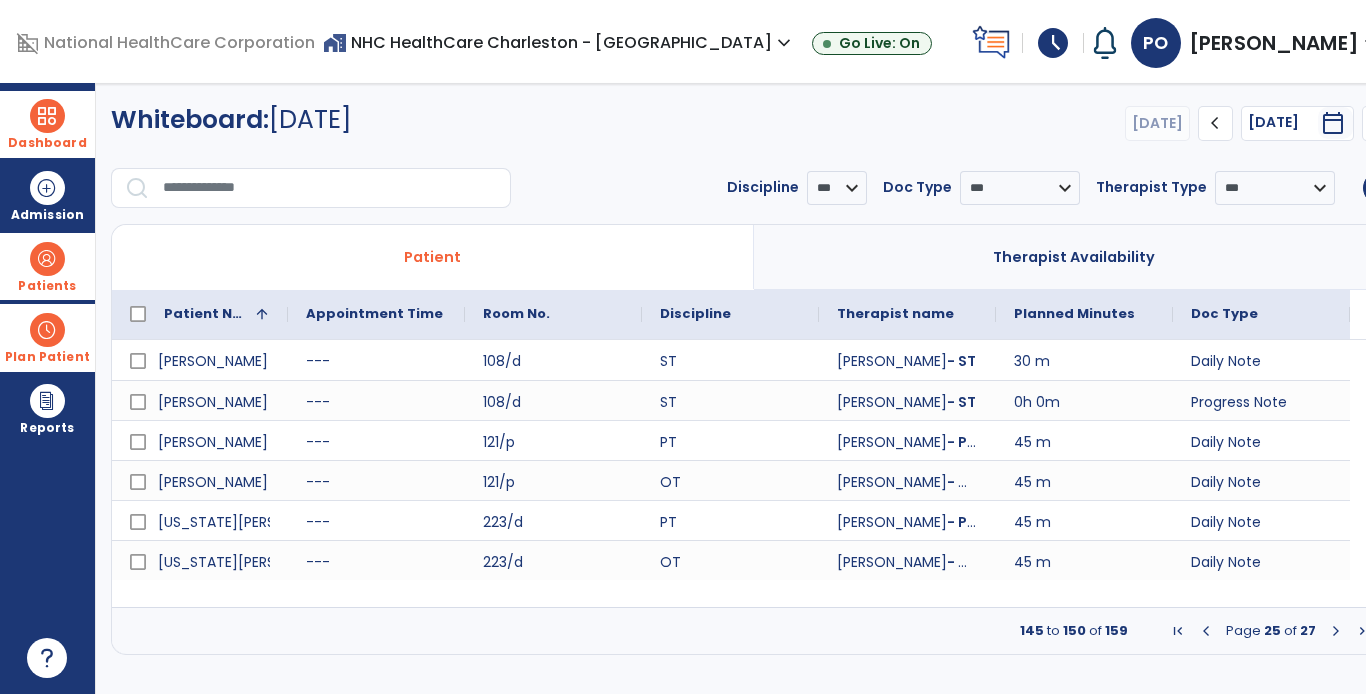 click at bounding box center (1336, 631) 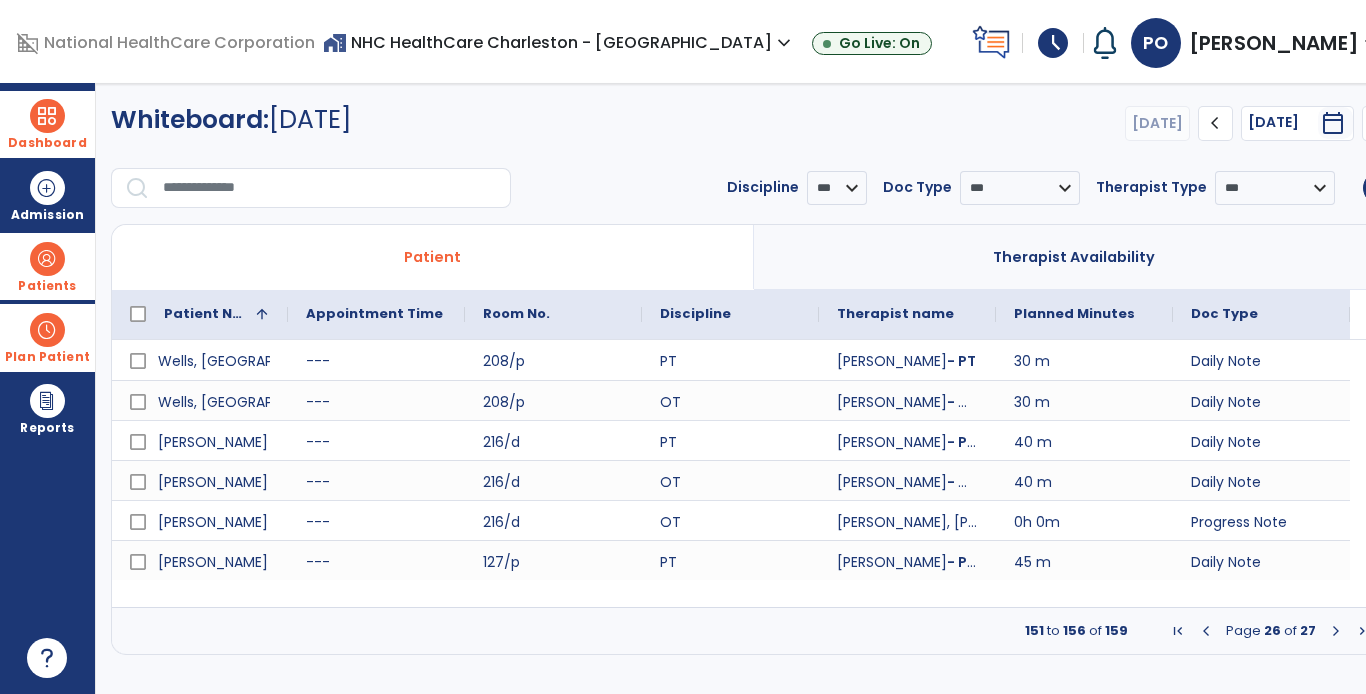 click at bounding box center (1206, 631) 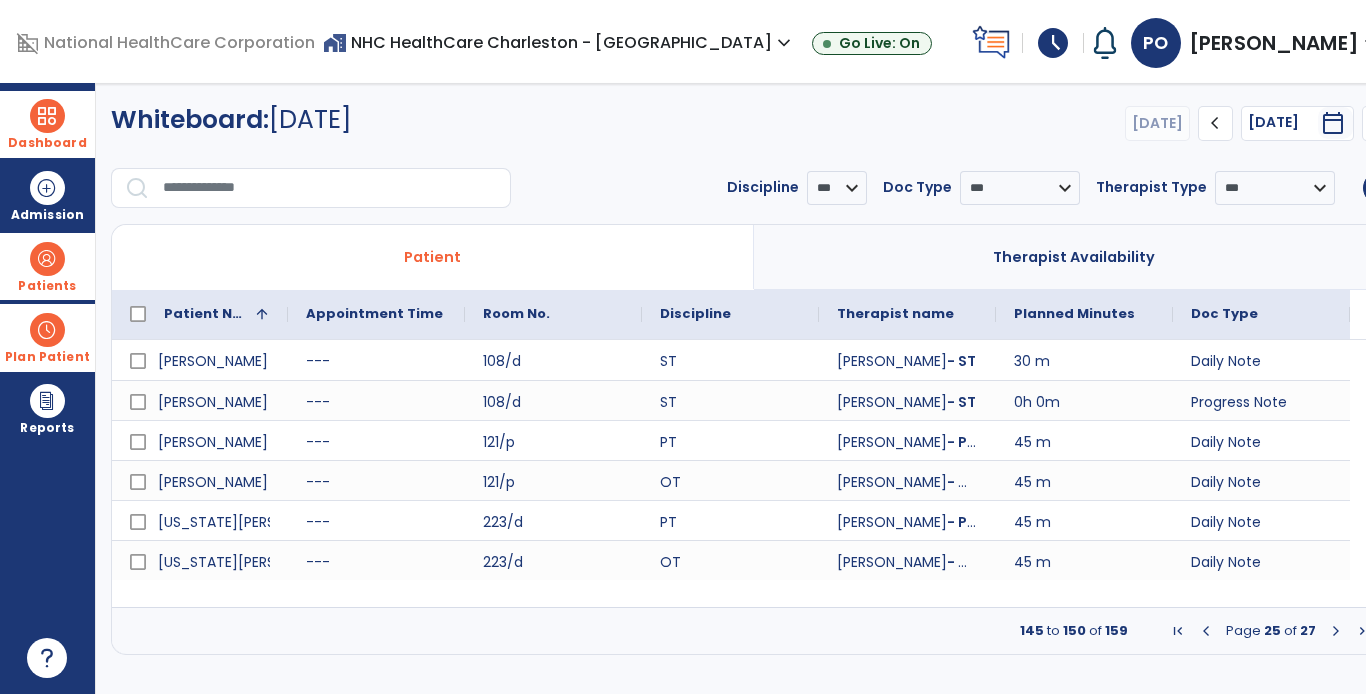 click on "schedule" at bounding box center (1053, 43) 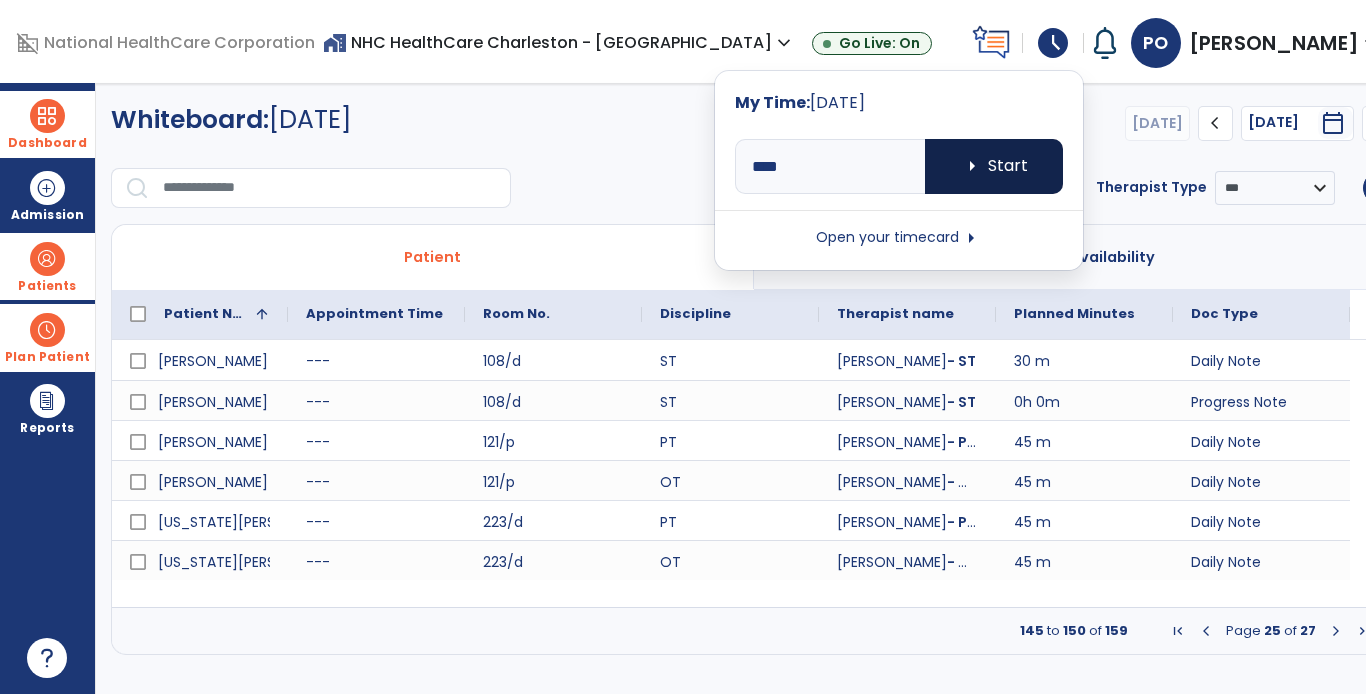 click on "arrow_right" at bounding box center (972, 166) 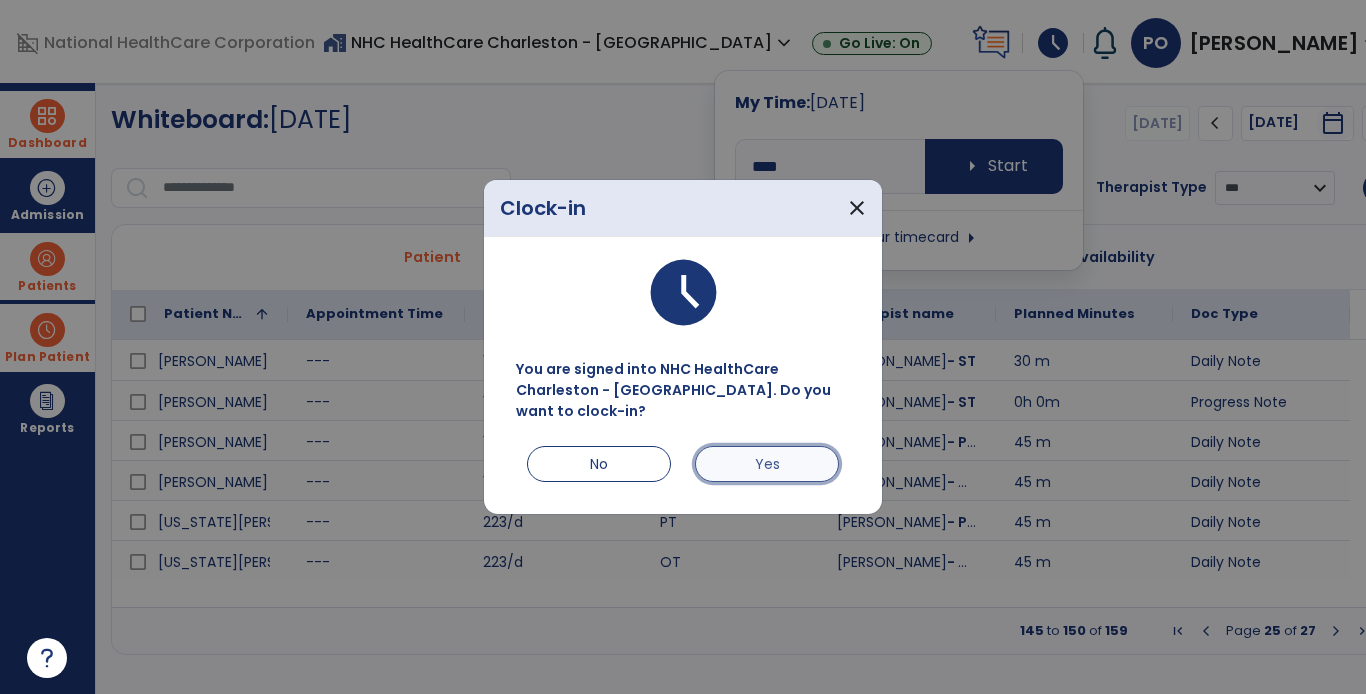 click on "Yes" at bounding box center (767, 464) 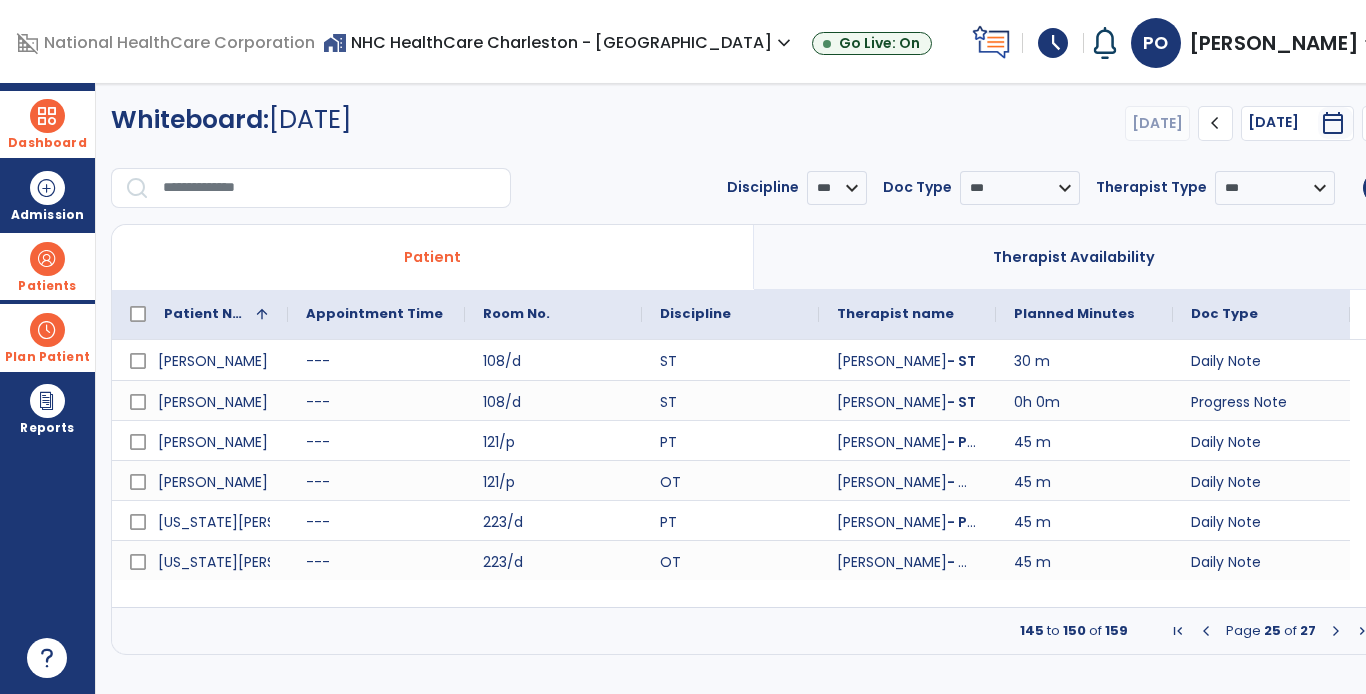click on "Dashboard" at bounding box center [47, 124] 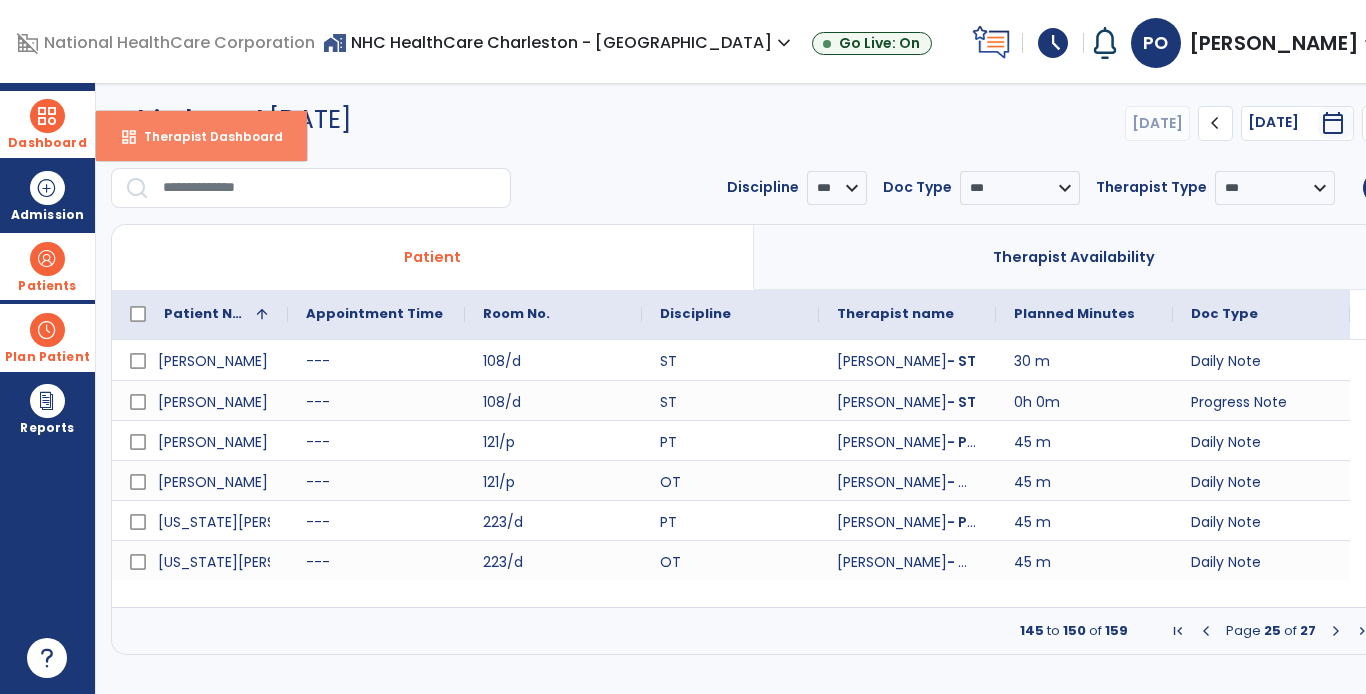 click on "dashboard  Therapist Dashboard" at bounding box center (201, 136) 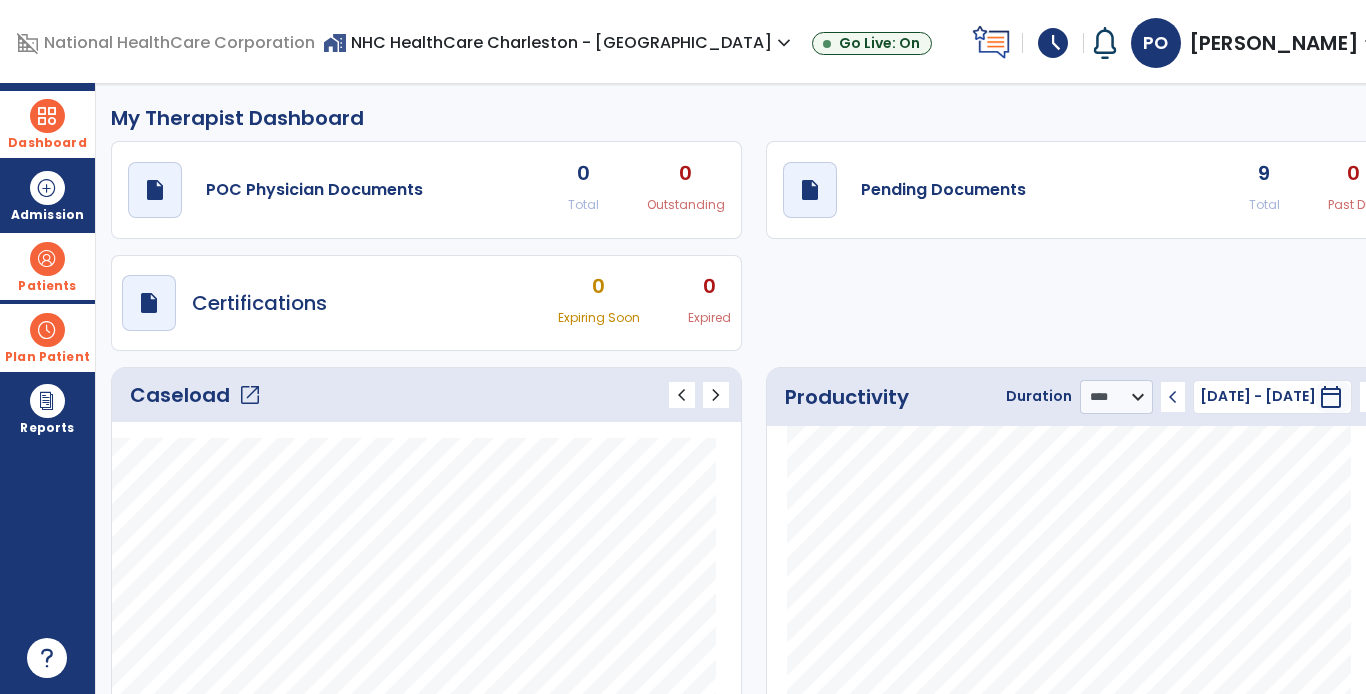 scroll, scrollTop: 453, scrollLeft: 0, axis: vertical 